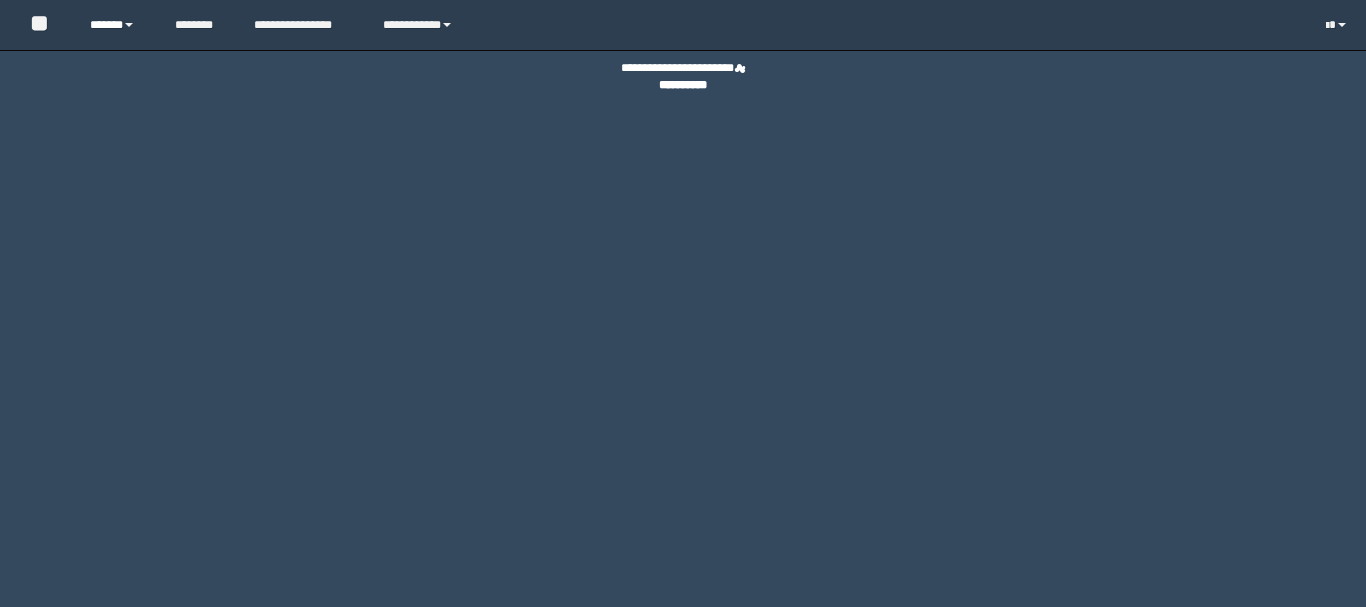 scroll, scrollTop: 0, scrollLeft: 0, axis: both 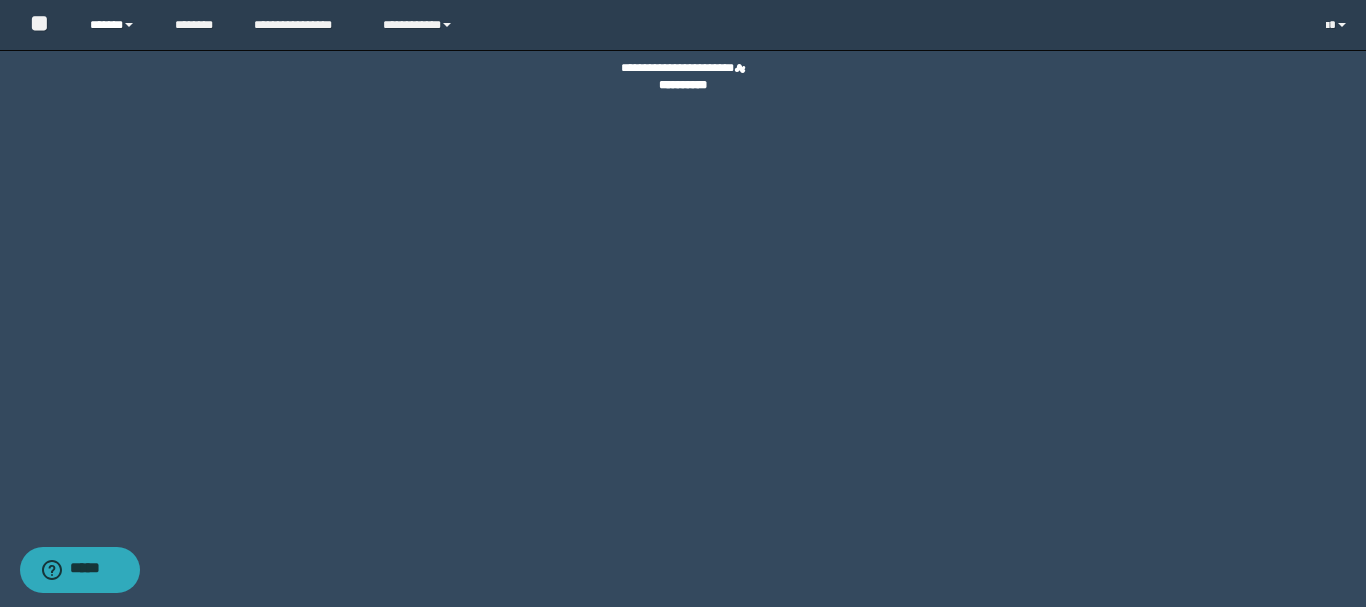 click on "******" at bounding box center [117, 25] 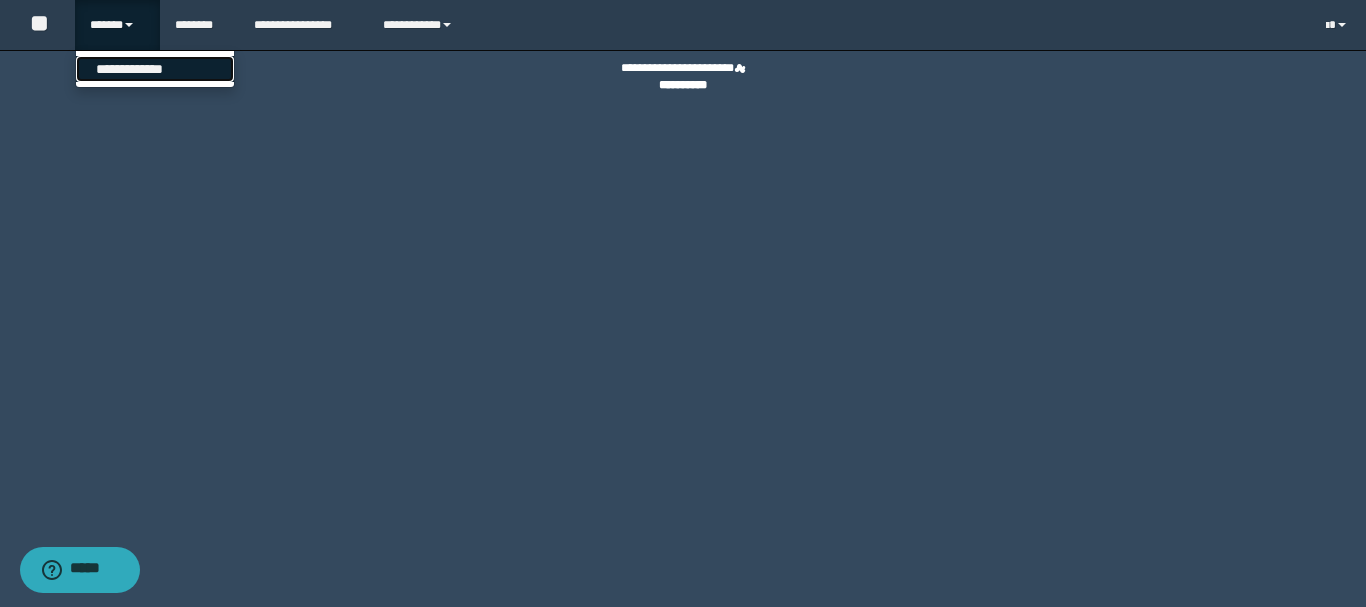 click on "**********" at bounding box center [155, 69] 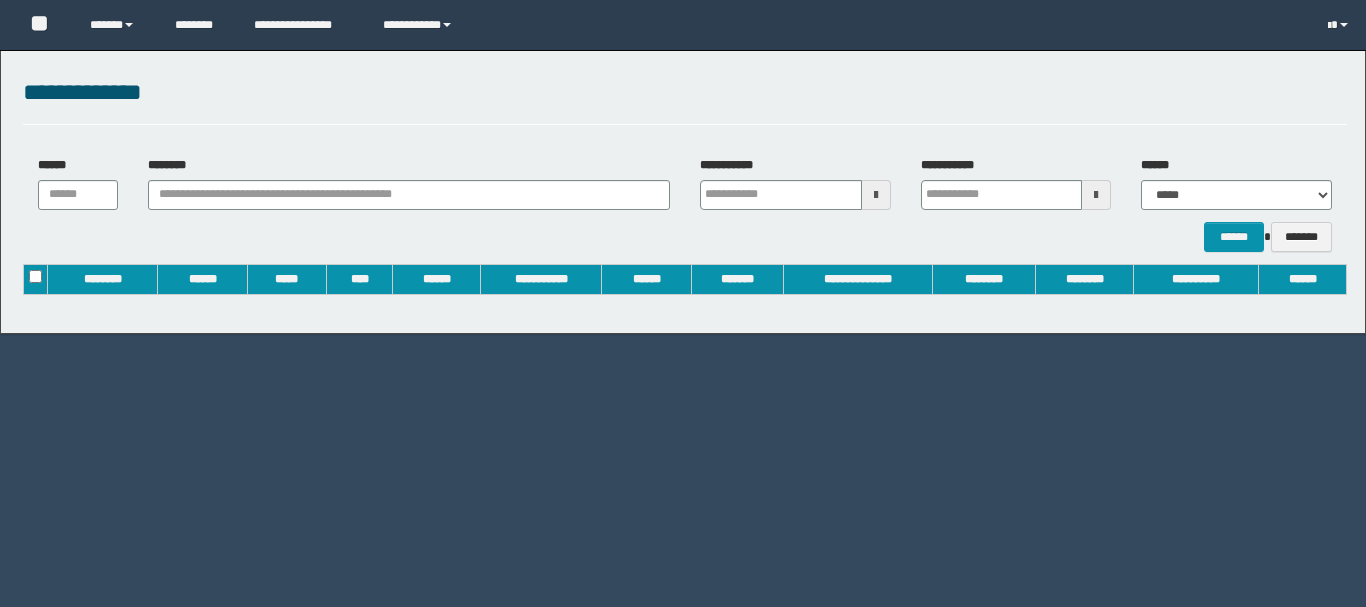 scroll, scrollTop: 0, scrollLeft: 0, axis: both 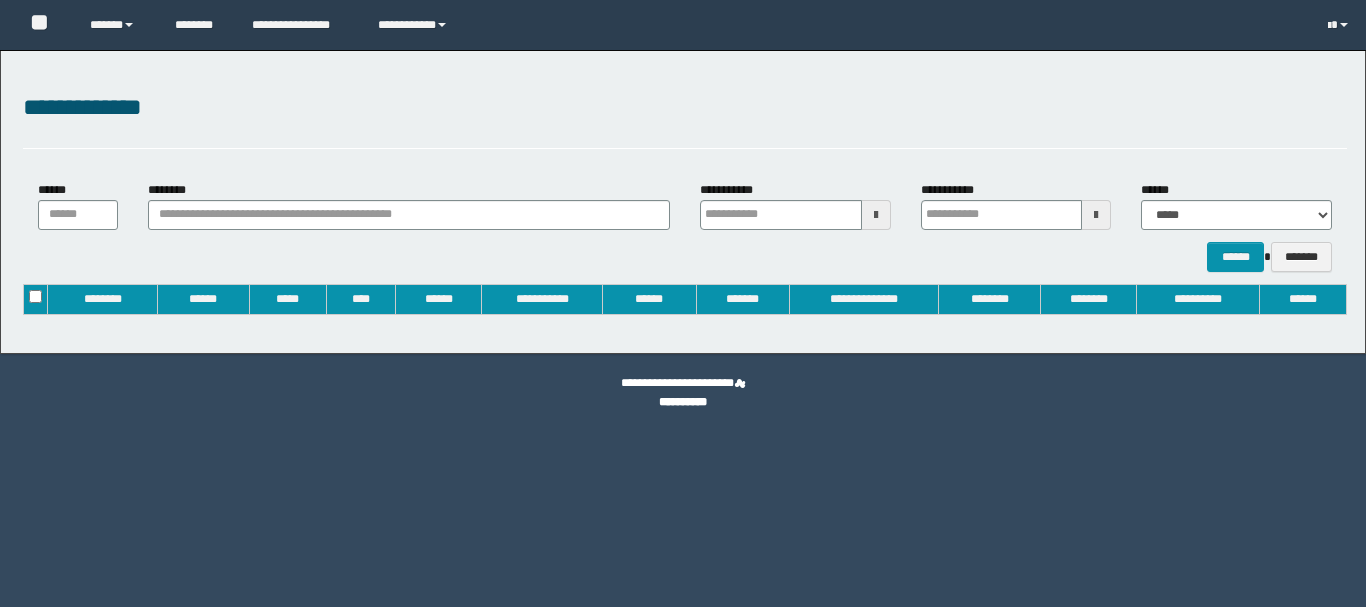 type on "**********" 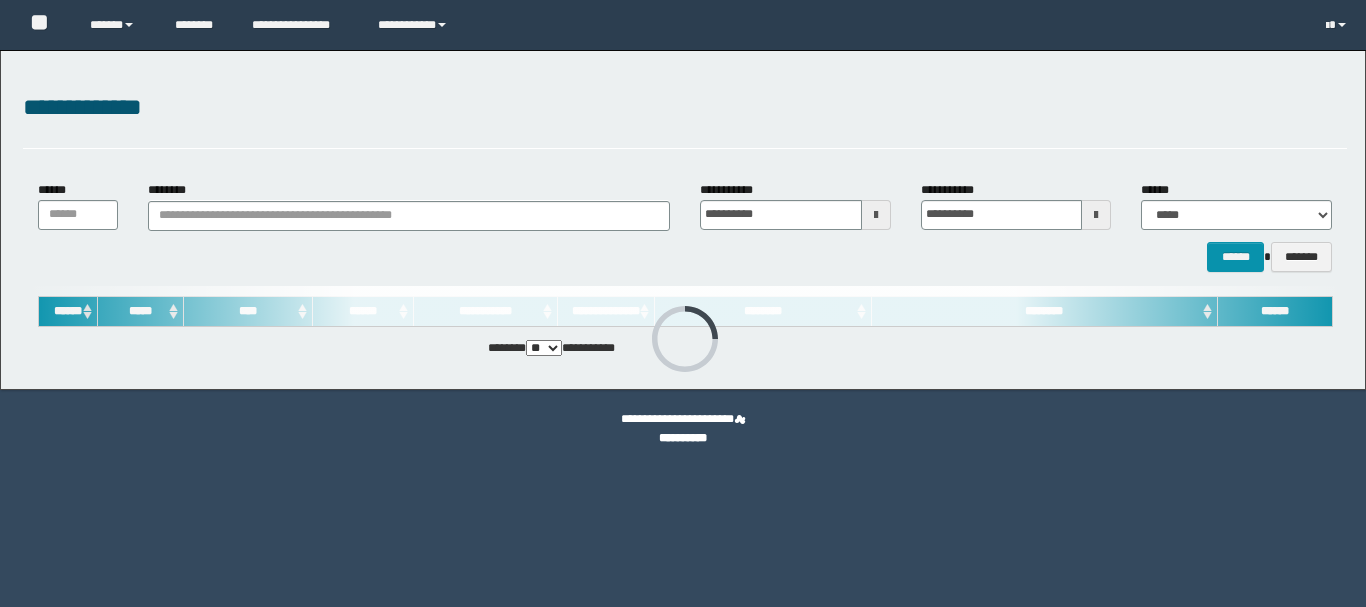 scroll, scrollTop: 0, scrollLeft: 0, axis: both 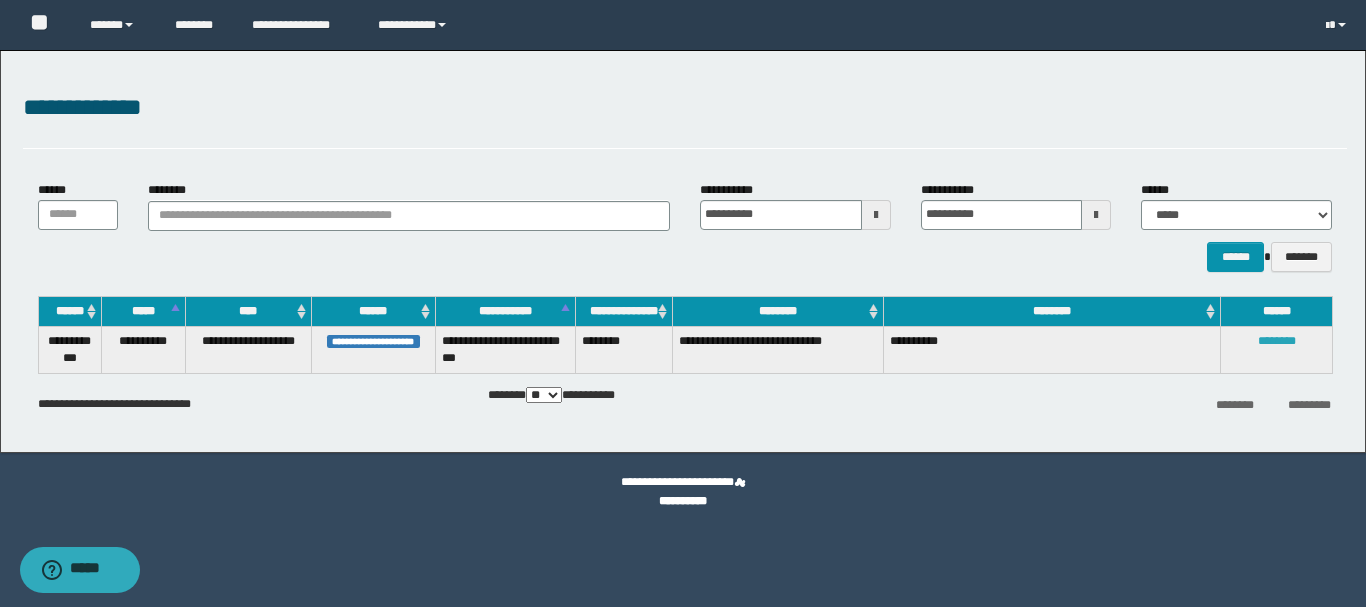 click on "********" at bounding box center (1277, 341) 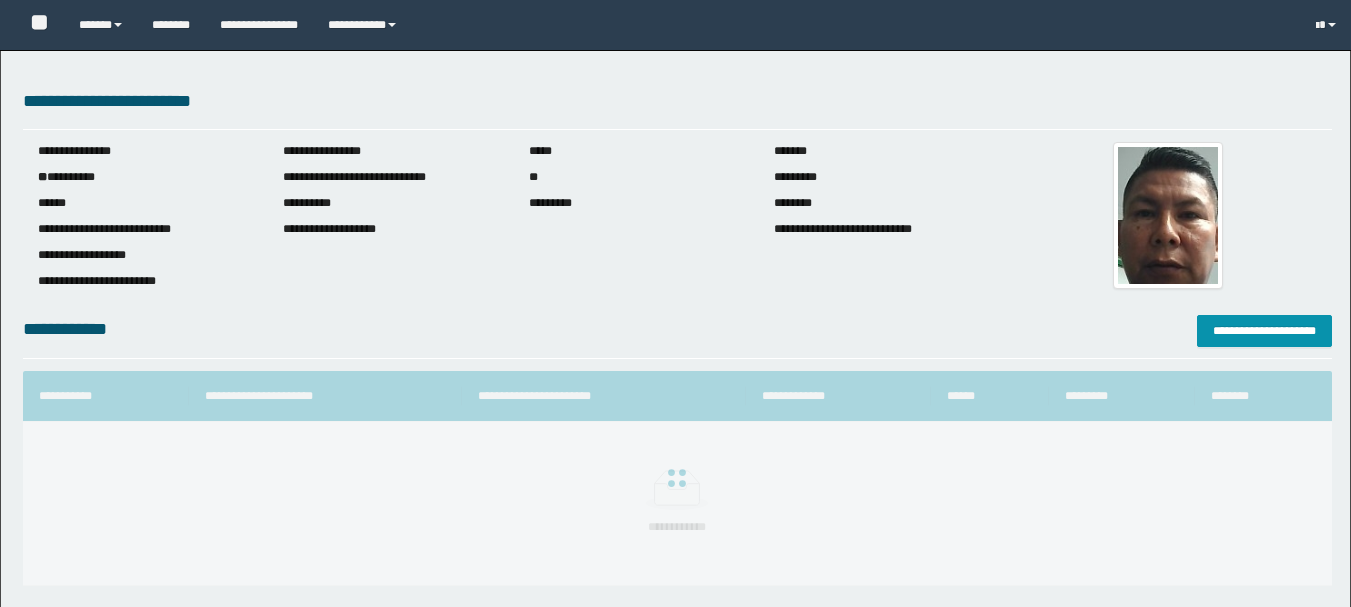 scroll, scrollTop: 0, scrollLeft: 0, axis: both 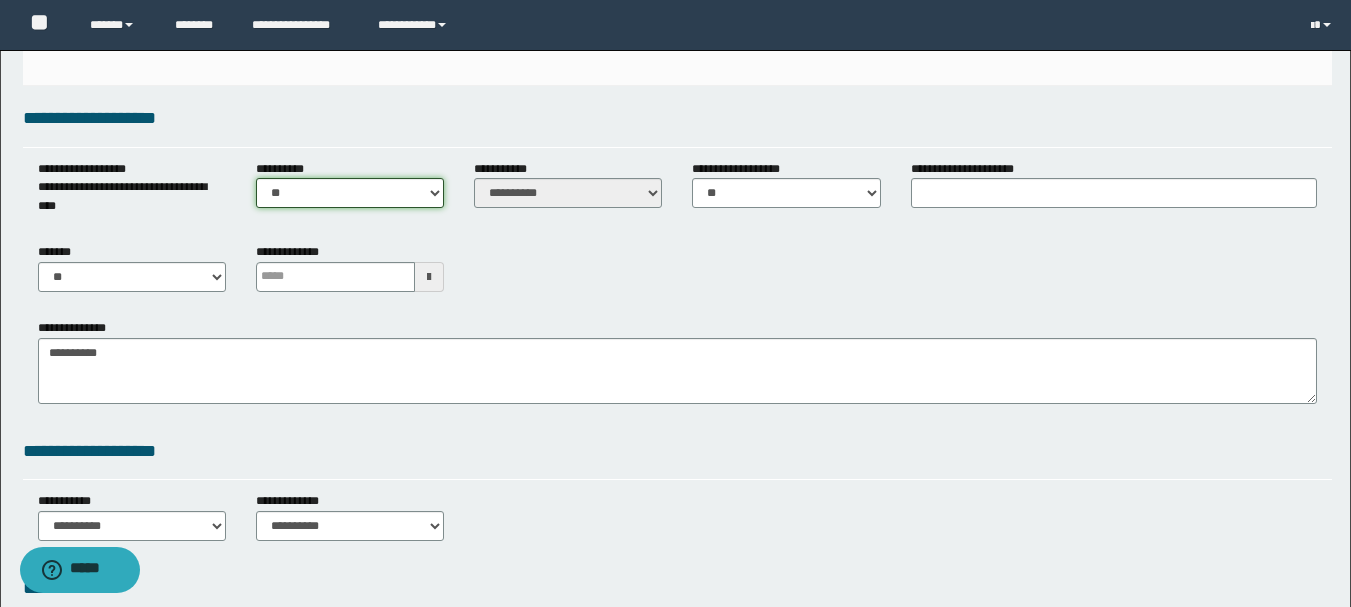 drag, startPoint x: 377, startPoint y: 206, endPoint x: 386, endPoint y: 191, distance: 17.492855 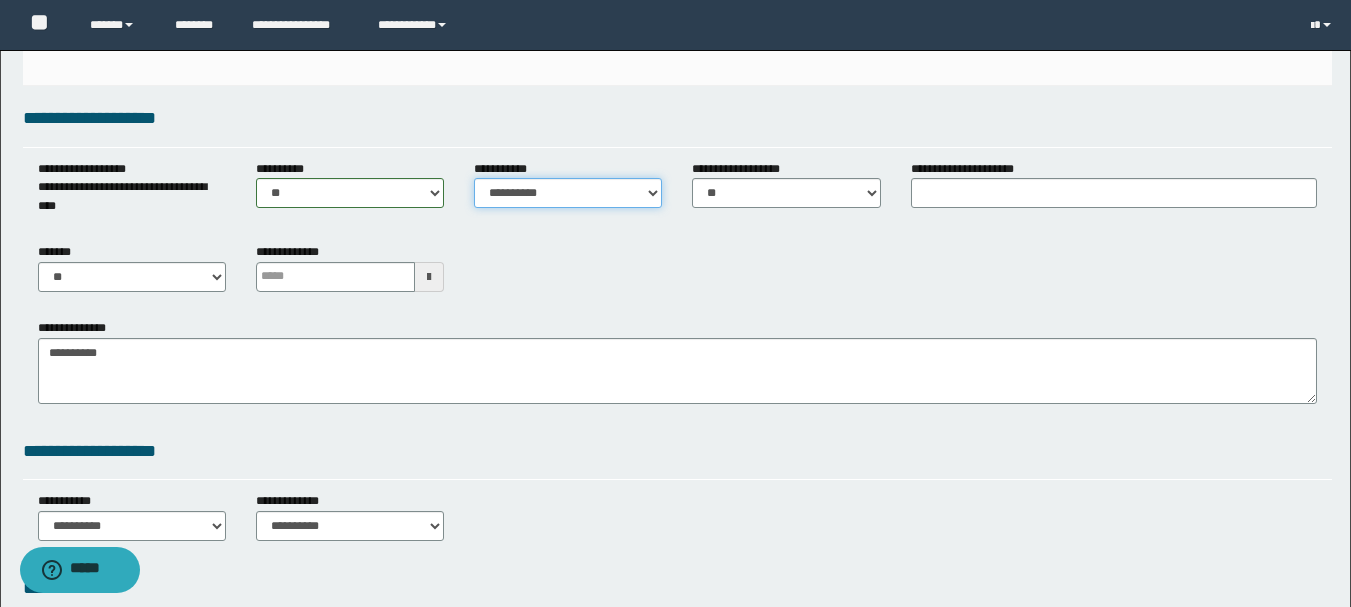 click on "**********" at bounding box center [568, 193] 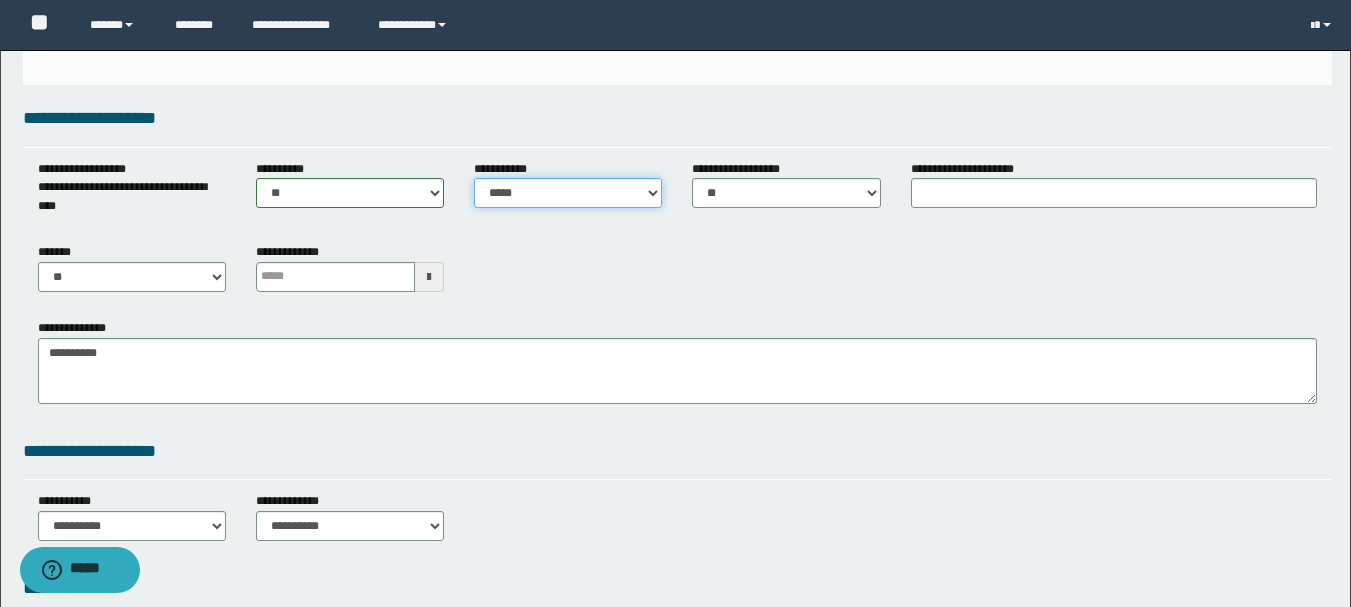 click on "**********" at bounding box center [568, 193] 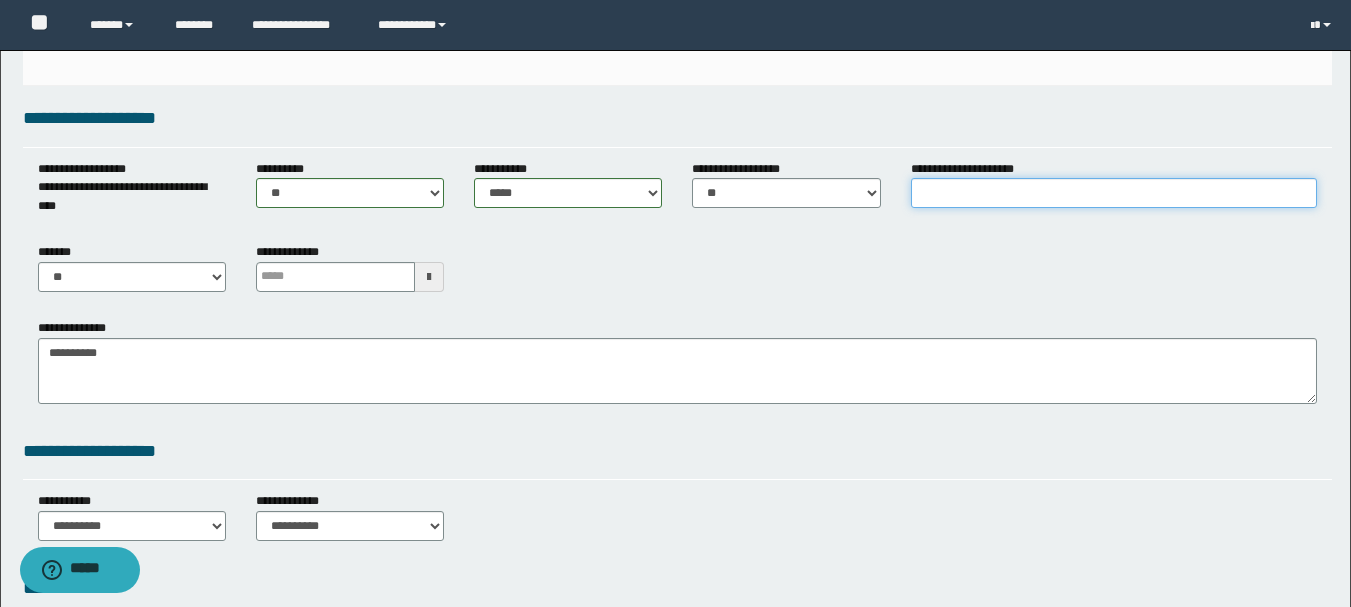 click on "**********" at bounding box center [1114, 193] 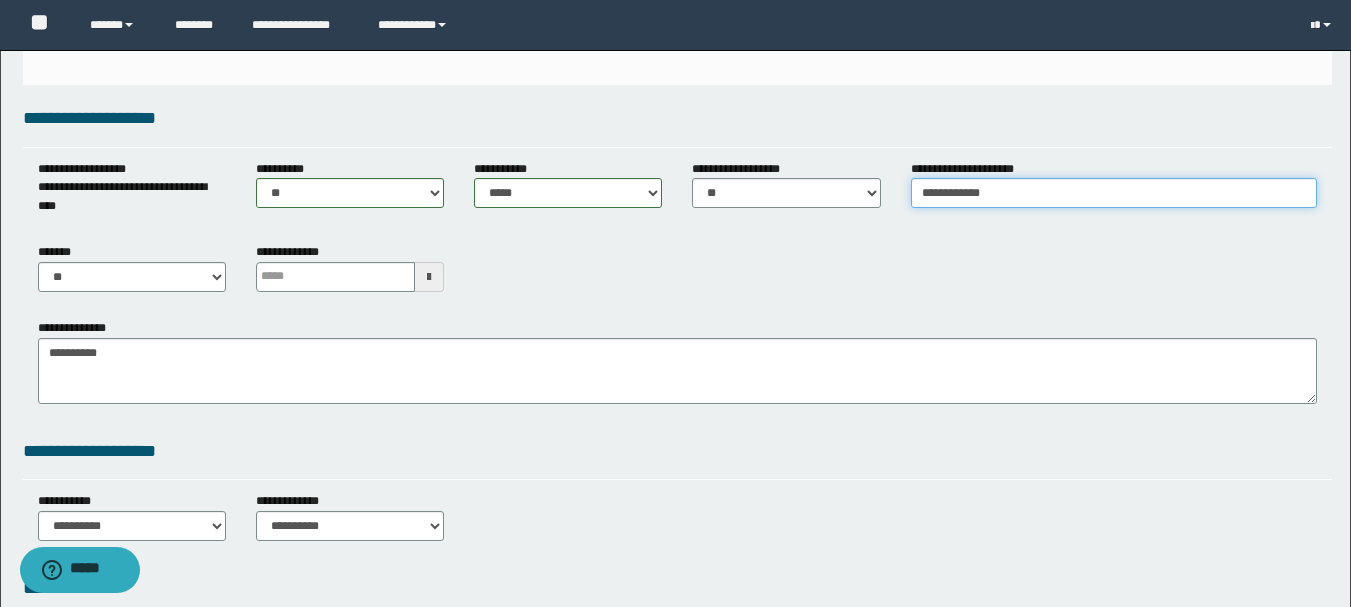 type on "**********" 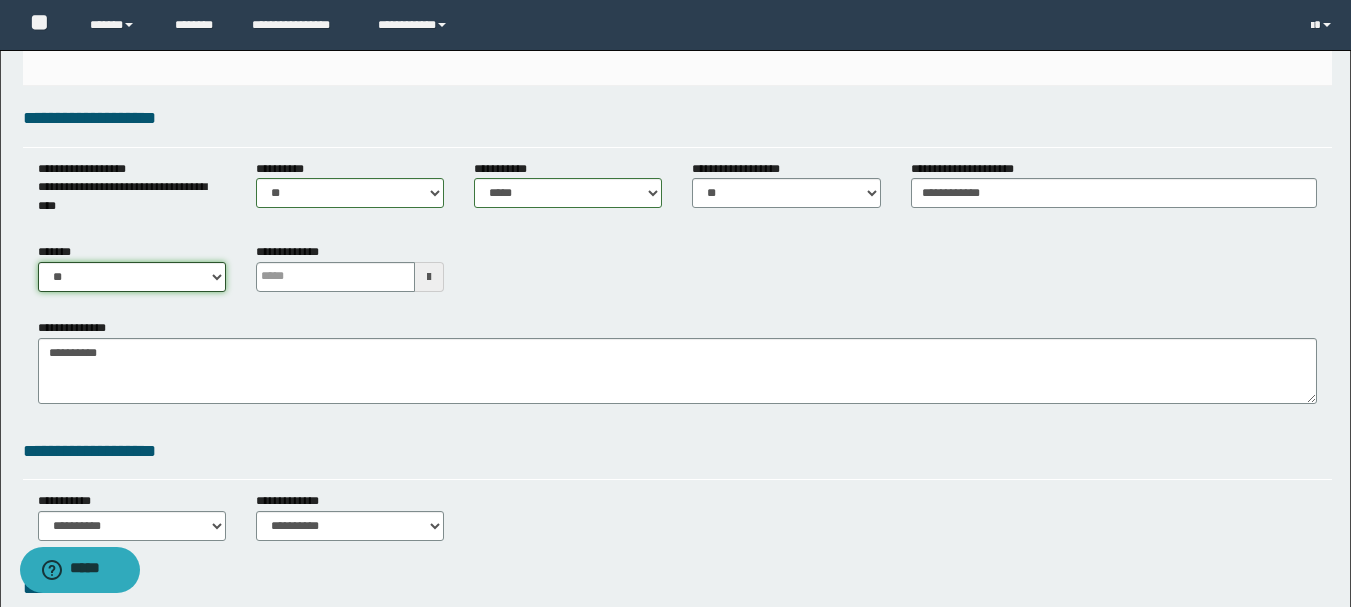 click on "**
**" at bounding box center [132, 277] 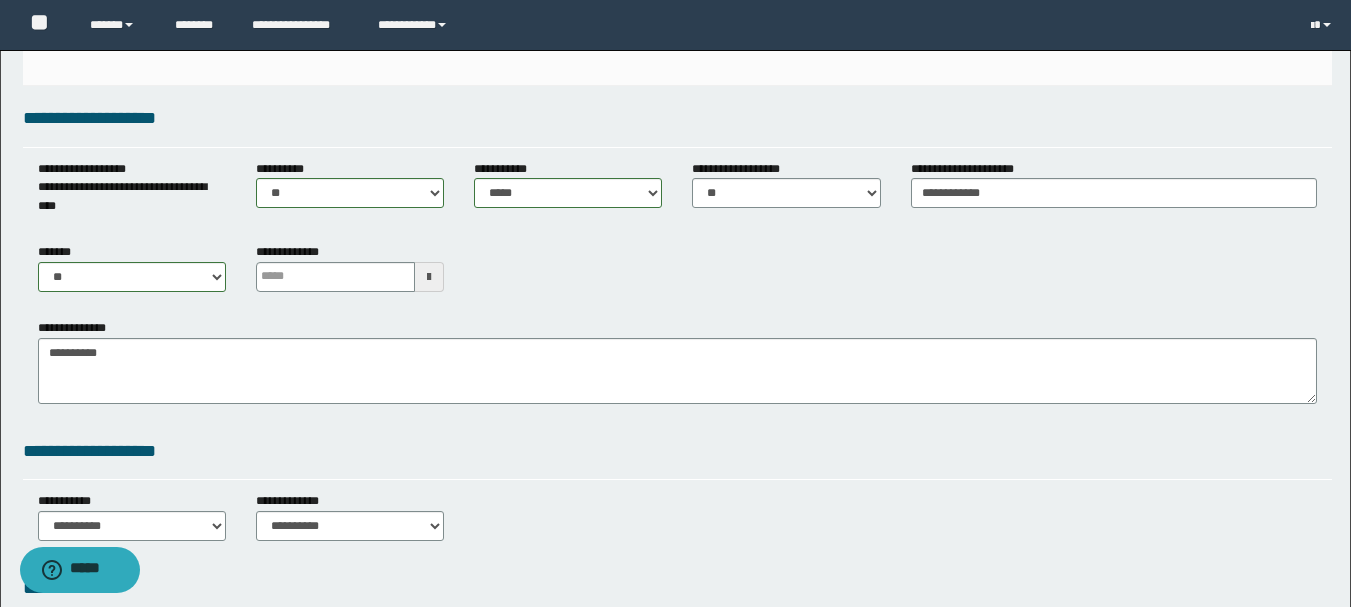 click at bounding box center [429, 277] 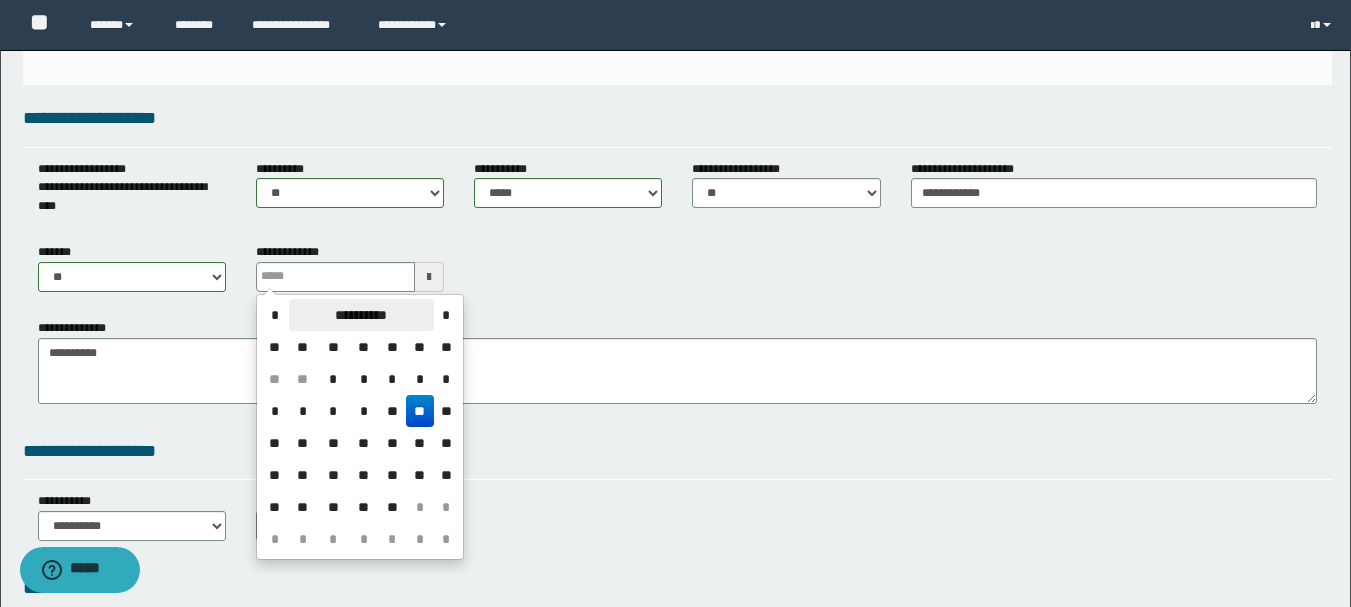 click on "**********" at bounding box center (361, 315) 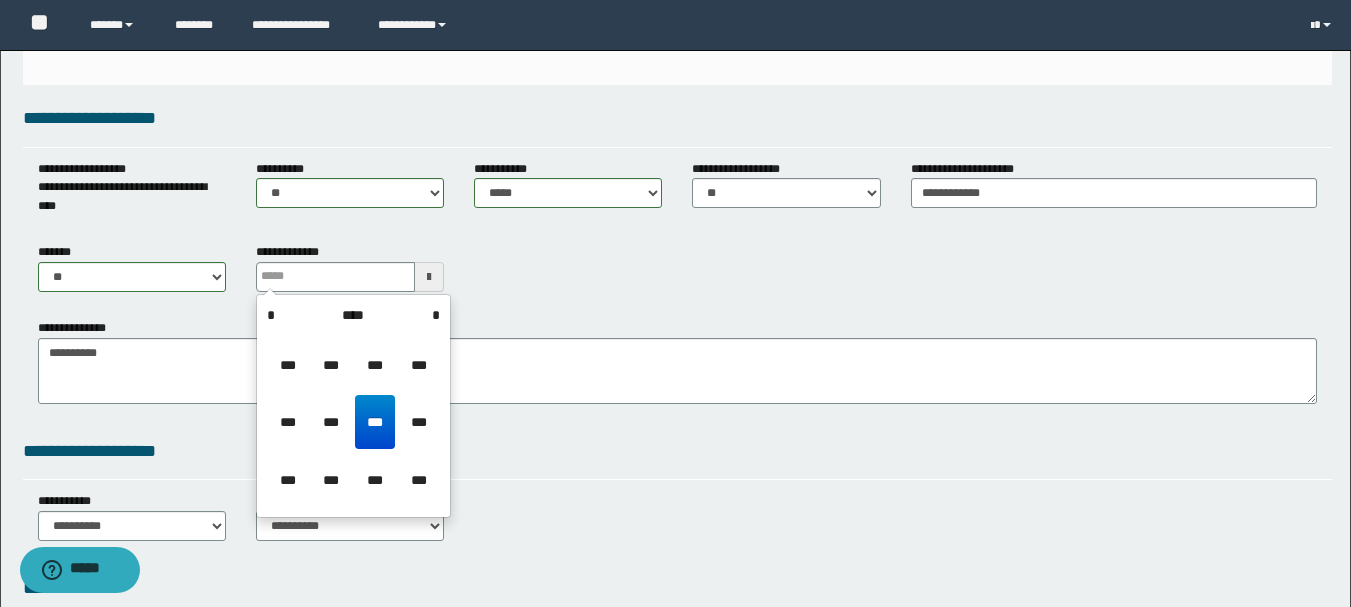 click on "***" at bounding box center [375, 422] 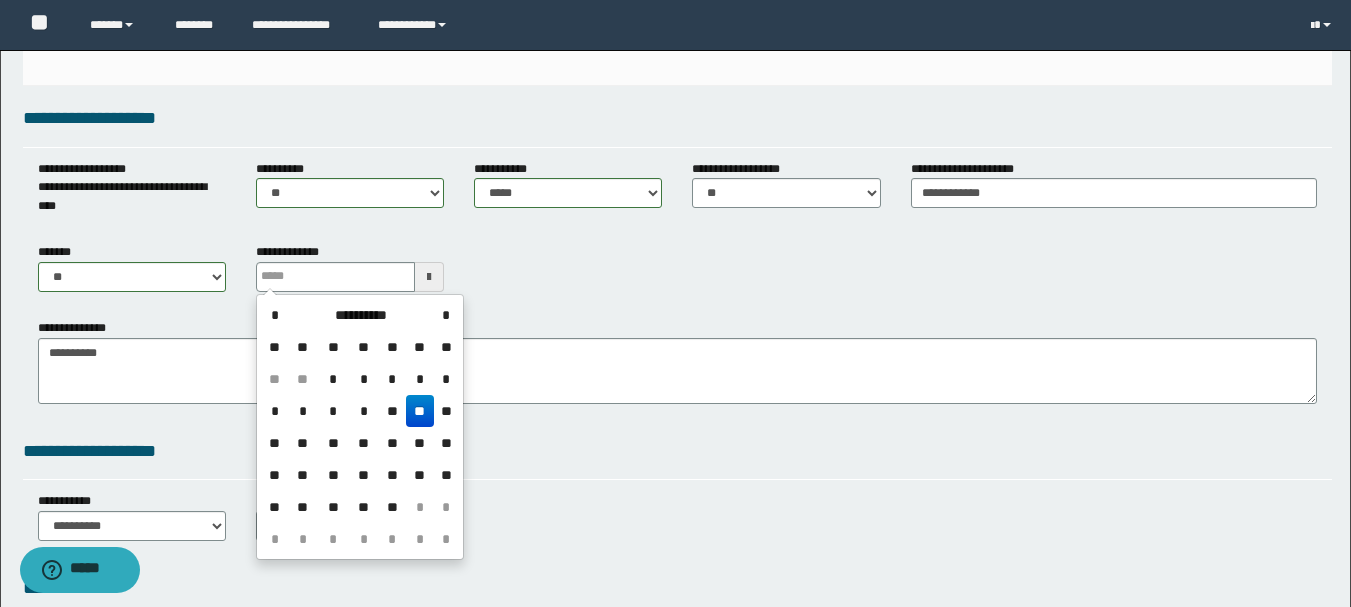 click on "*" at bounding box center [364, 411] 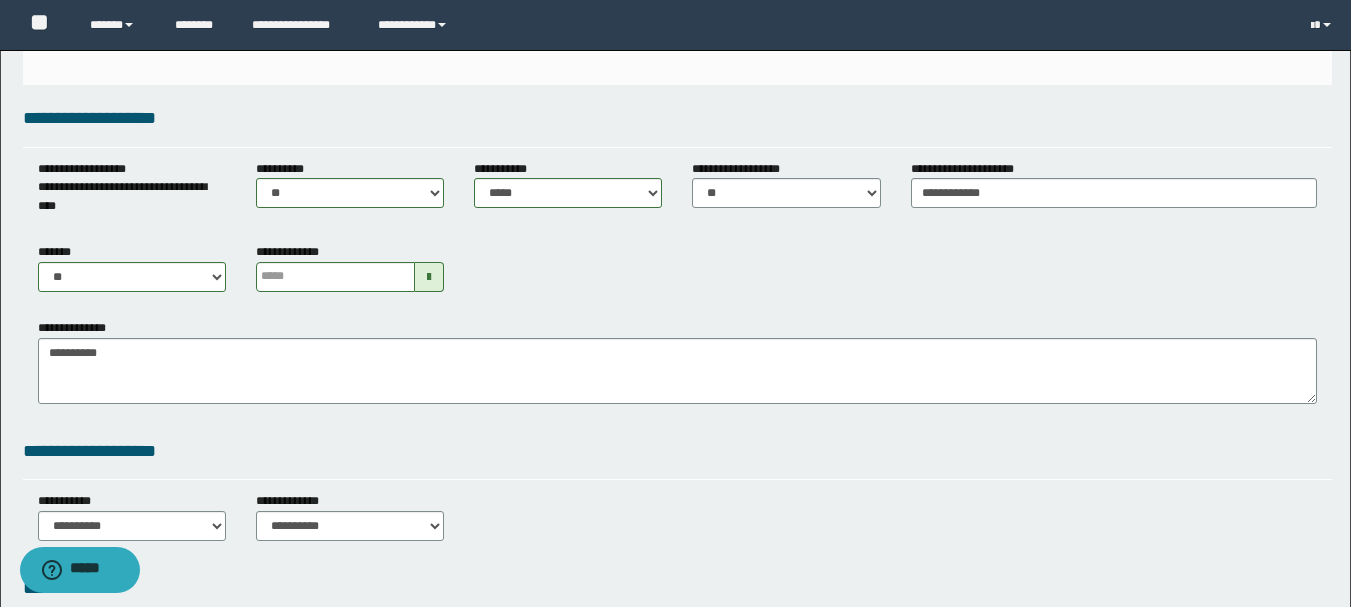 click at bounding box center (429, 277) 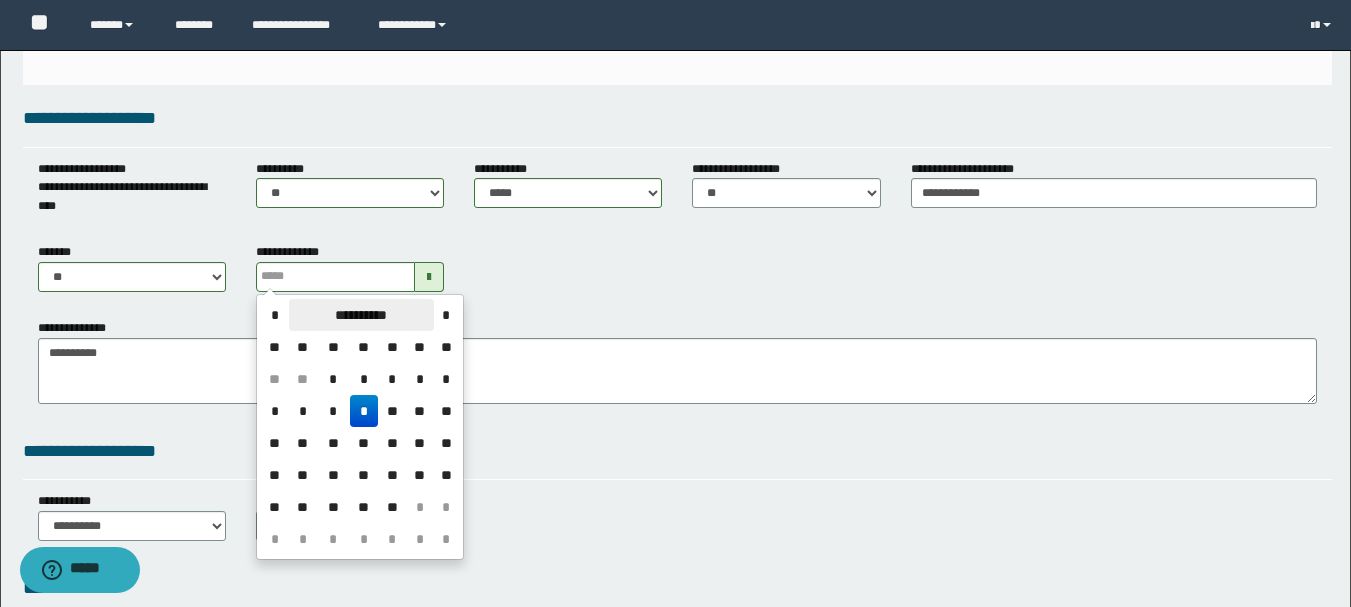 click on "**********" at bounding box center [361, 315] 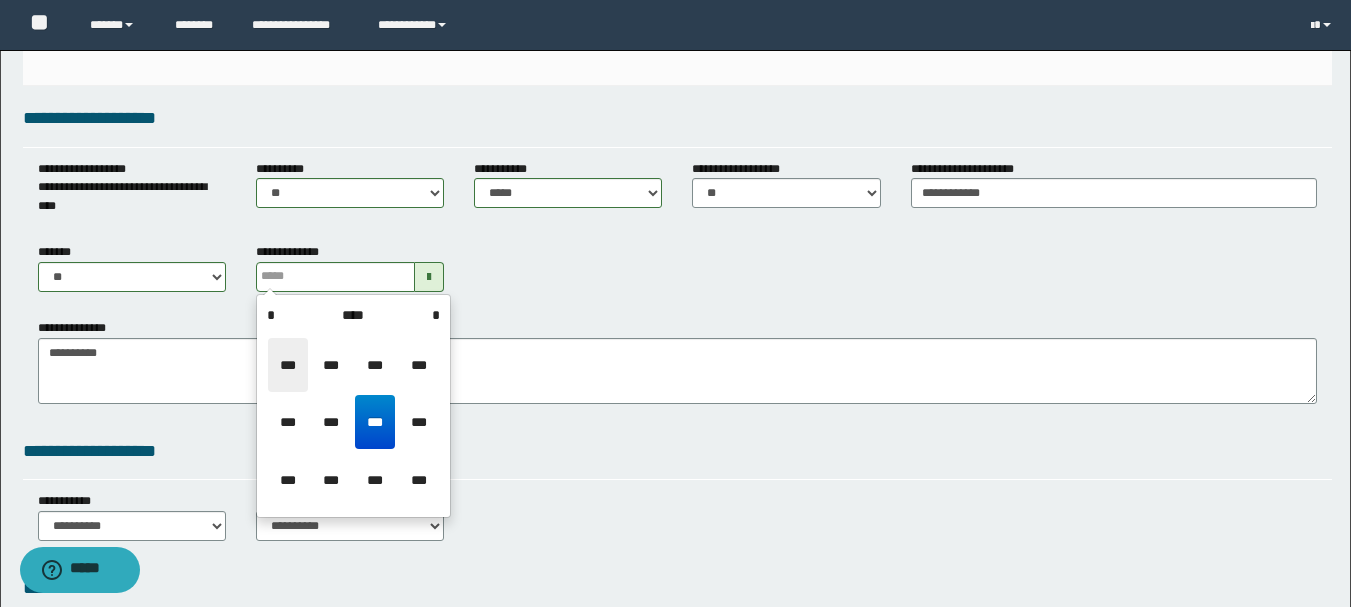click on "***" at bounding box center [288, 365] 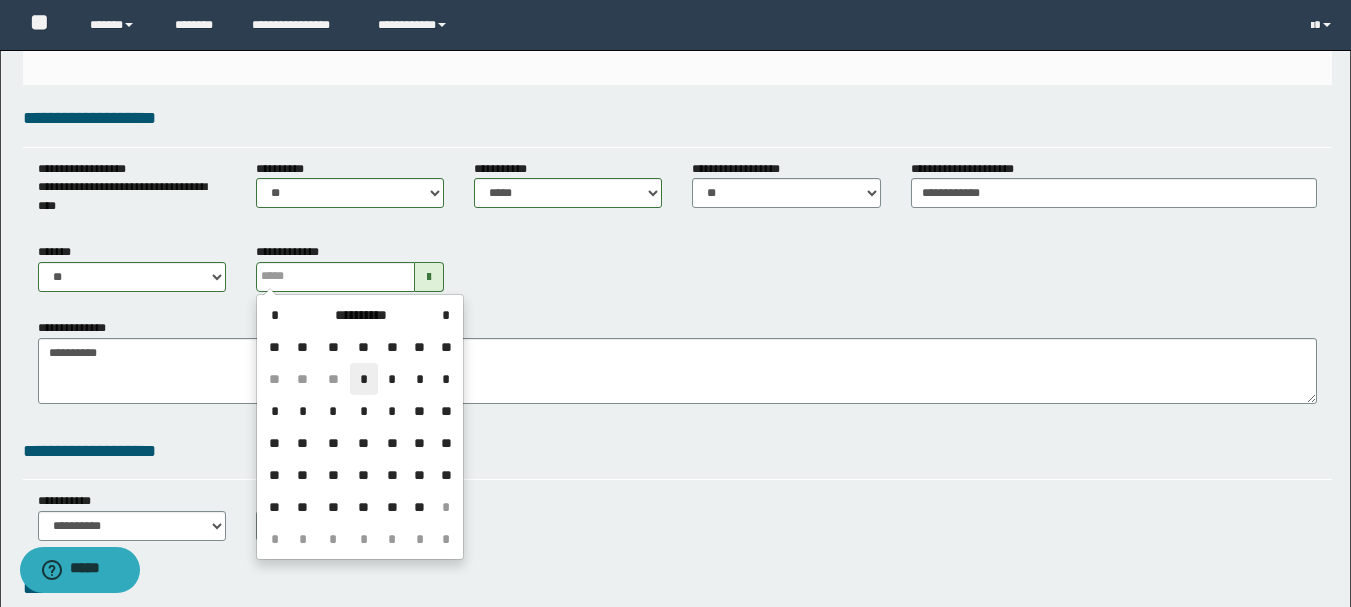 click on "*" at bounding box center (364, 379) 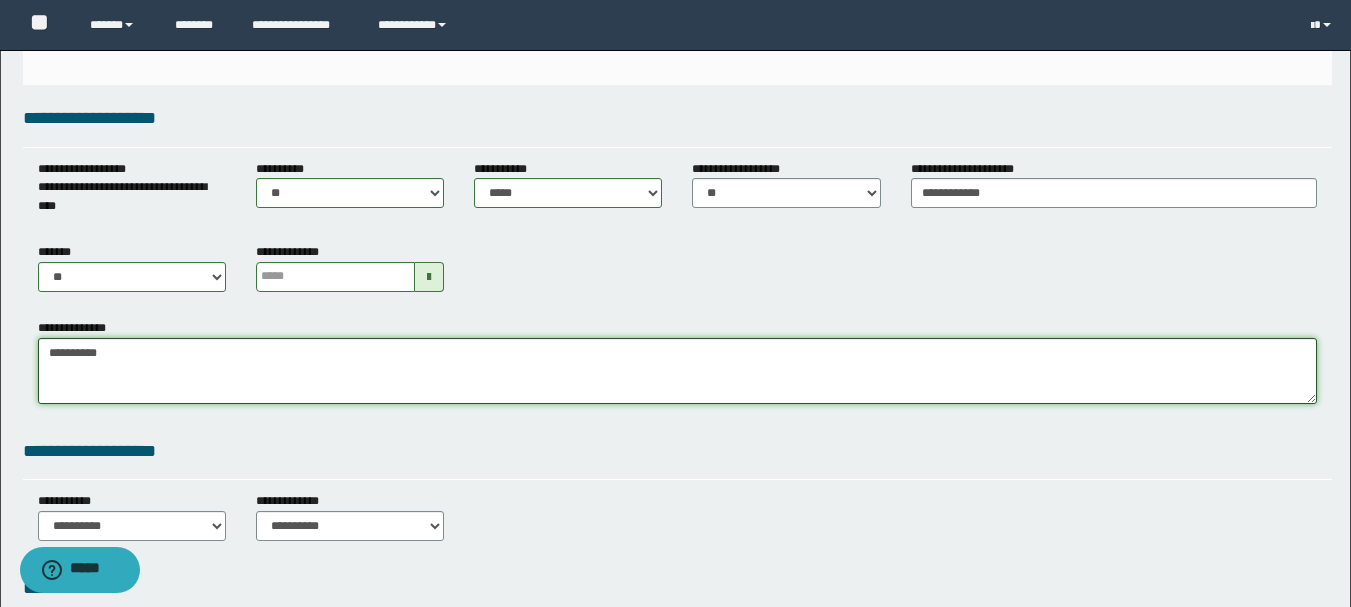 click on "**********" at bounding box center [677, 371] 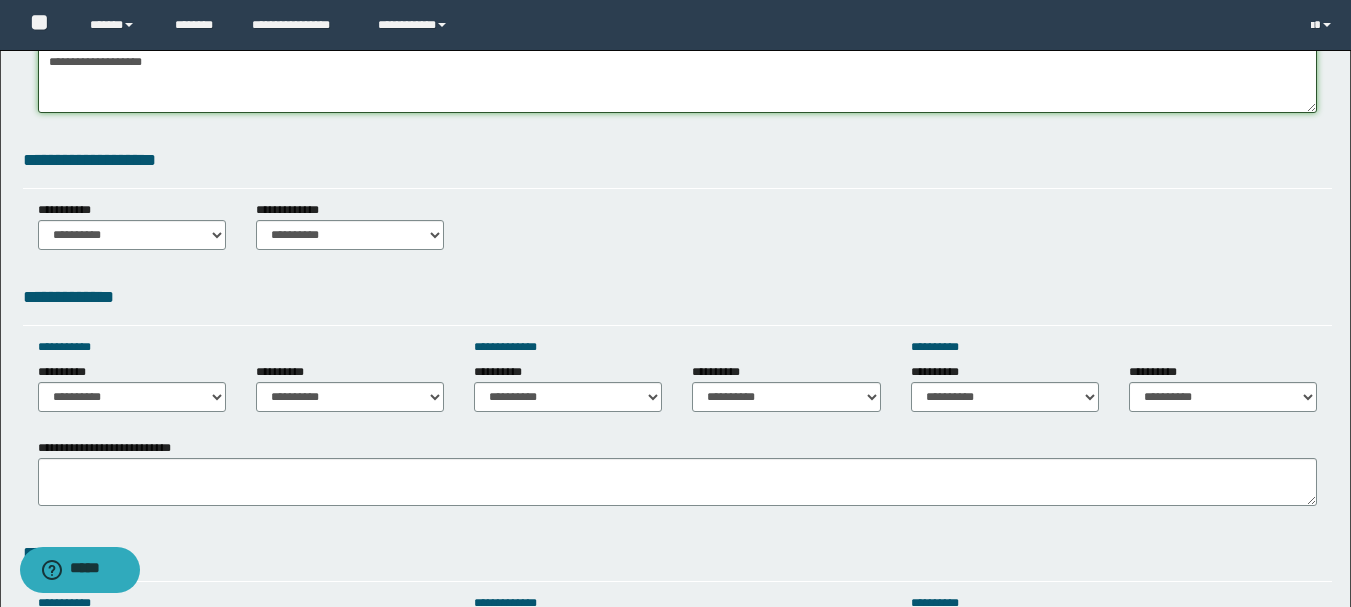 scroll, scrollTop: 800, scrollLeft: 0, axis: vertical 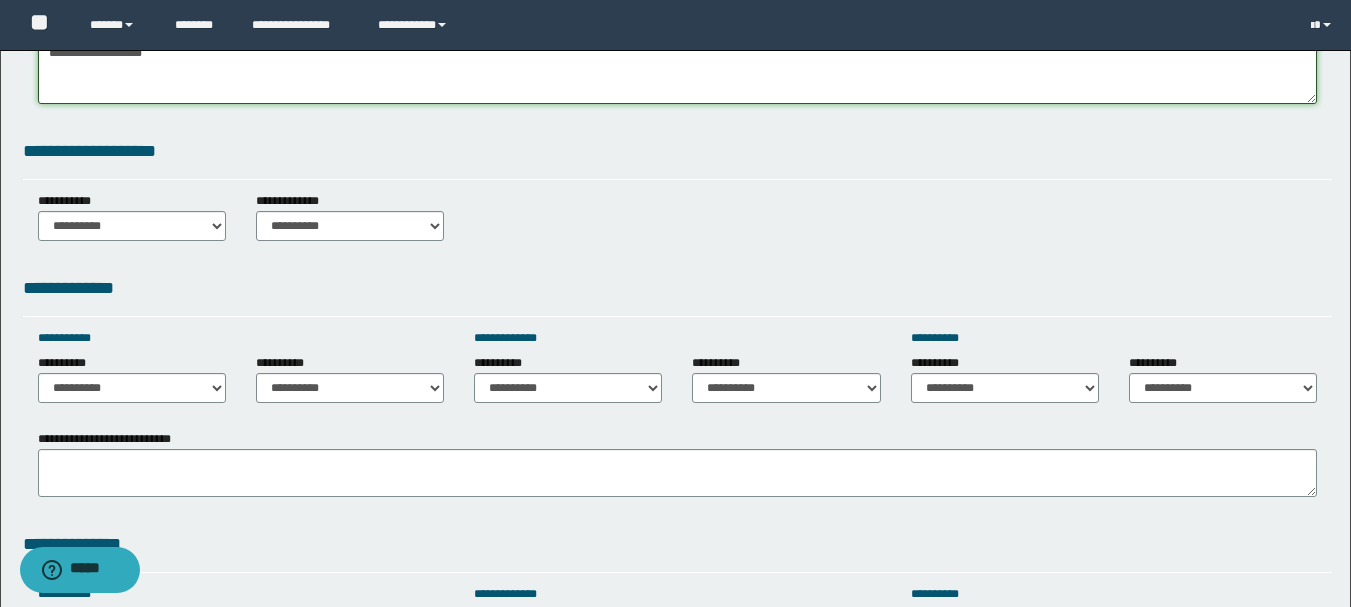 type on "**********" 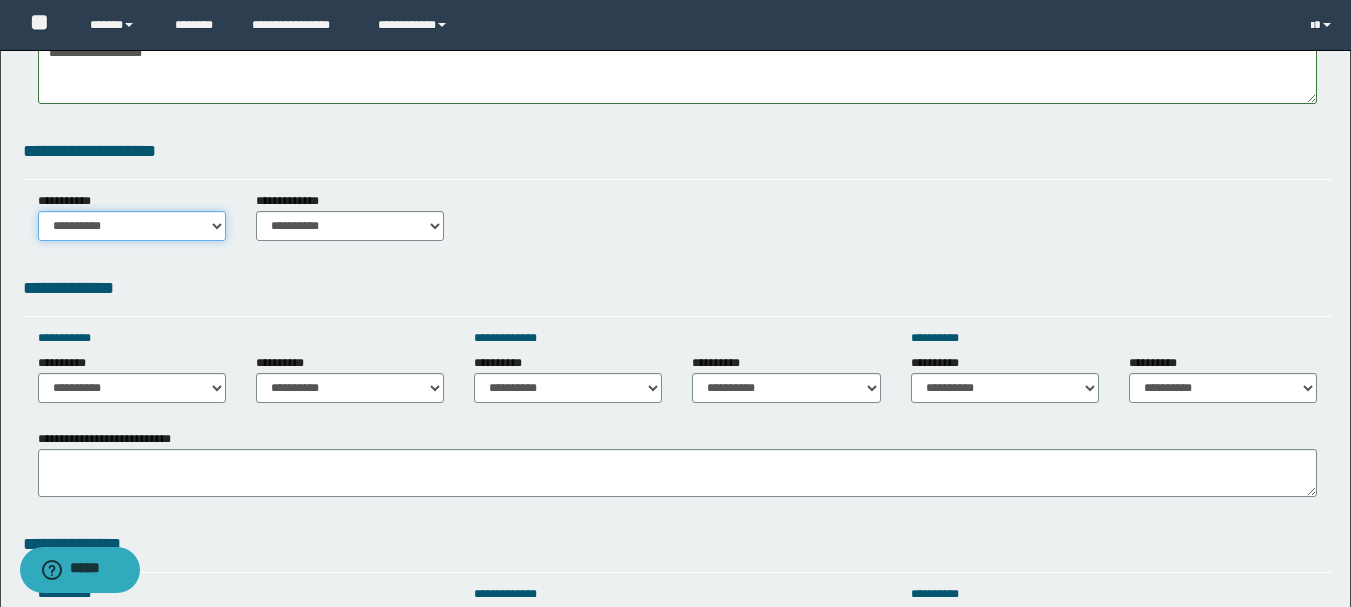 click on "**********" at bounding box center (132, 226) 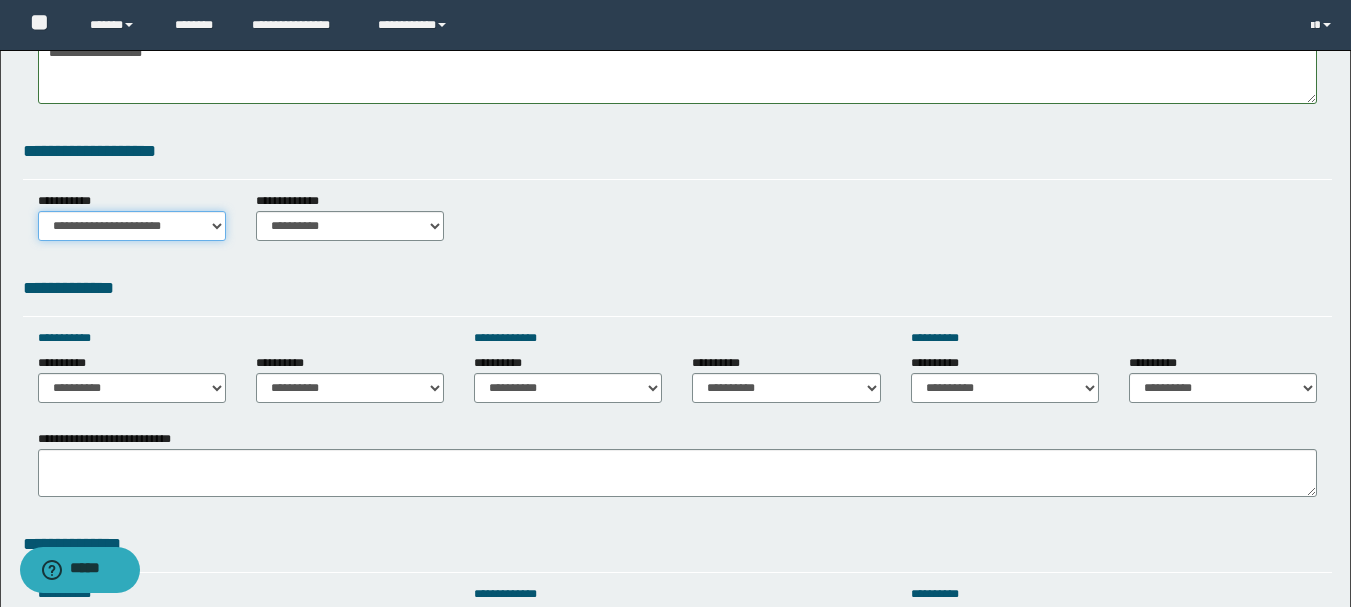 click on "**********" at bounding box center (132, 226) 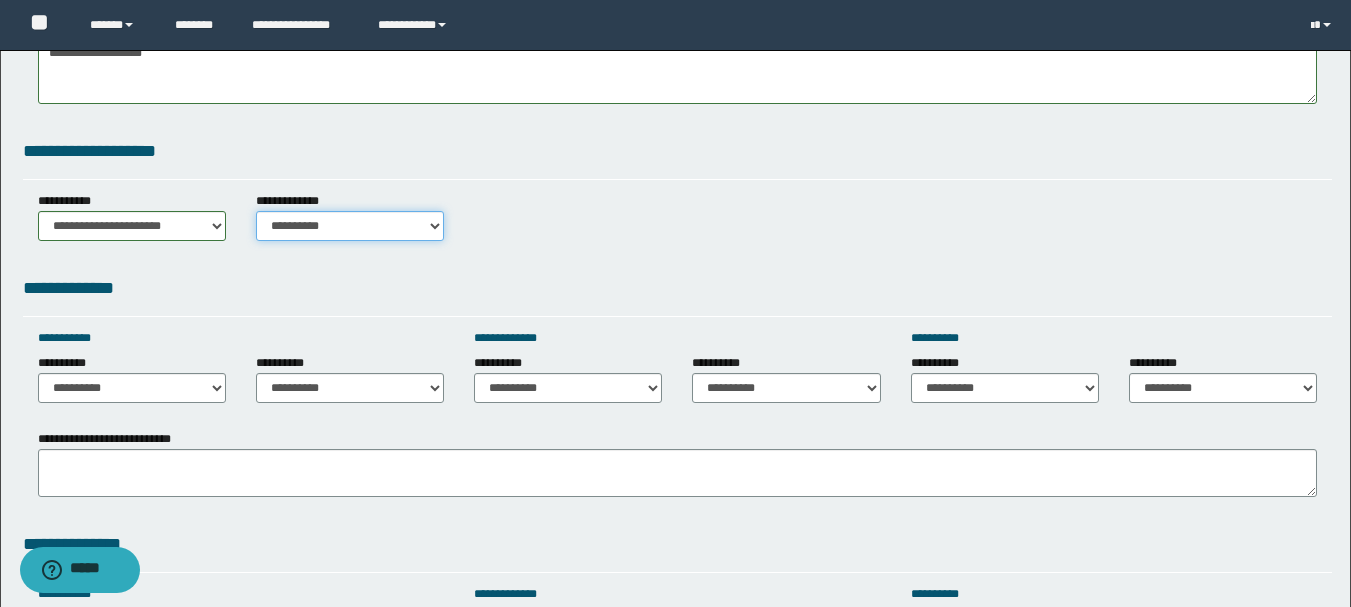 click on "**********" at bounding box center [350, 226] 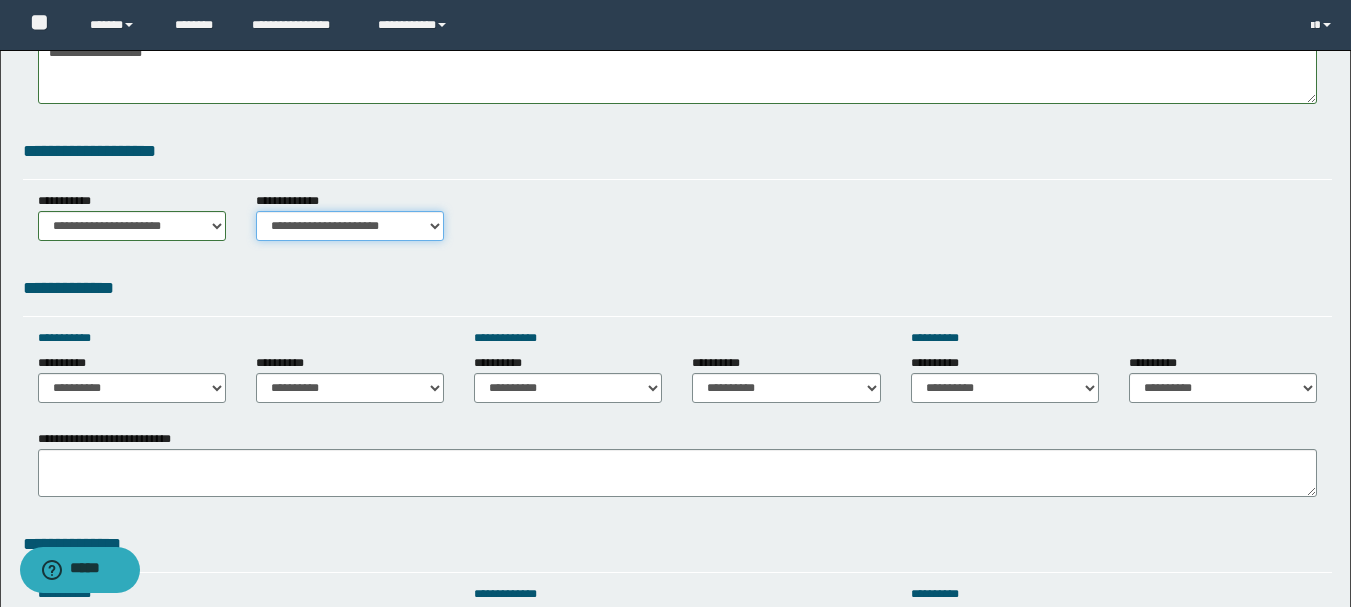 click on "**********" at bounding box center (350, 226) 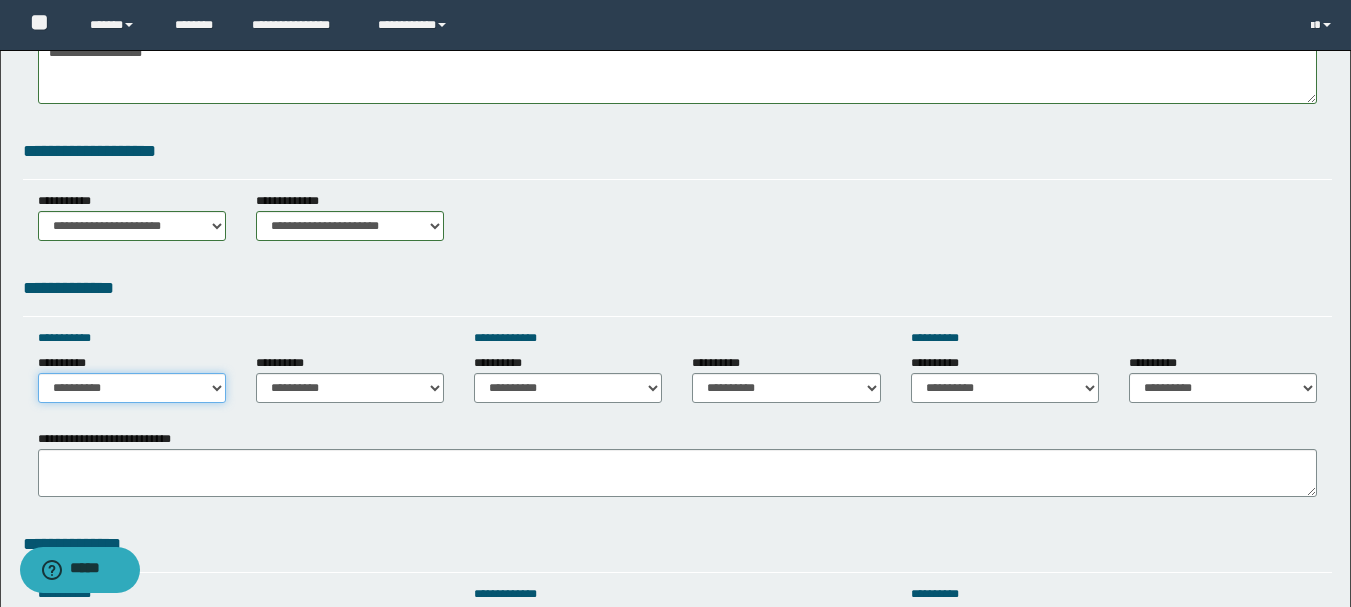 click on "**********" at bounding box center (132, 388) 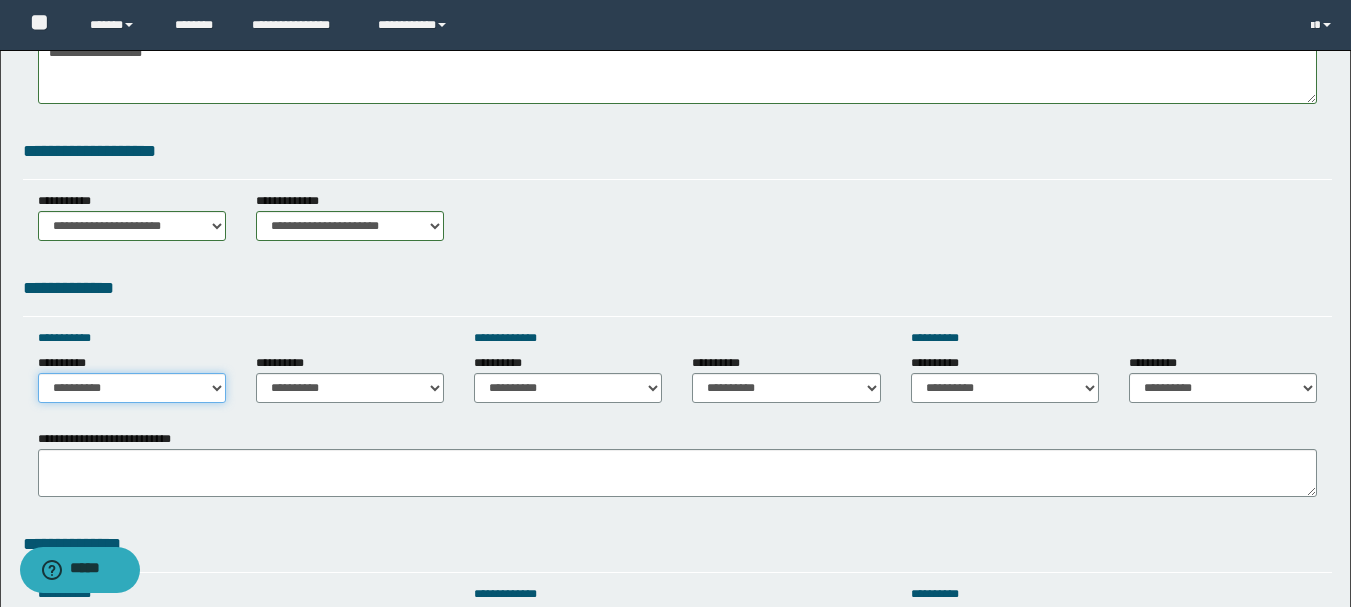 select on "*****" 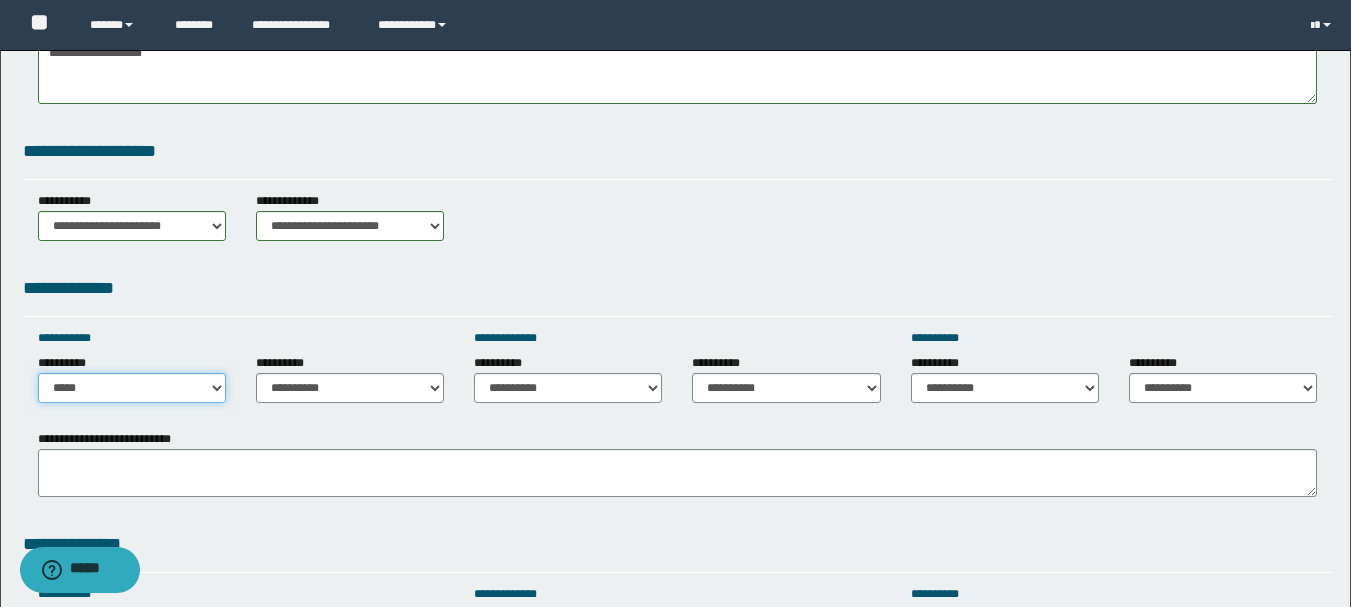 click on "**********" at bounding box center [132, 388] 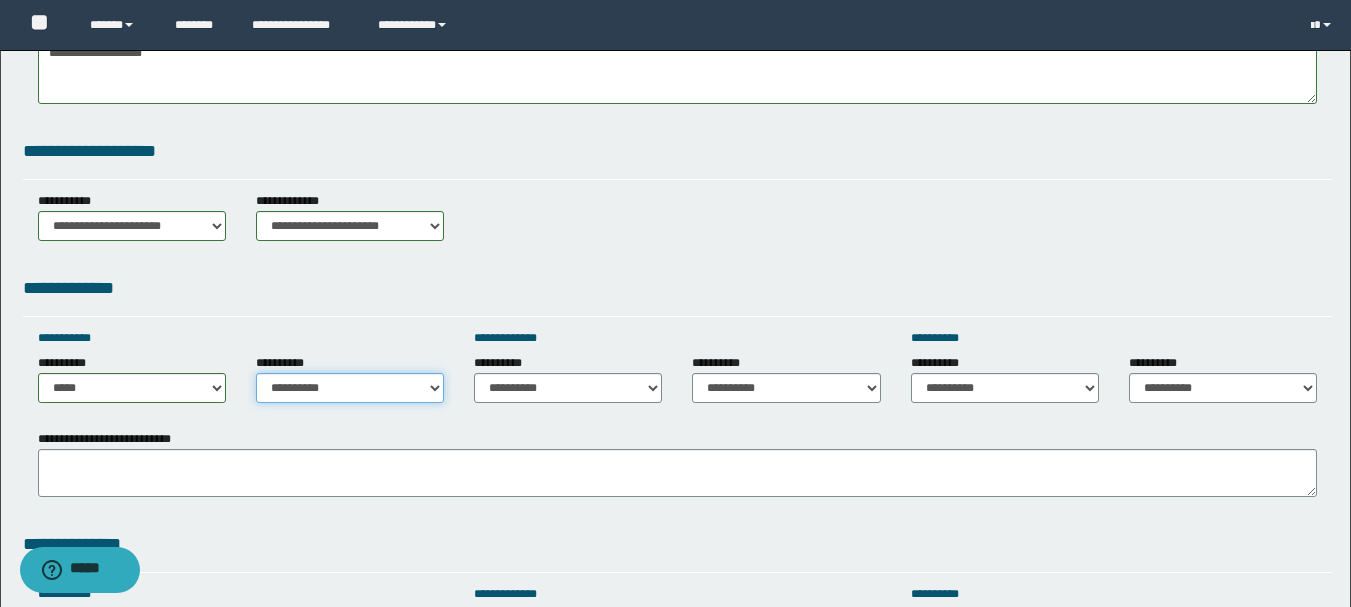 click on "**********" at bounding box center [350, 388] 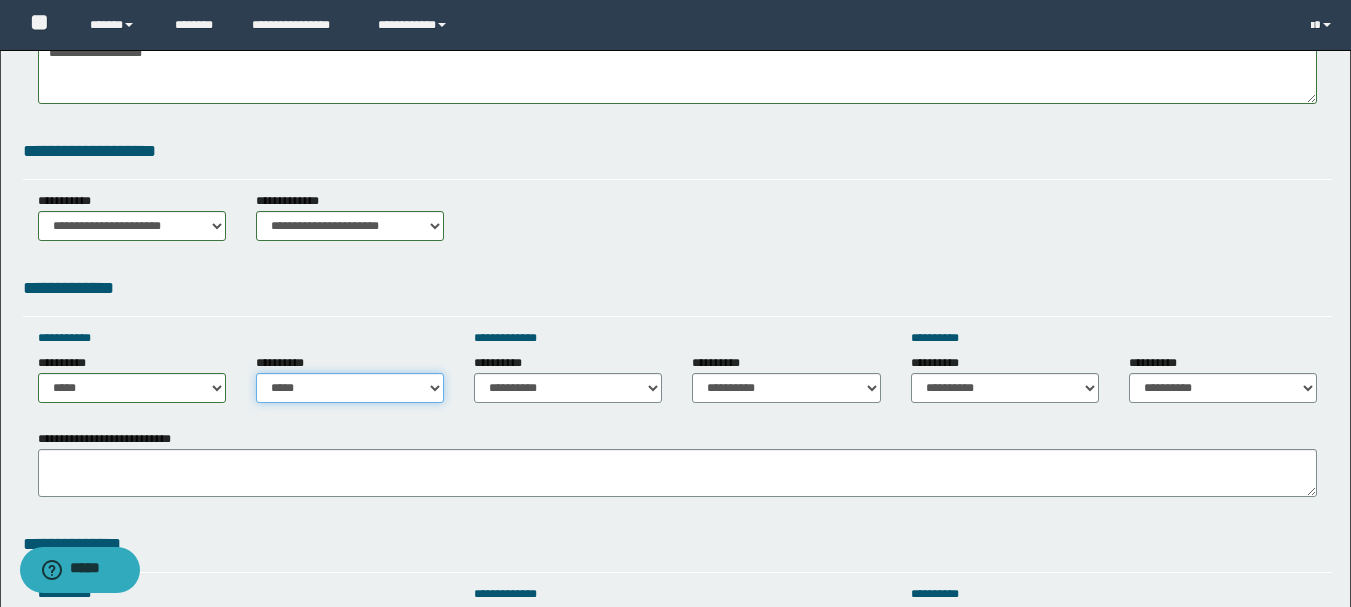 click on "**********" at bounding box center [350, 388] 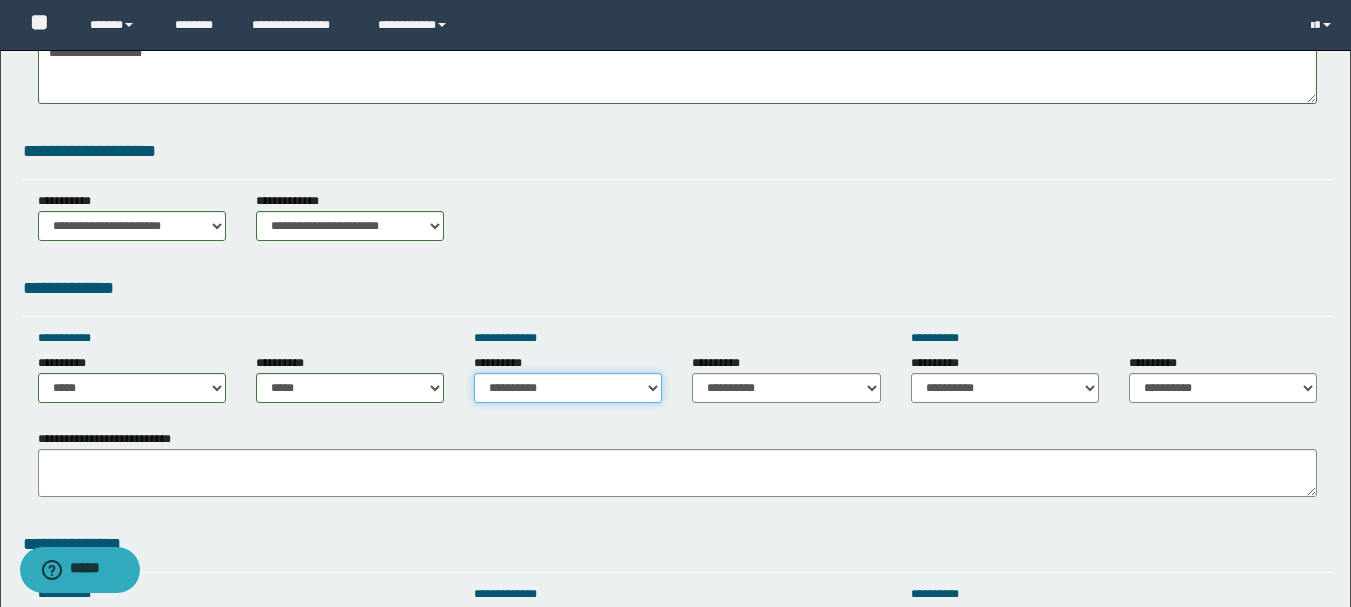 click on "**********" at bounding box center [568, 388] 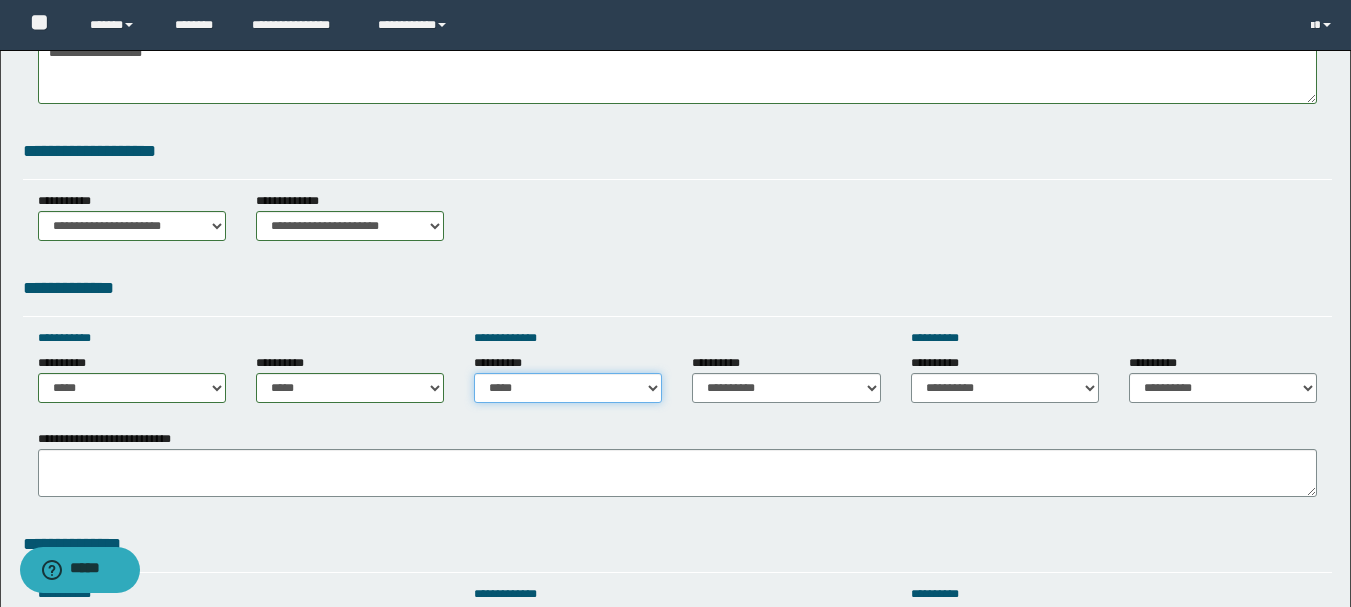 click on "**********" at bounding box center [568, 388] 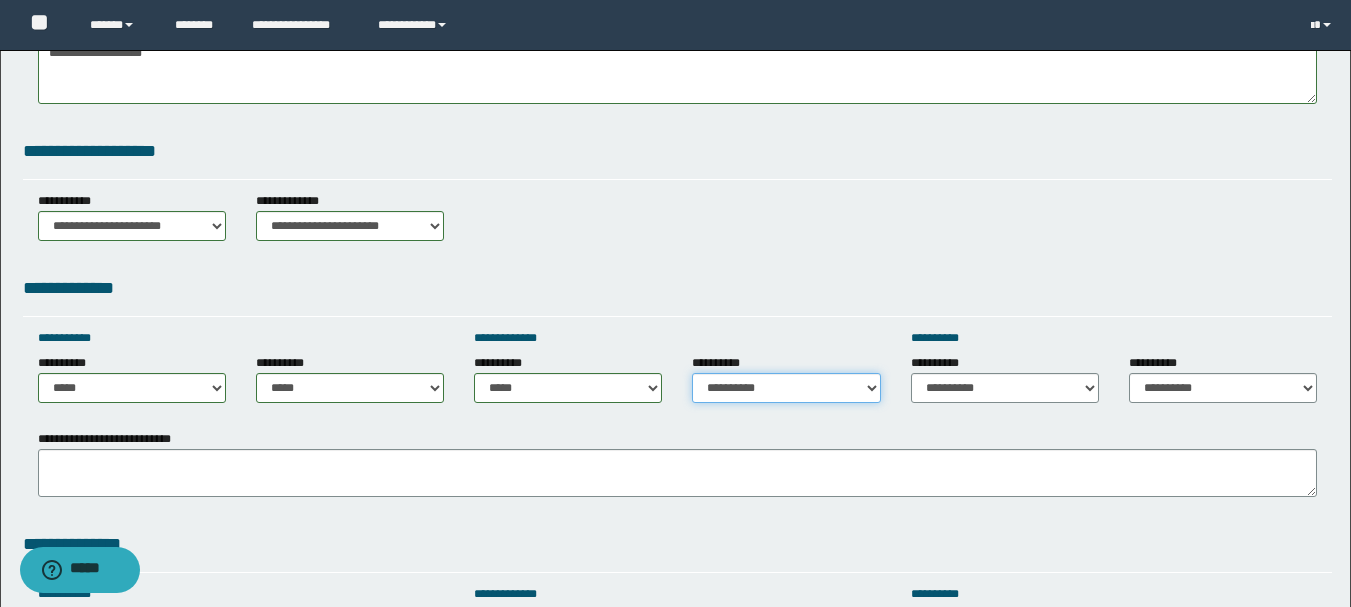 click on "**********" at bounding box center [786, 388] 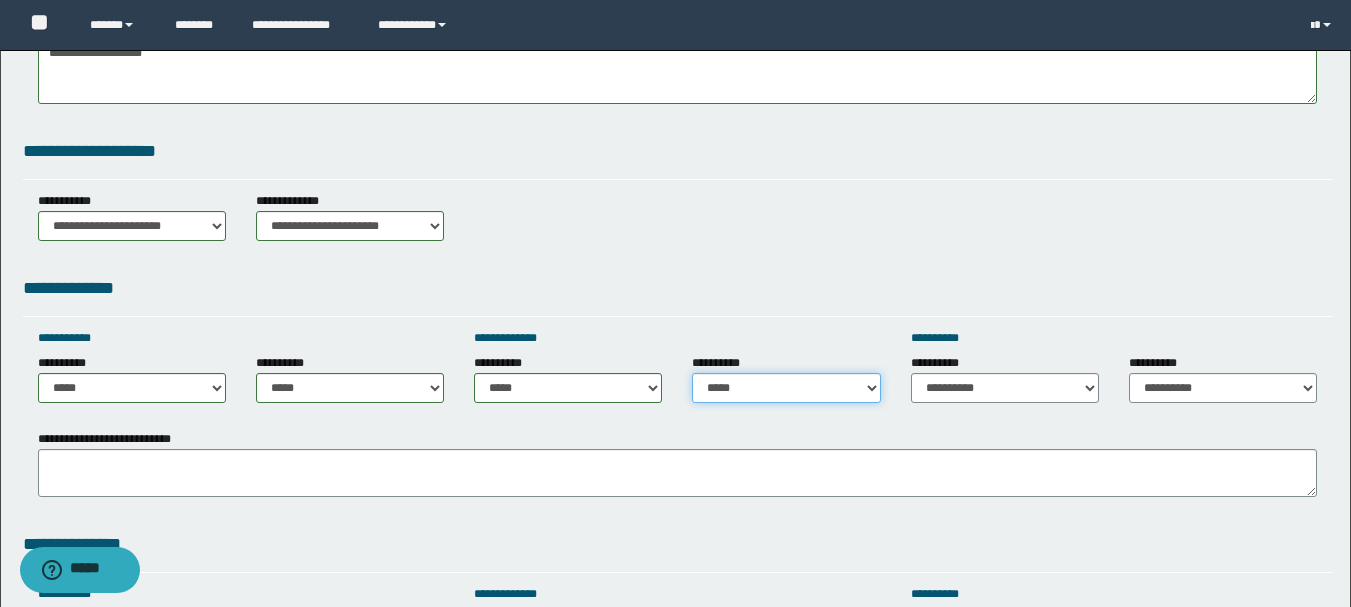 click on "**********" at bounding box center [786, 388] 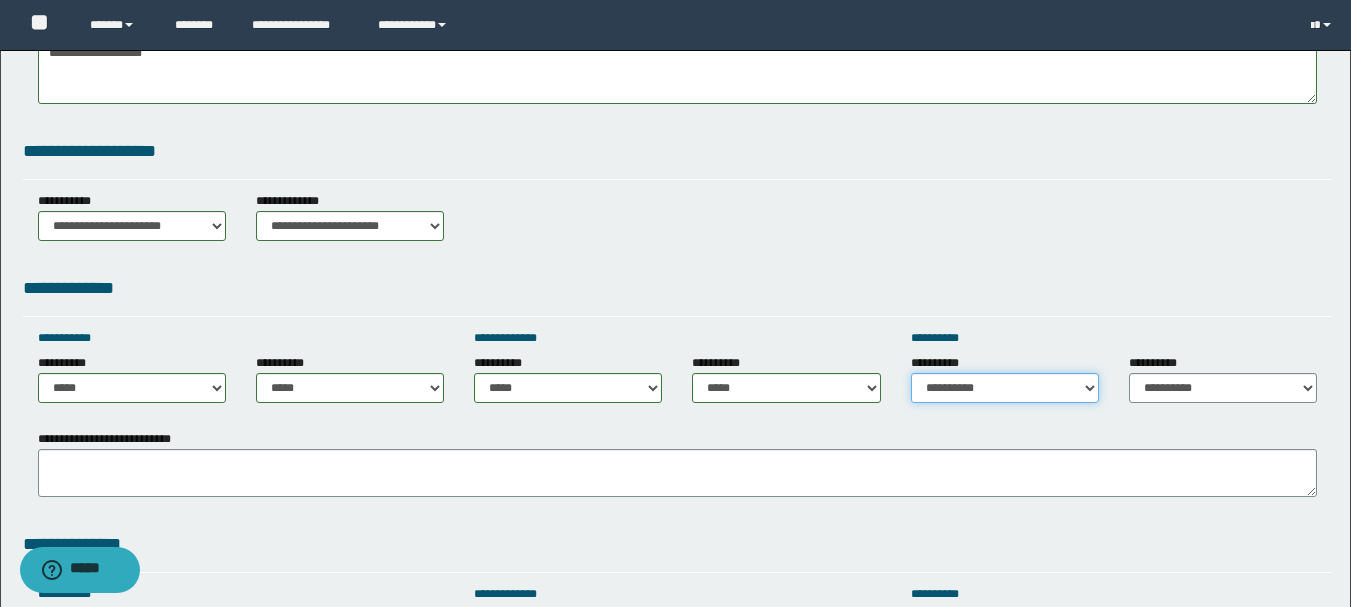 click on "**********" at bounding box center [1005, 388] 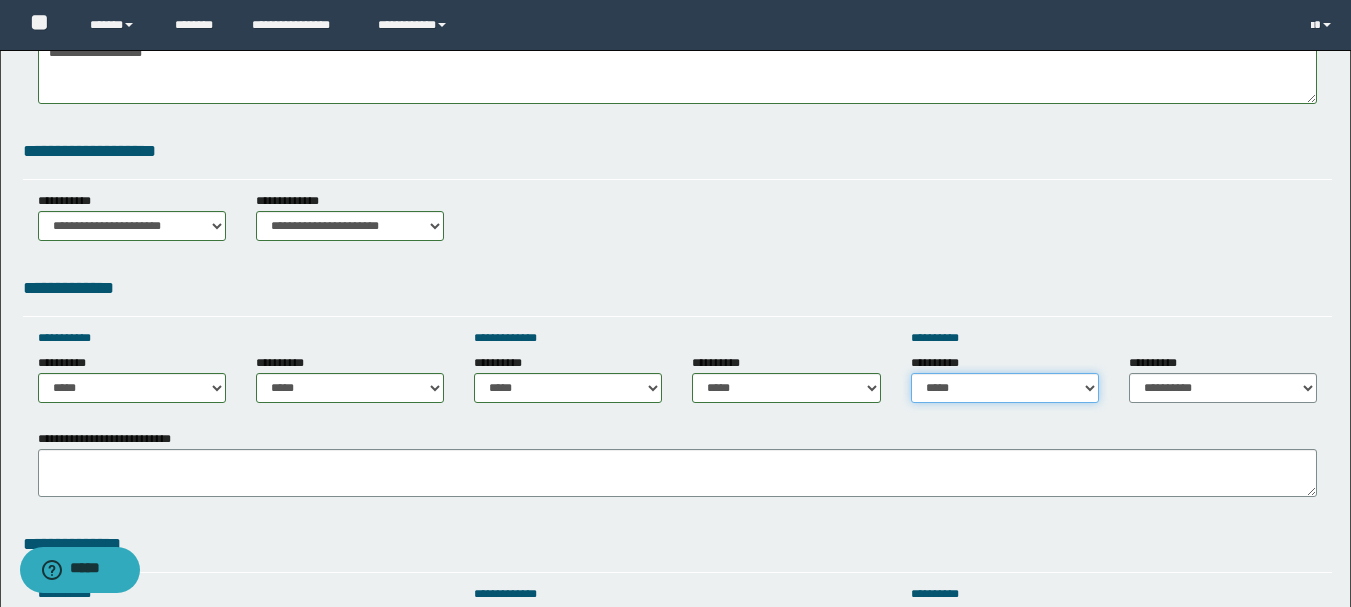 click on "**********" at bounding box center [1005, 388] 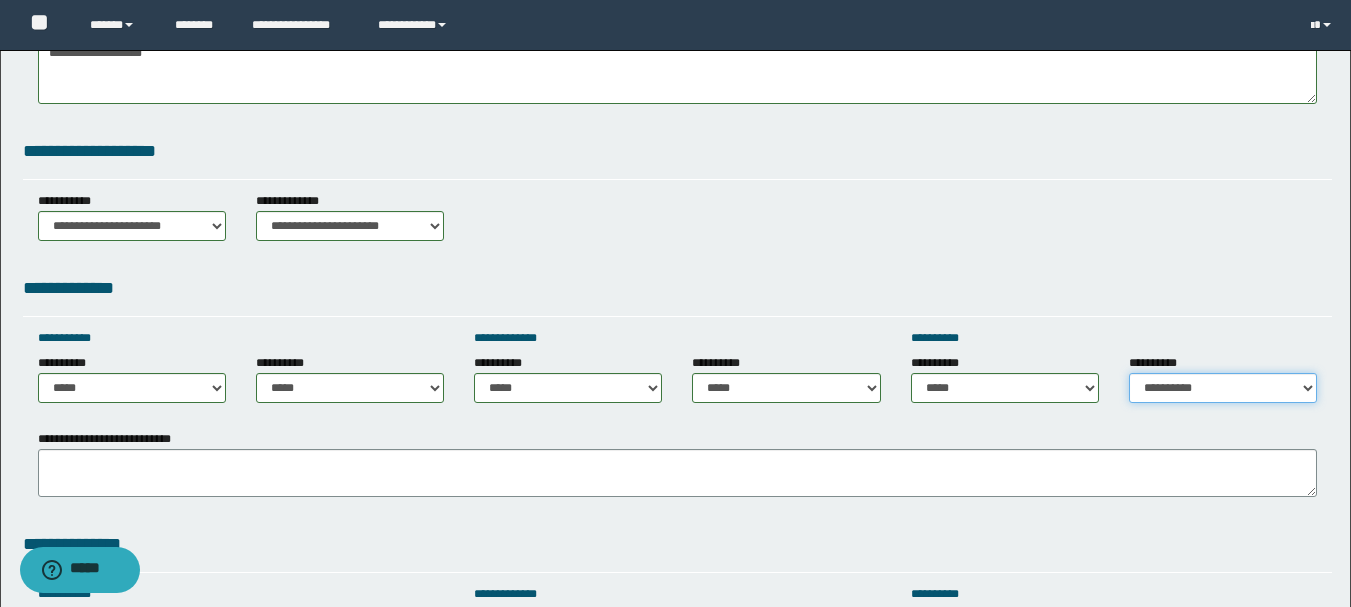 click on "**********" at bounding box center (1223, 388) 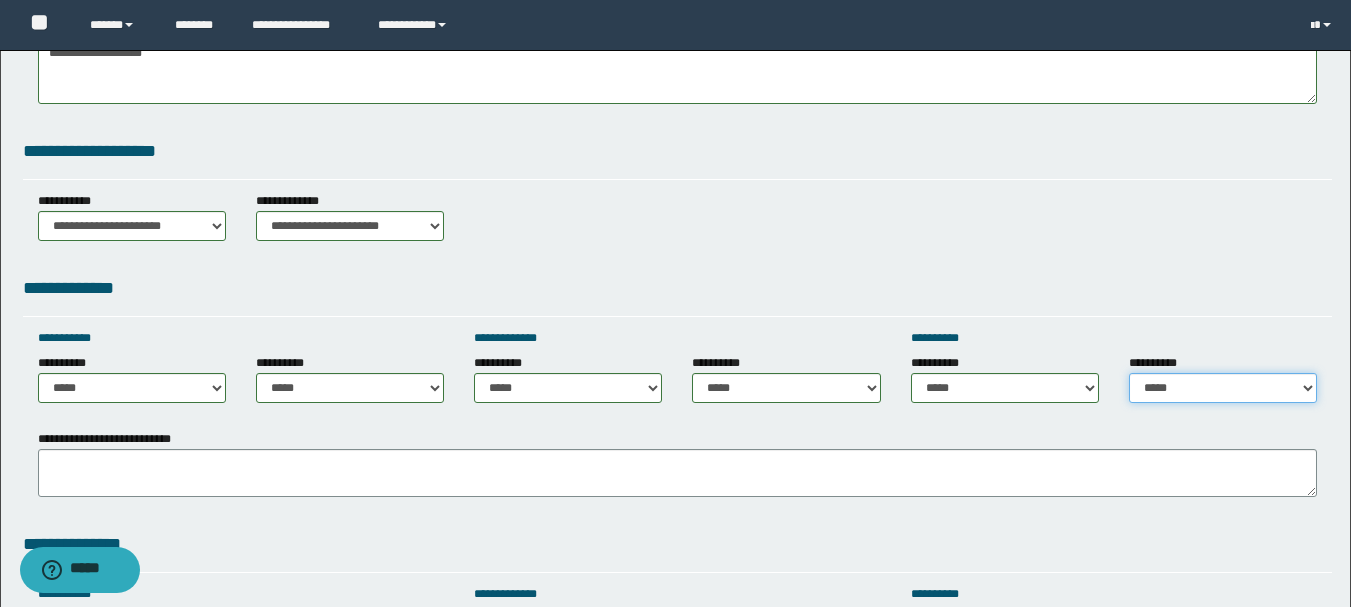 click on "**********" at bounding box center [1223, 388] 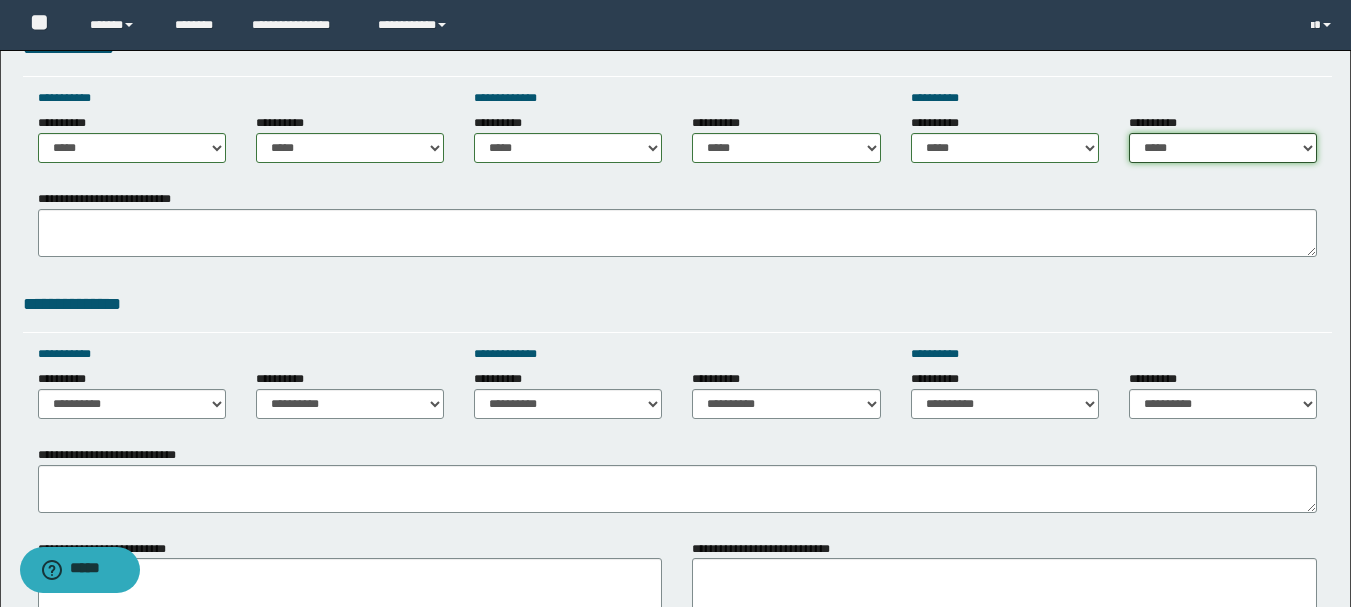 scroll, scrollTop: 1100, scrollLeft: 0, axis: vertical 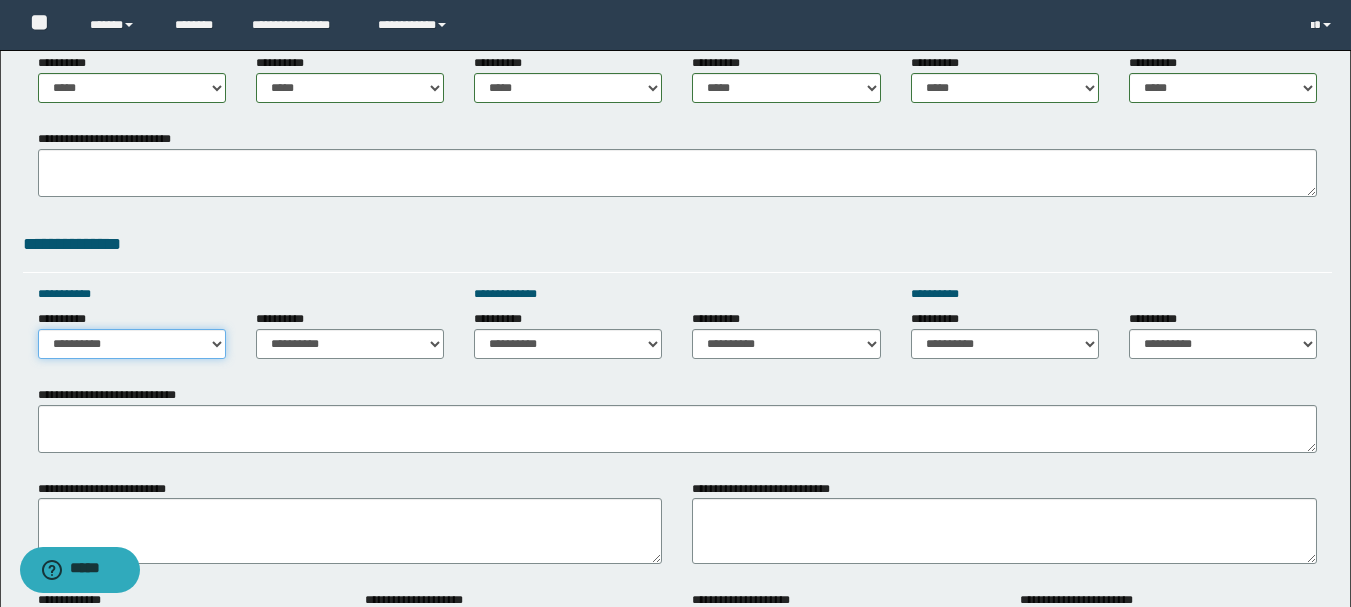 click on "**********" at bounding box center [132, 344] 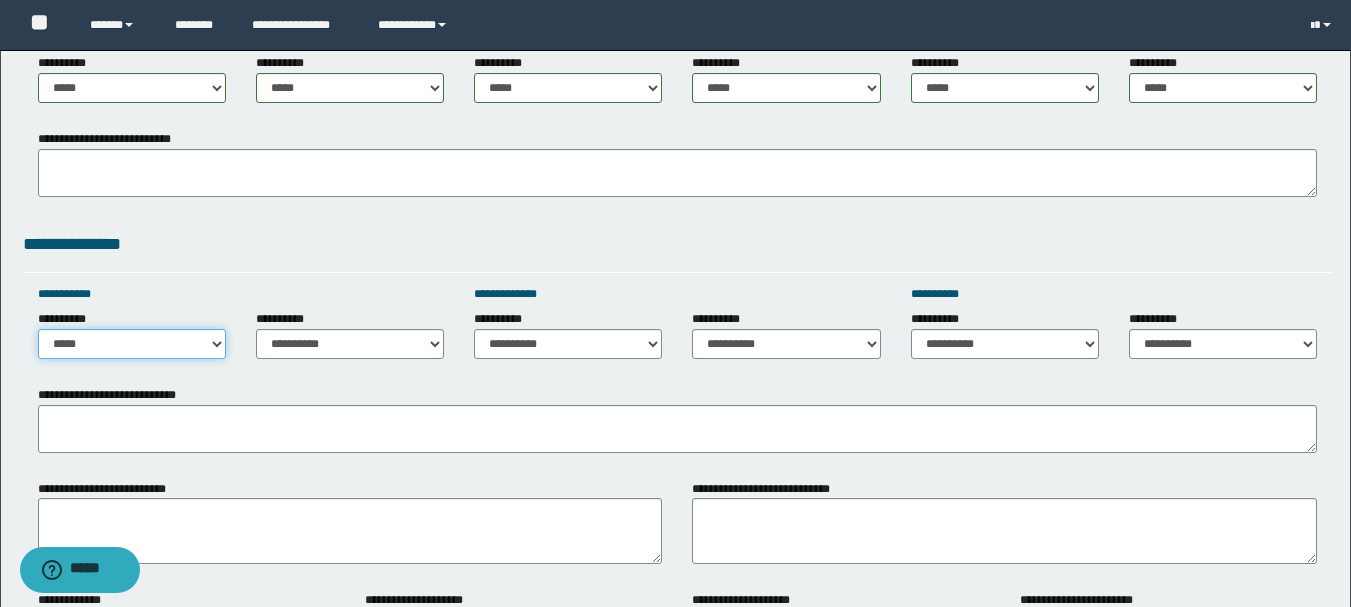 click on "**********" at bounding box center [132, 344] 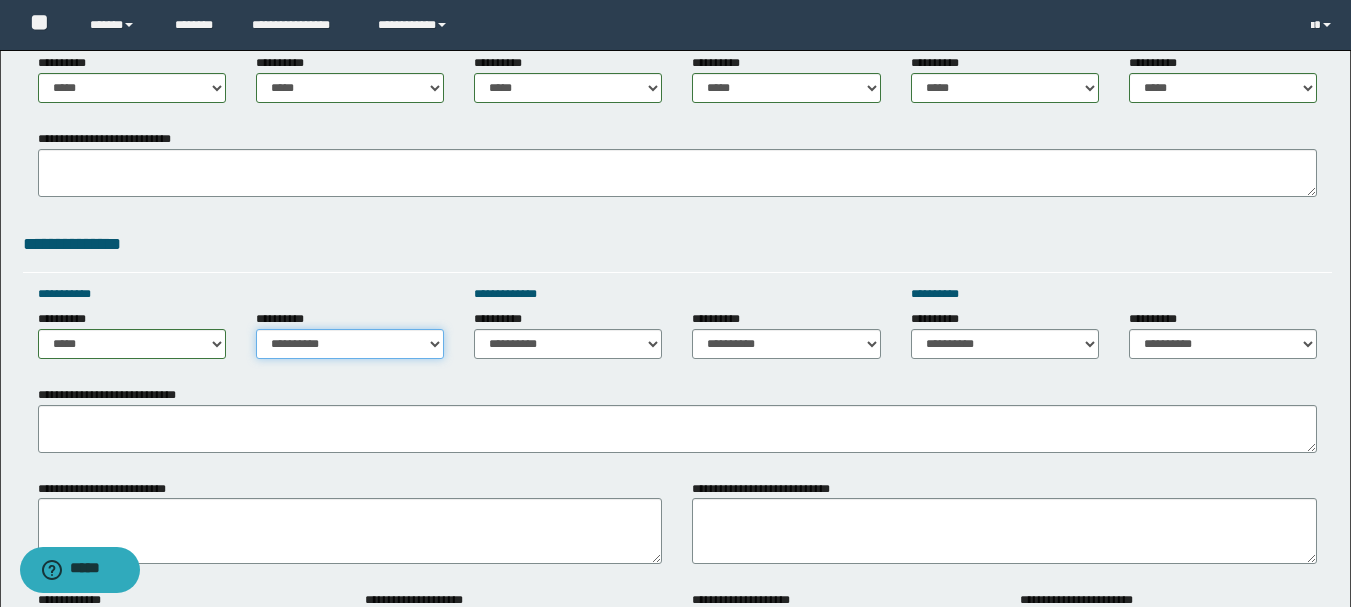 click on "**********" at bounding box center (350, 344) 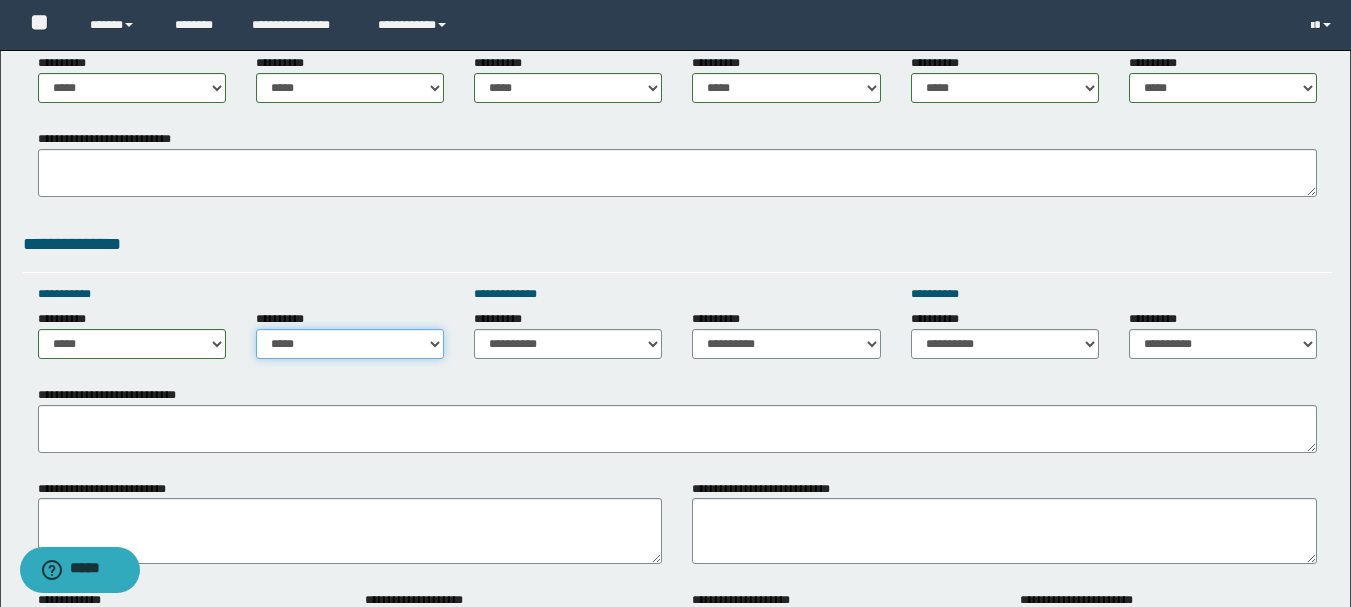 click on "**********" at bounding box center [350, 344] 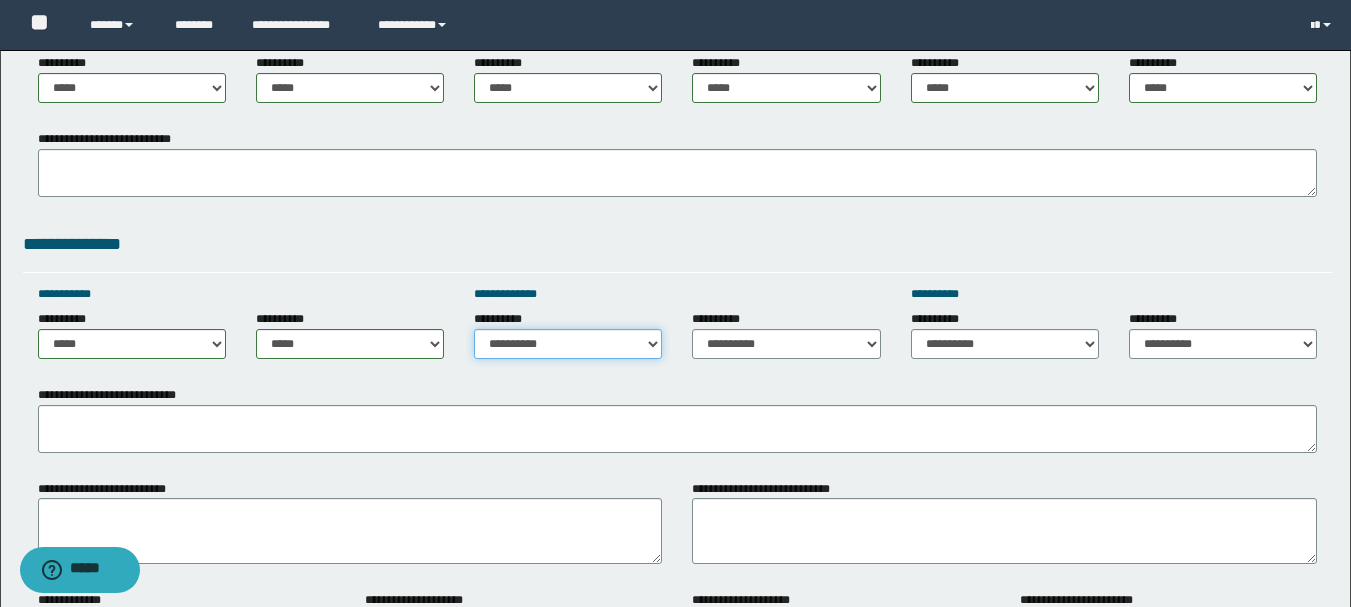 click on "**********" at bounding box center [568, 344] 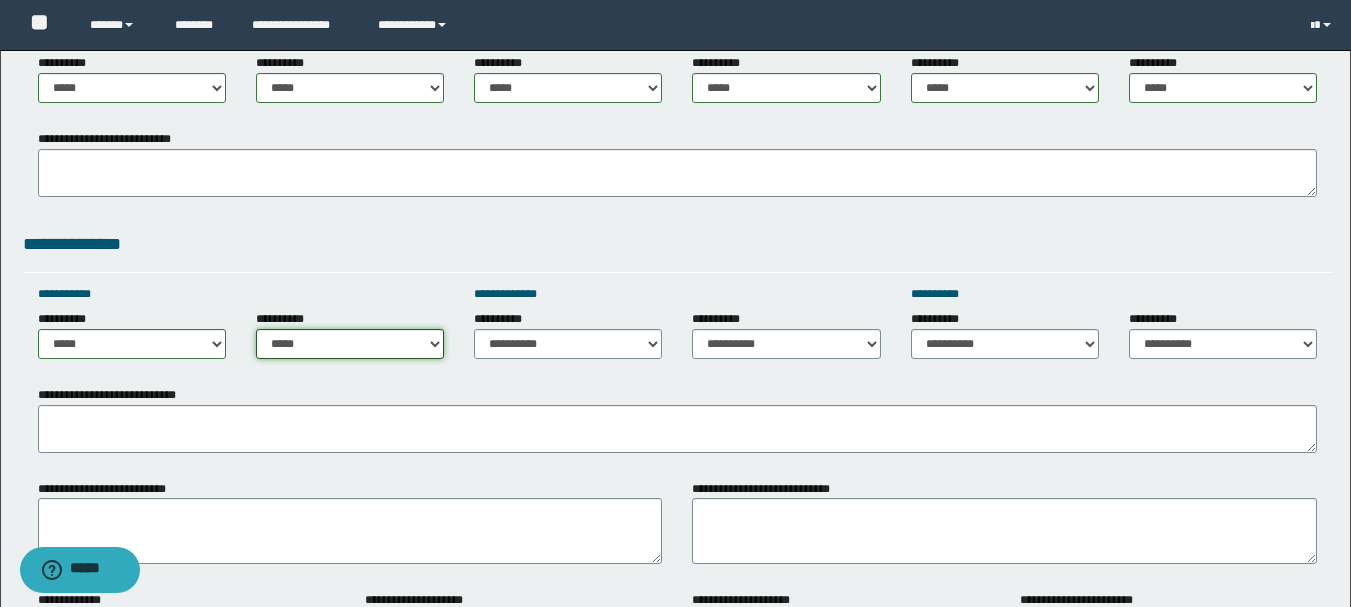 click on "**********" at bounding box center [350, 344] 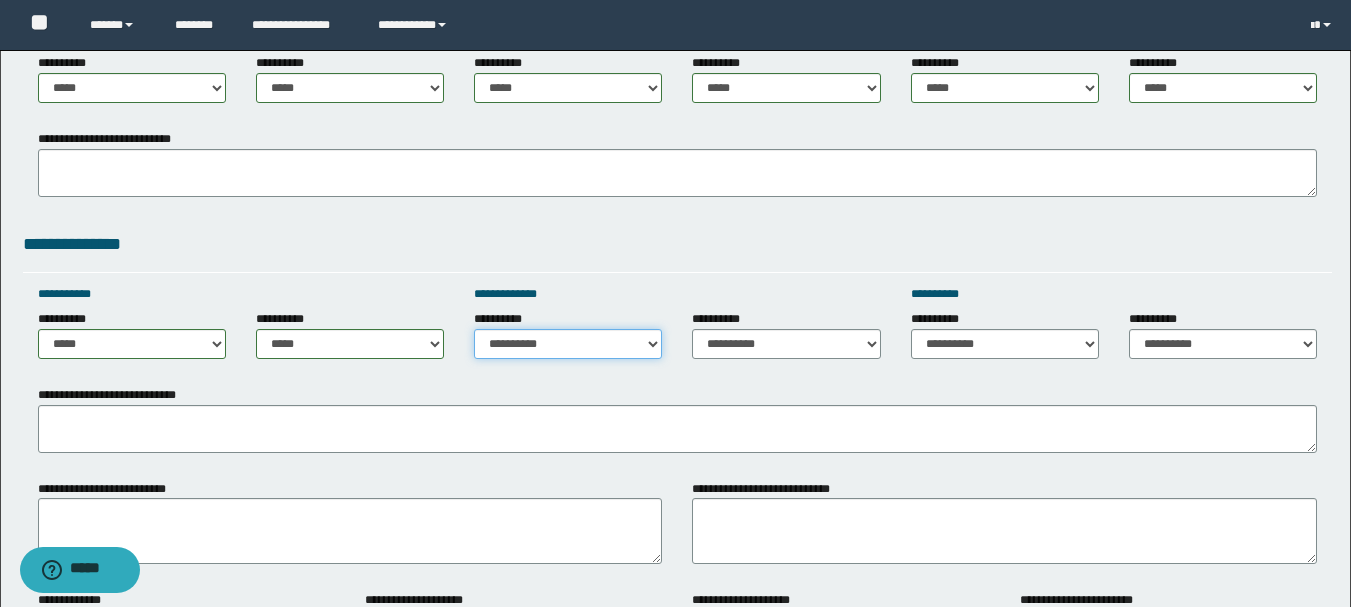 click on "**********" at bounding box center (568, 344) 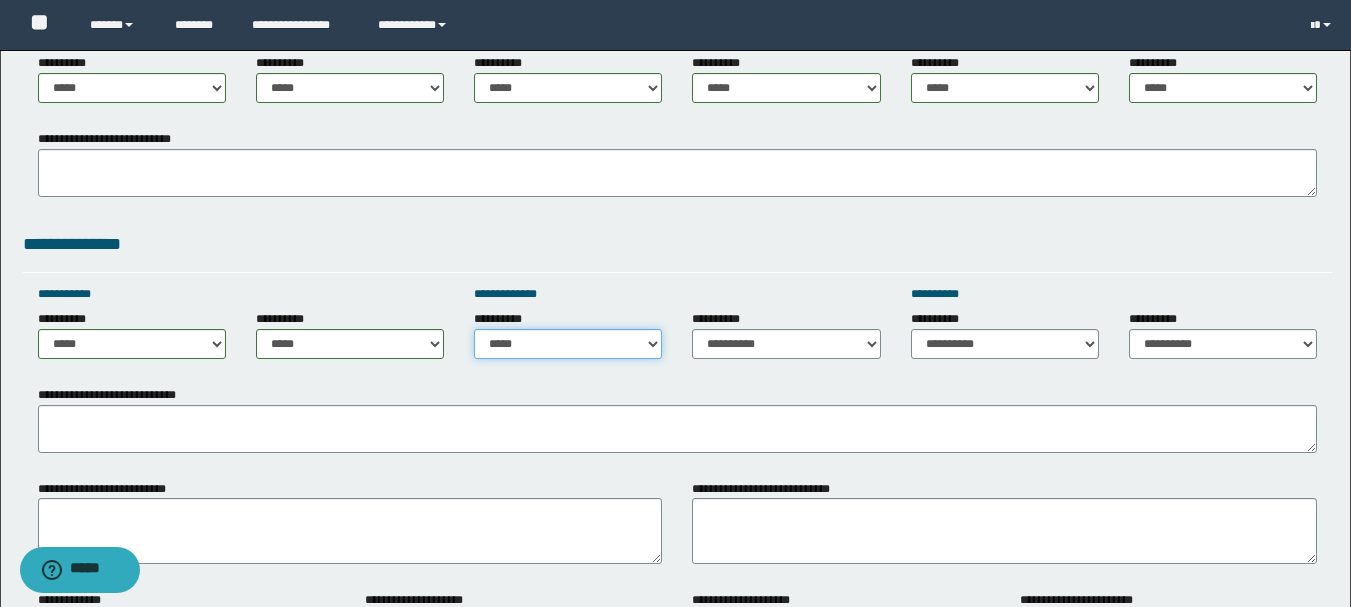 click on "**********" at bounding box center [568, 344] 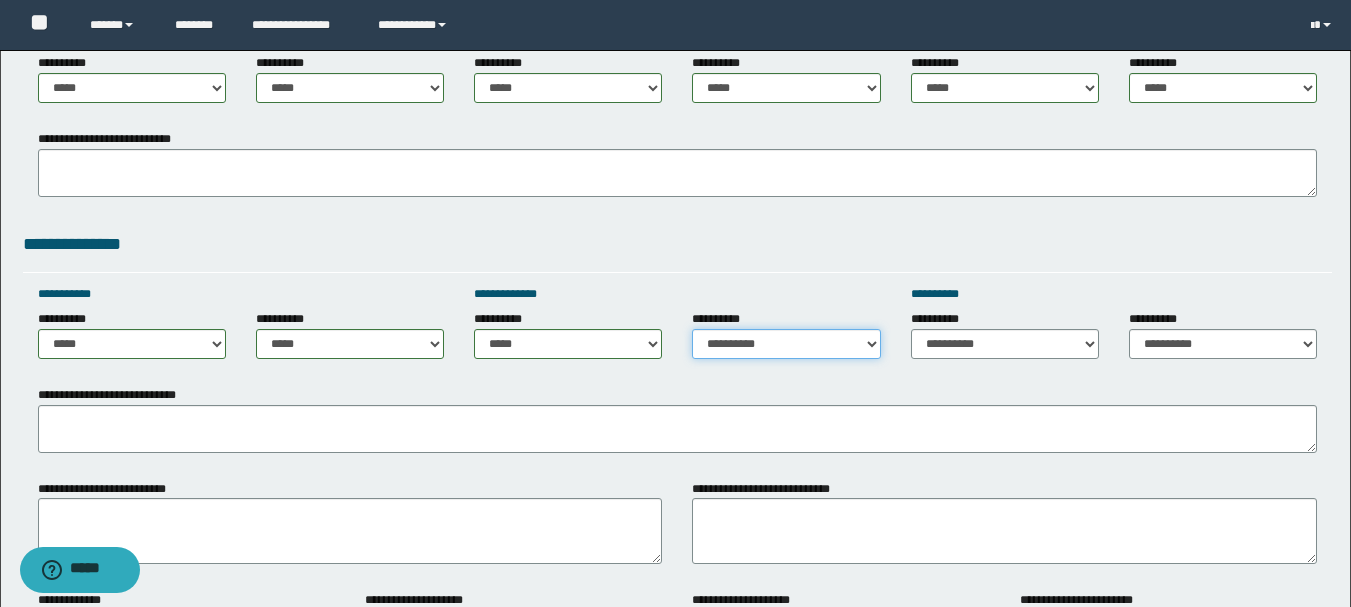 click on "**********" at bounding box center (786, 344) 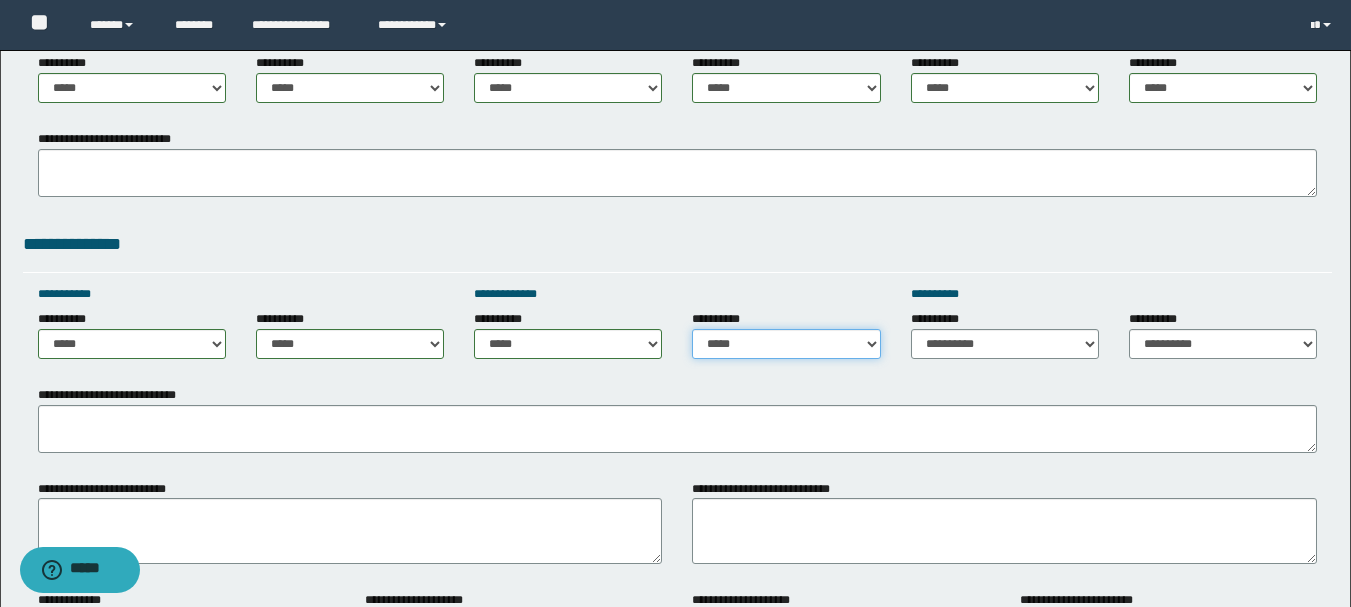 click on "**********" at bounding box center (786, 344) 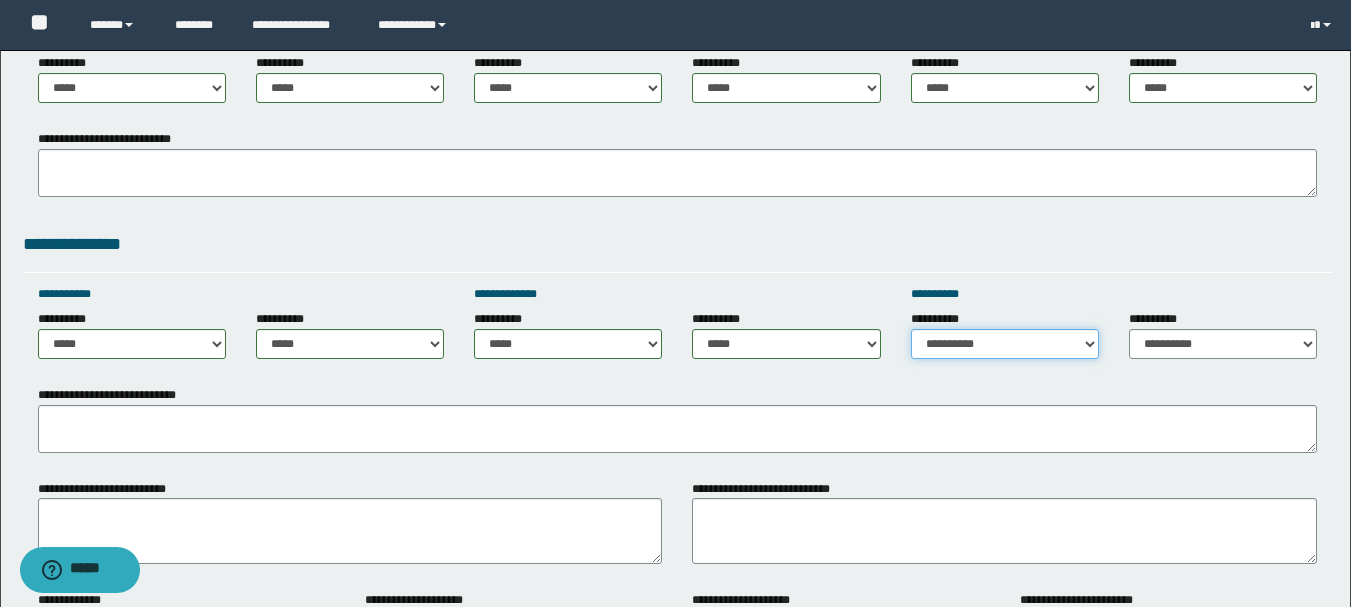 click on "**********" at bounding box center [1005, 344] 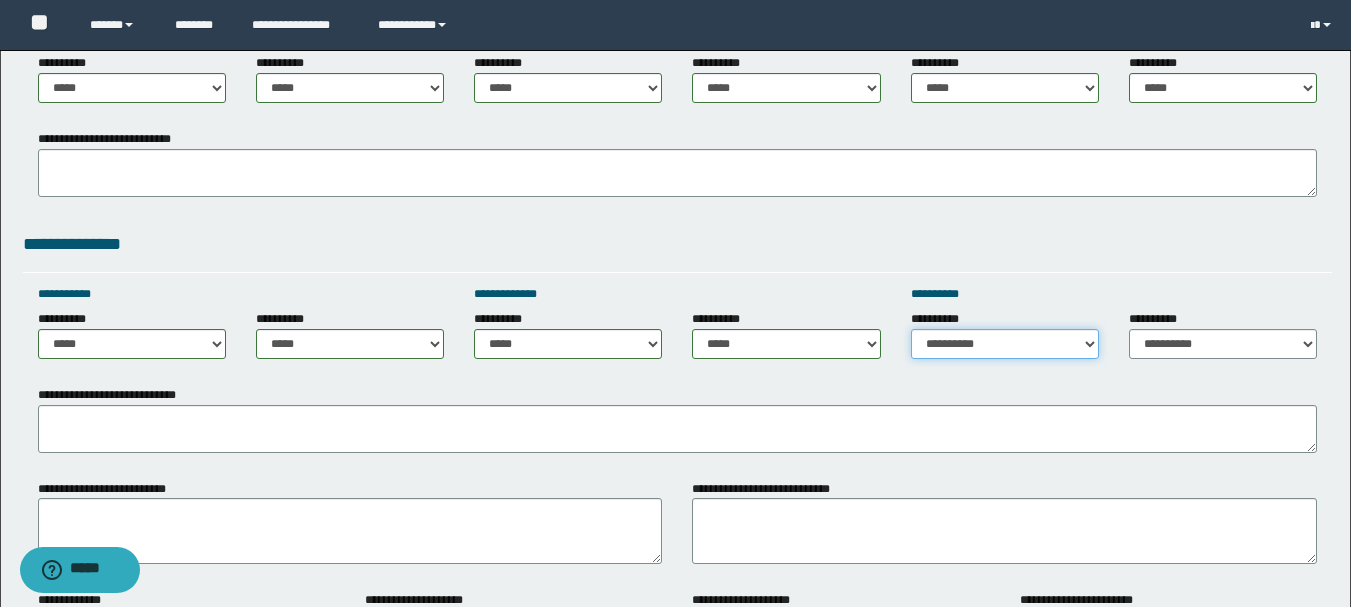 select on "*****" 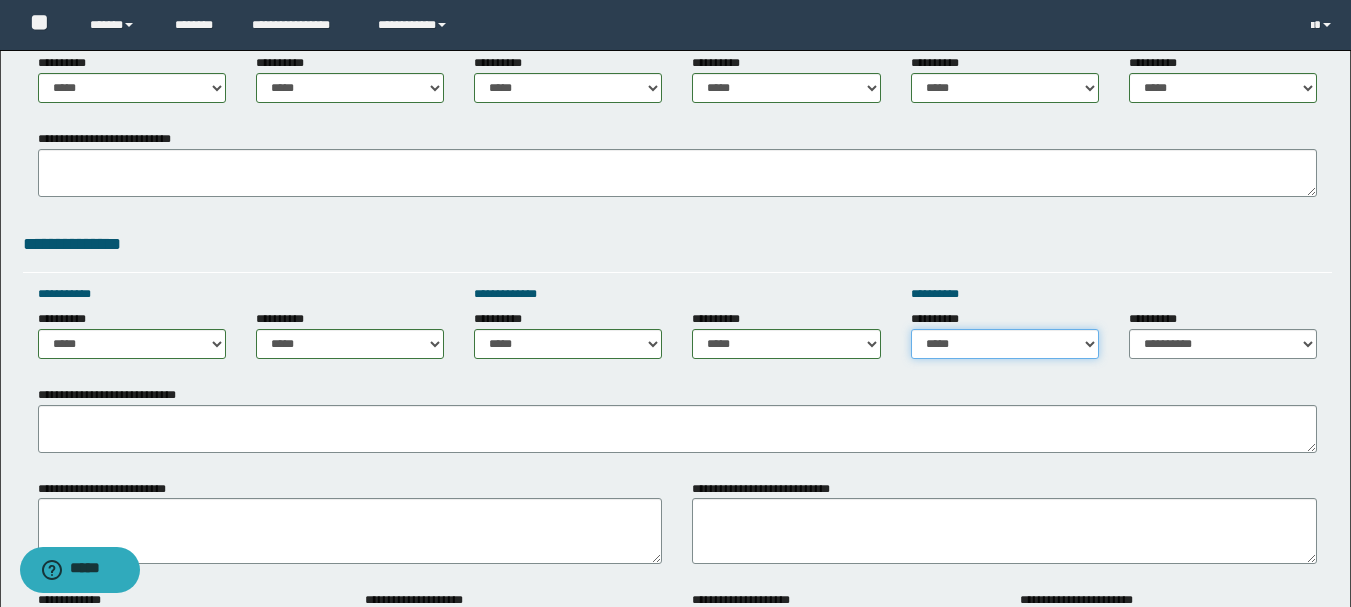 click on "**********" at bounding box center (1005, 344) 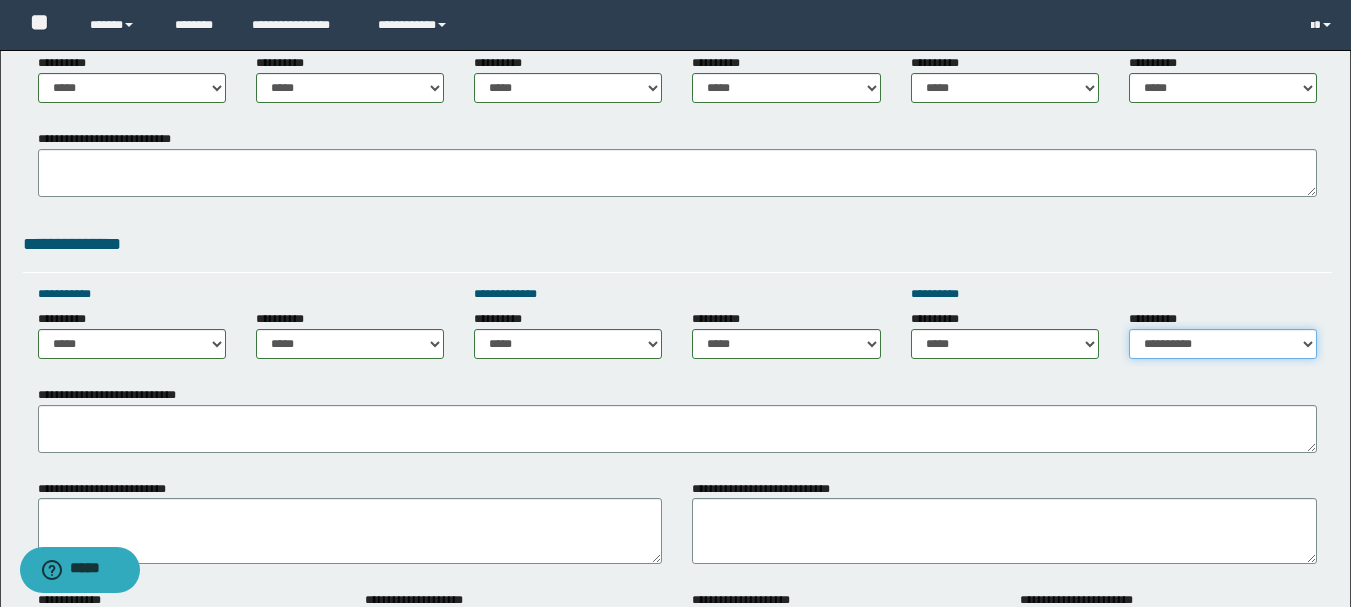 drag, startPoint x: 1235, startPoint y: 340, endPoint x: 1222, endPoint y: 340, distance: 13 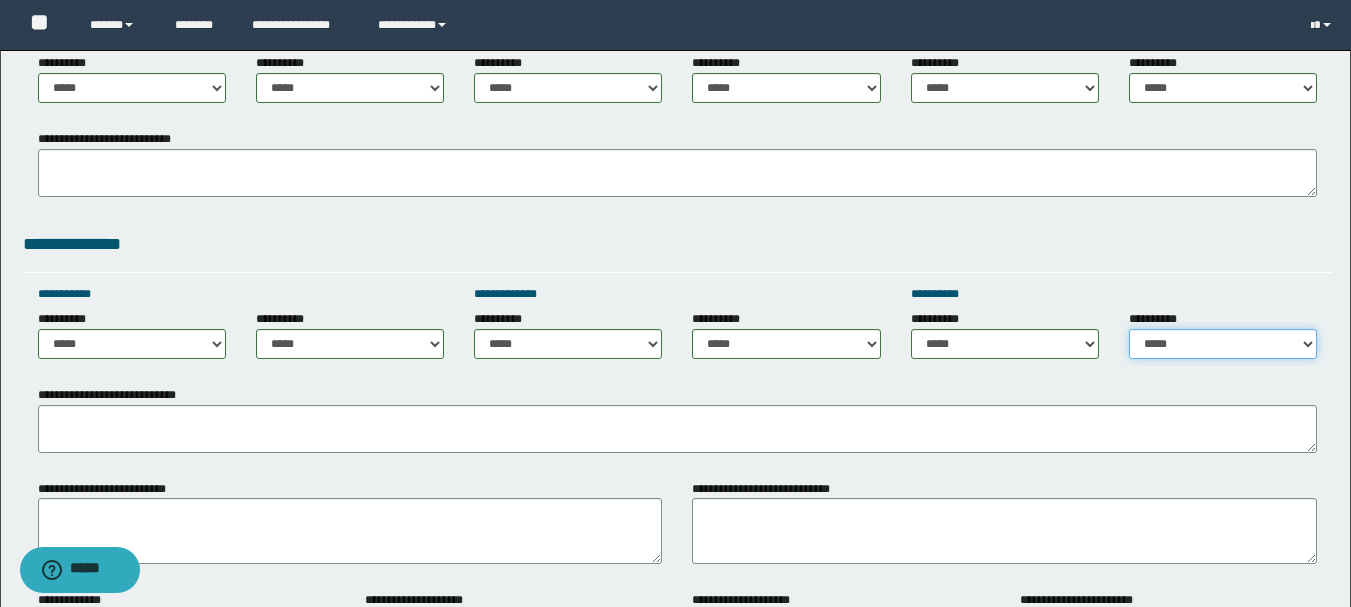 click on "**********" at bounding box center [1223, 344] 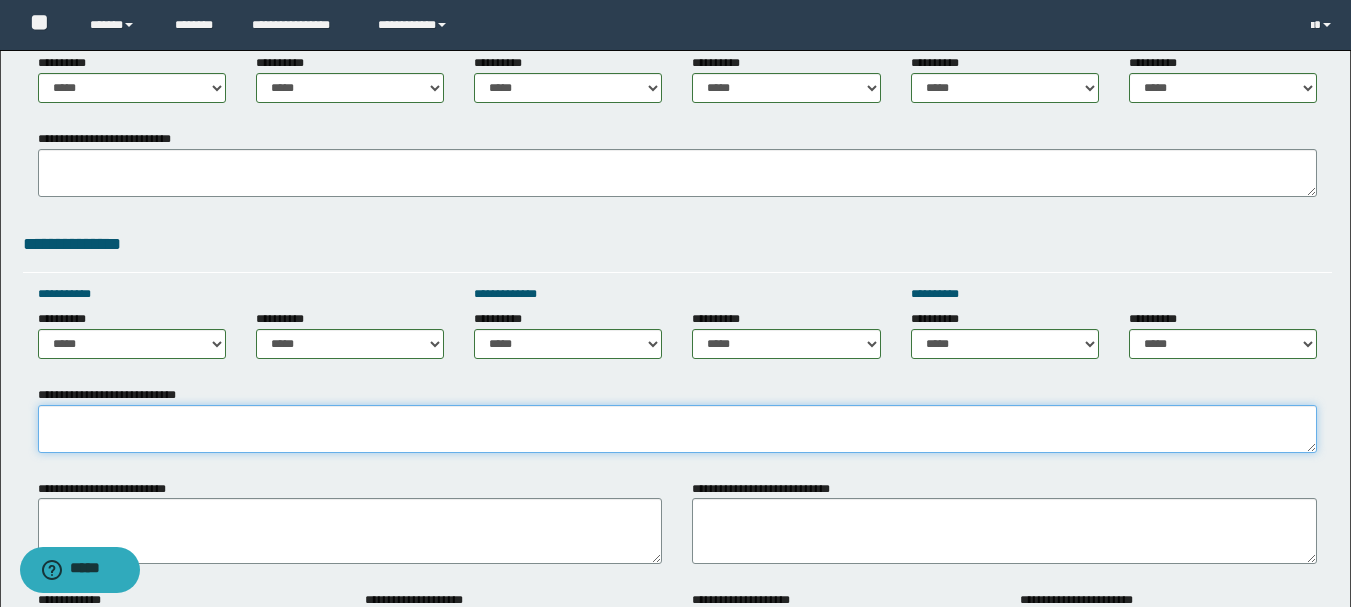 click on "**********" at bounding box center (677, 429) 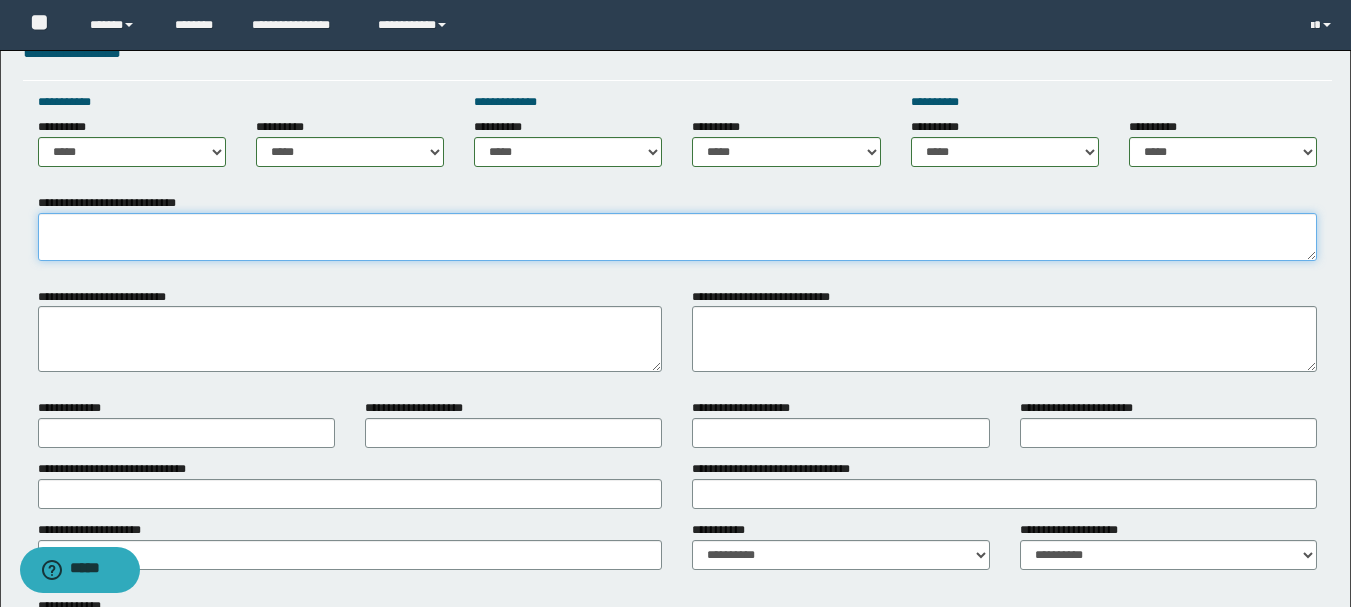 scroll, scrollTop: 1300, scrollLeft: 0, axis: vertical 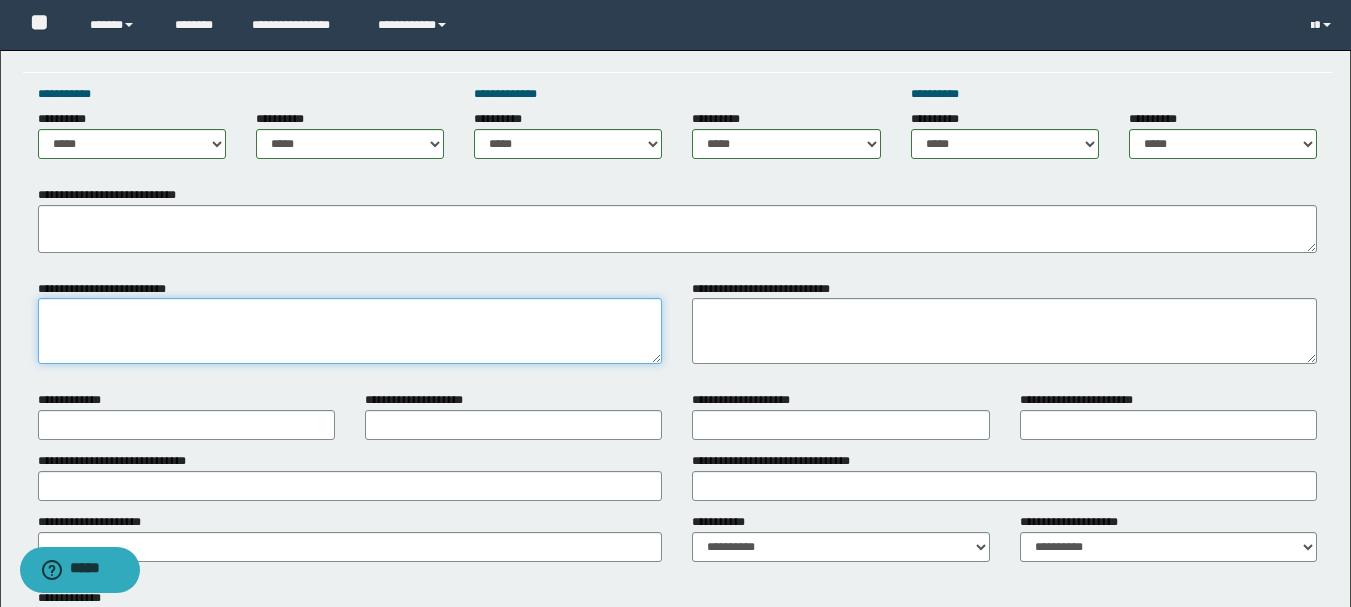 click on "**********" at bounding box center [350, 331] 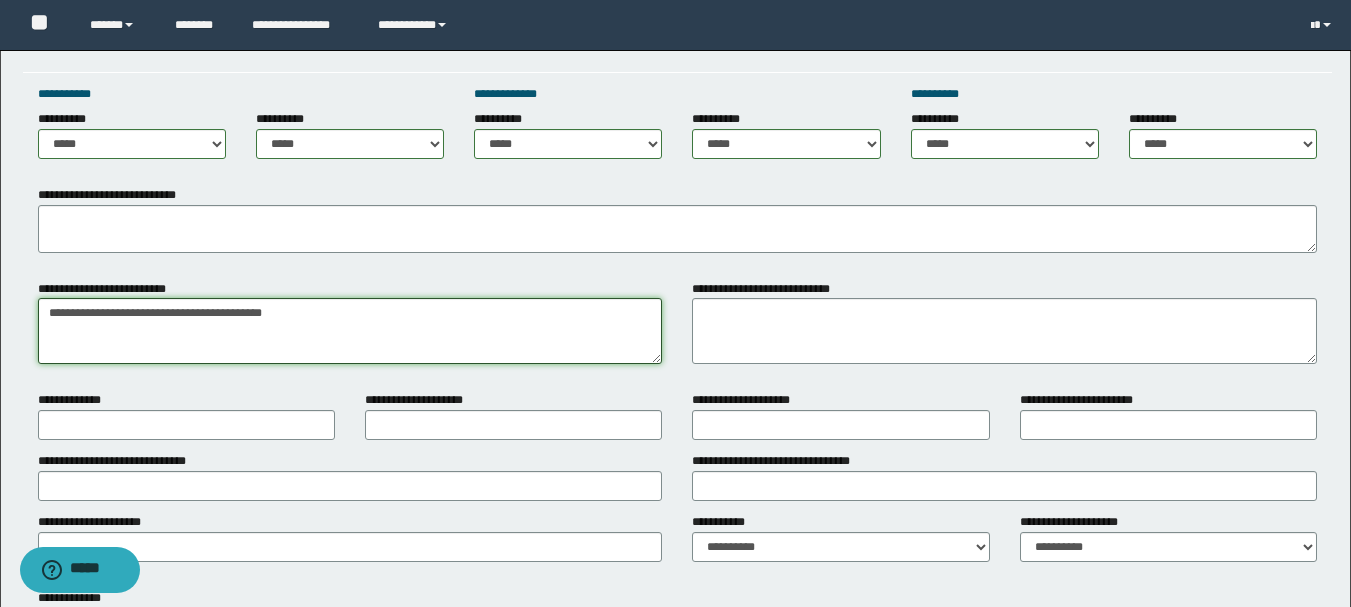 type on "**********" 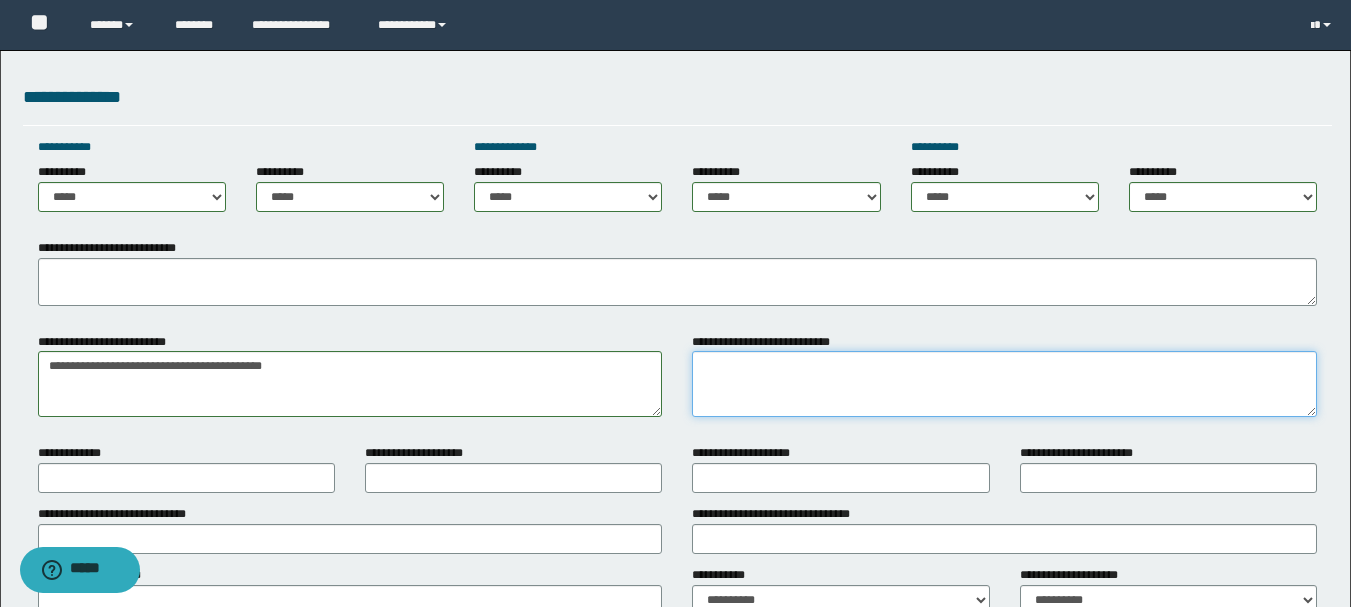 scroll, scrollTop: 1200, scrollLeft: 0, axis: vertical 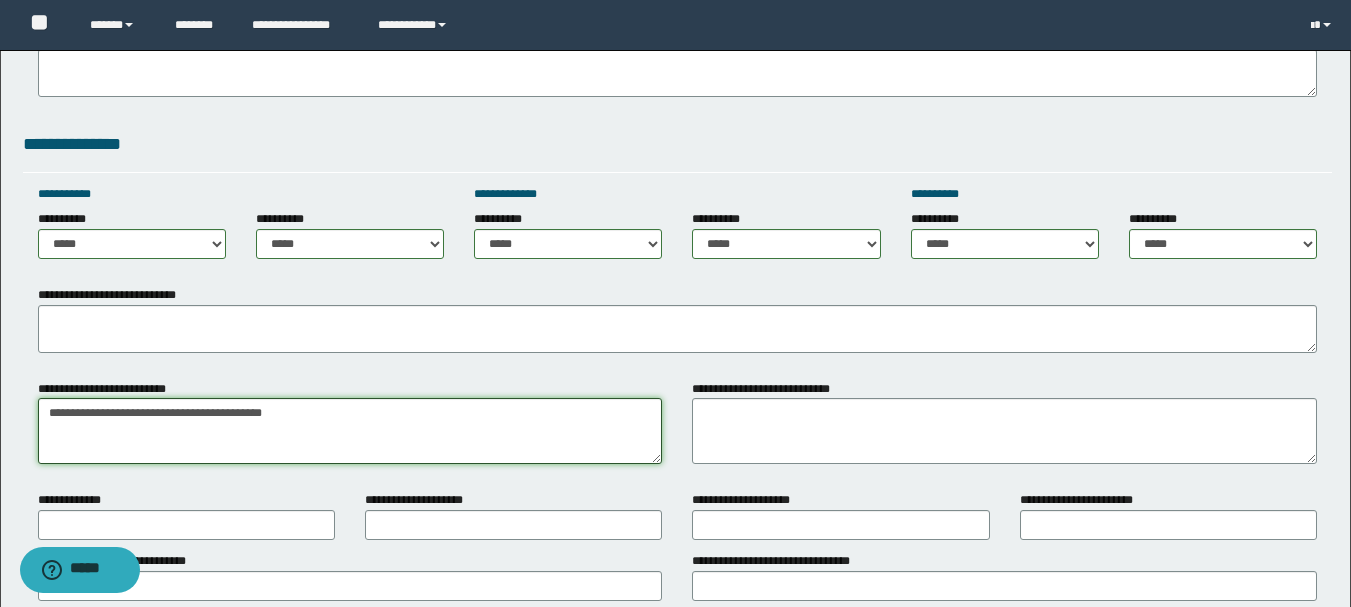 drag, startPoint x: 350, startPoint y: 413, endPoint x: 0, endPoint y: 385, distance: 351.11823 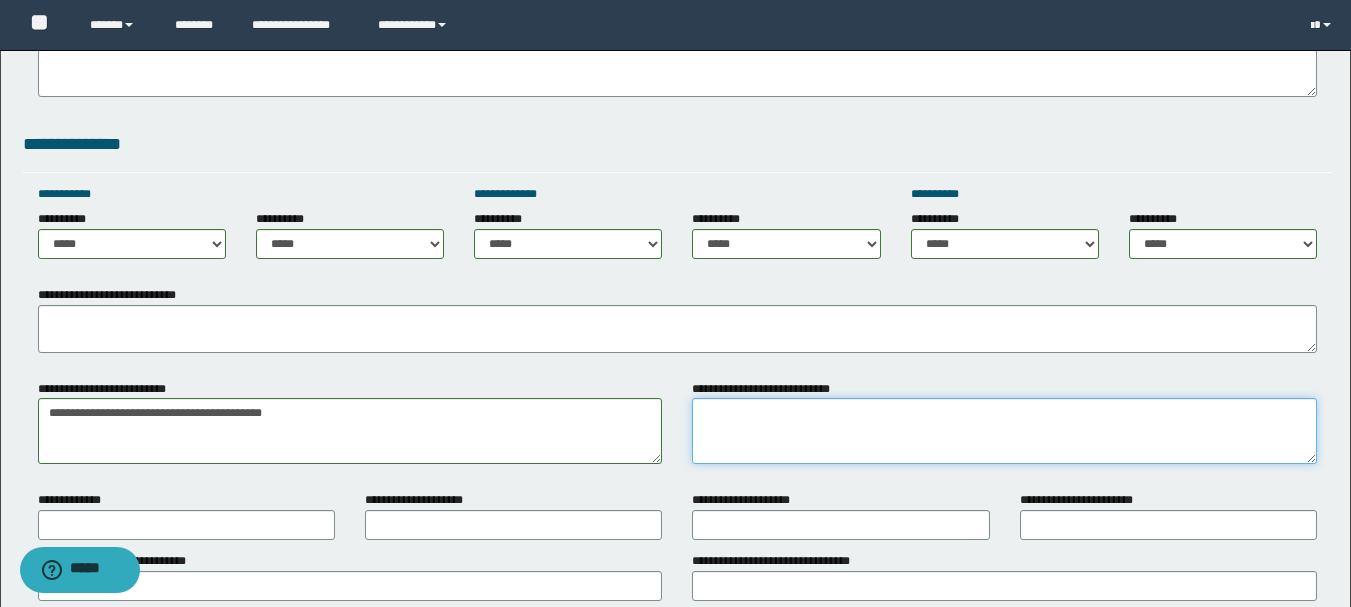 click on "**********" at bounding box center (1004, 431) 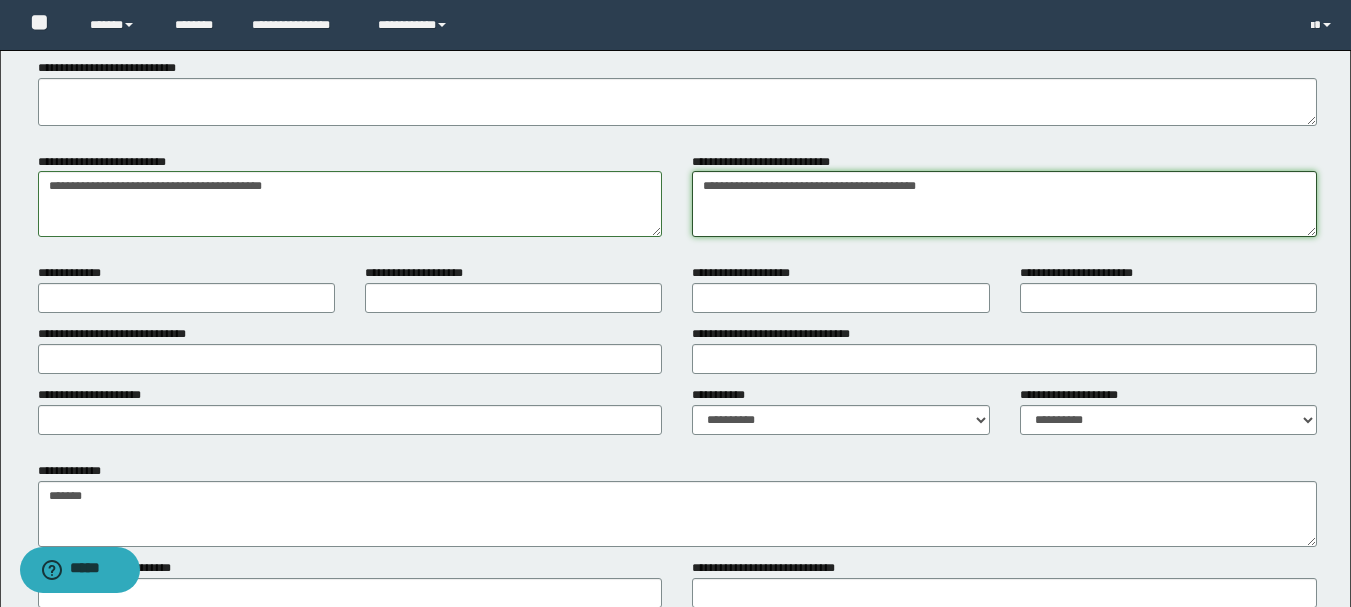 scroll, scrollTop: 1500, scrollLeft: 0, axis: vertical 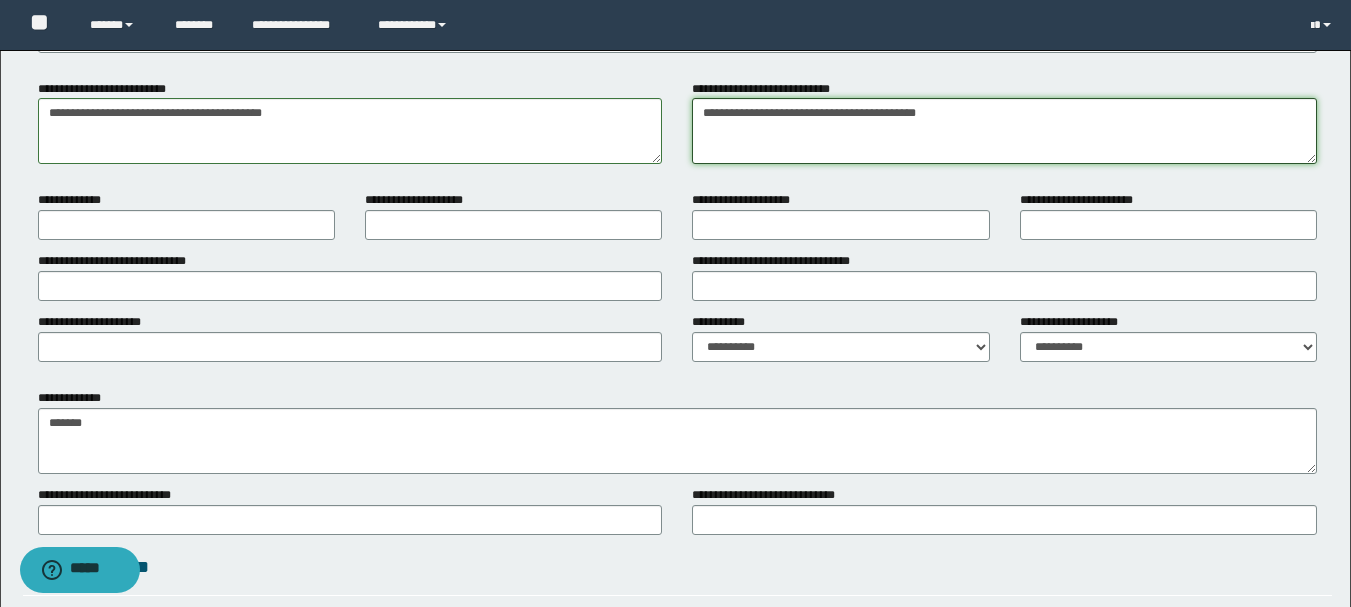 type on "**********" 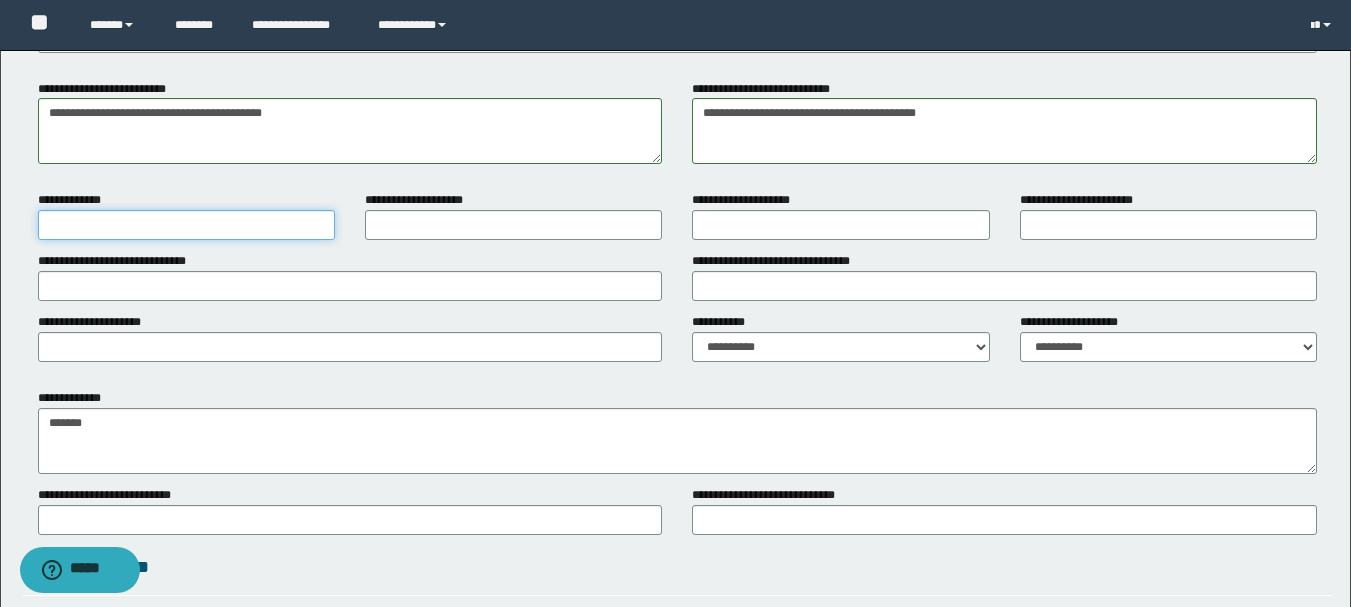 click on "**********" at bounding box center (186, 225) 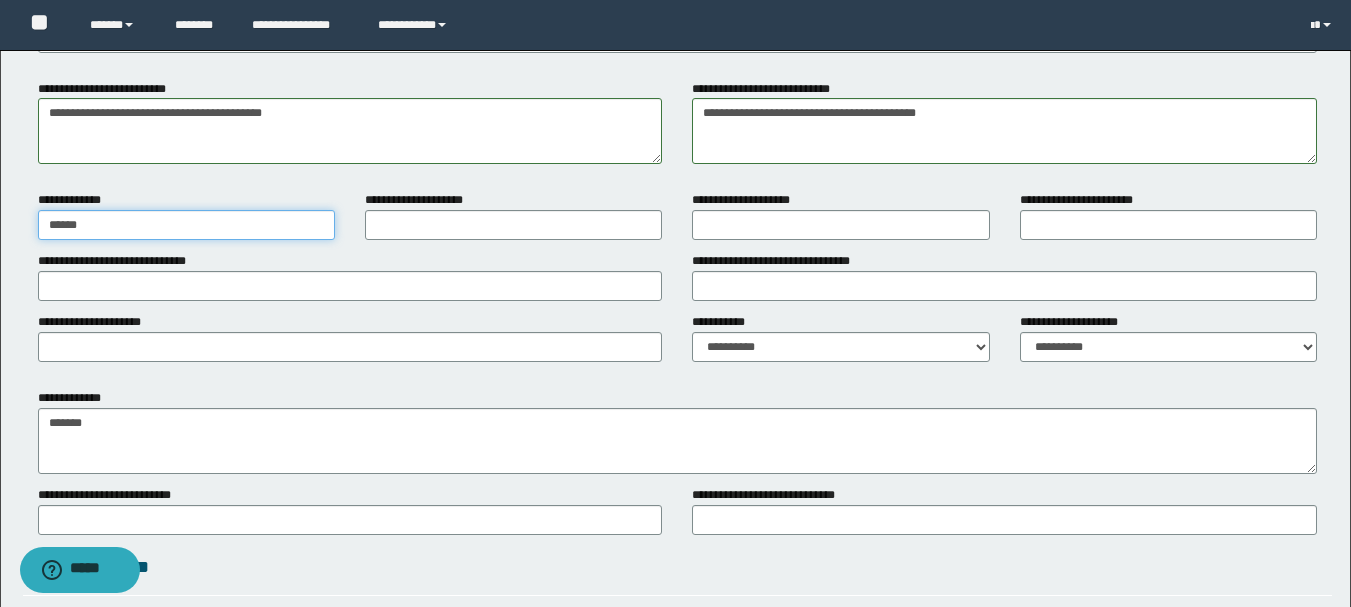 type on "*****" 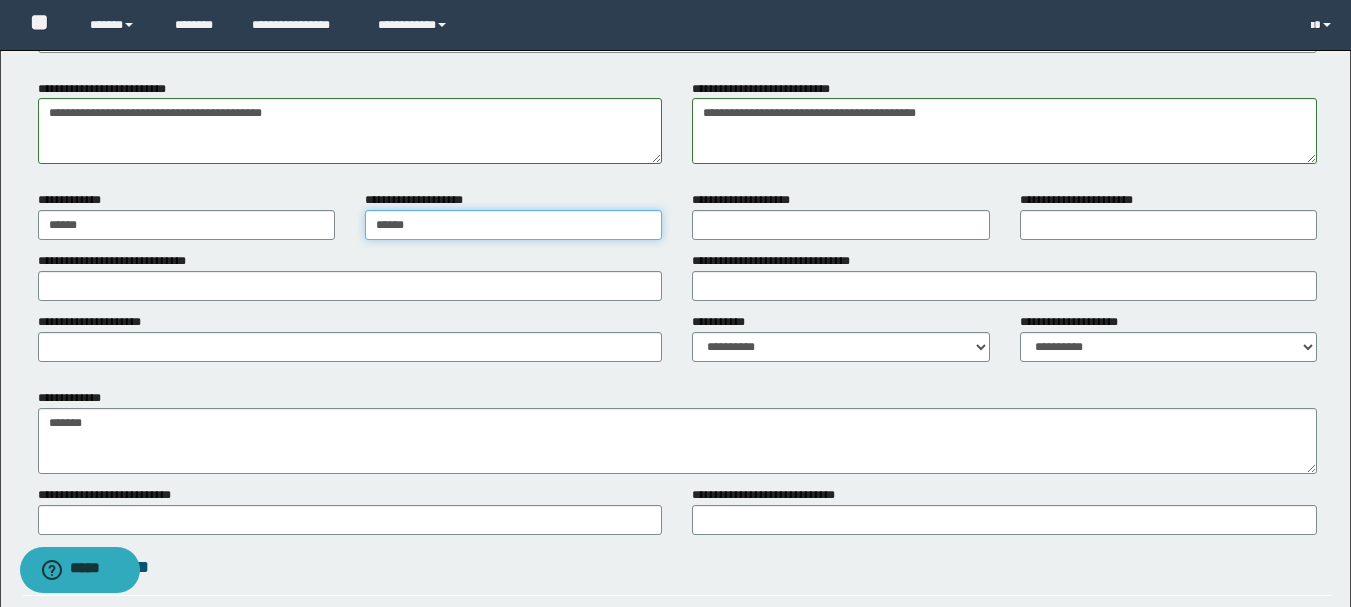 type on "*****" 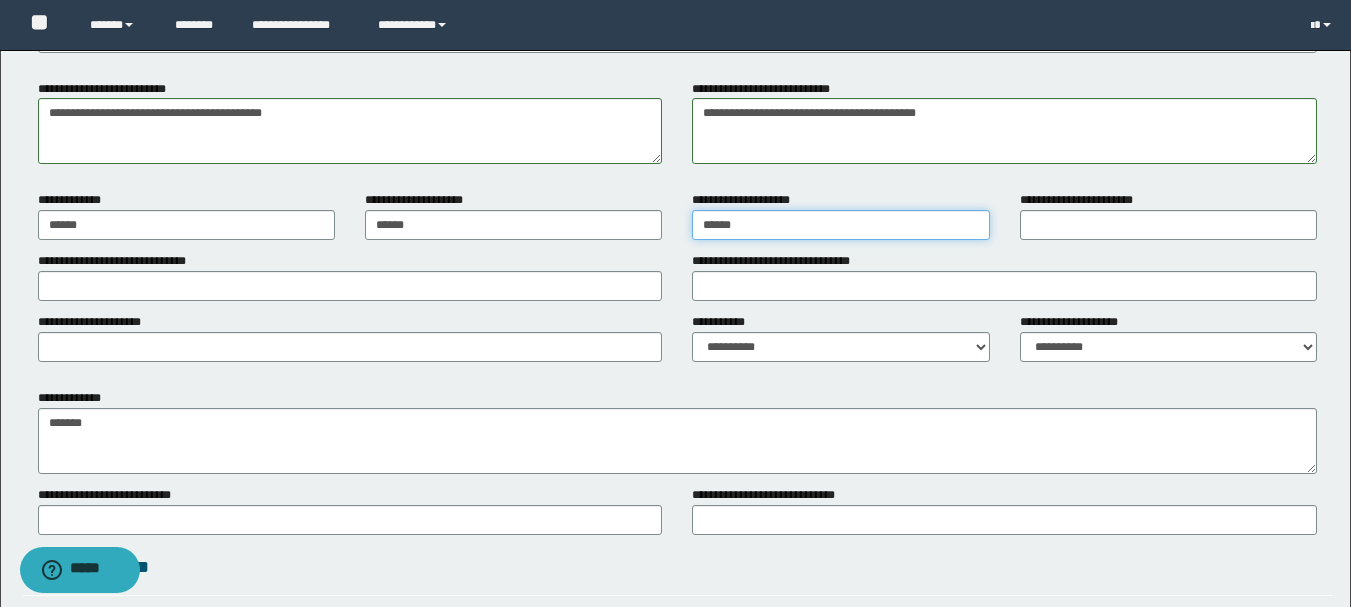 type on "*****" 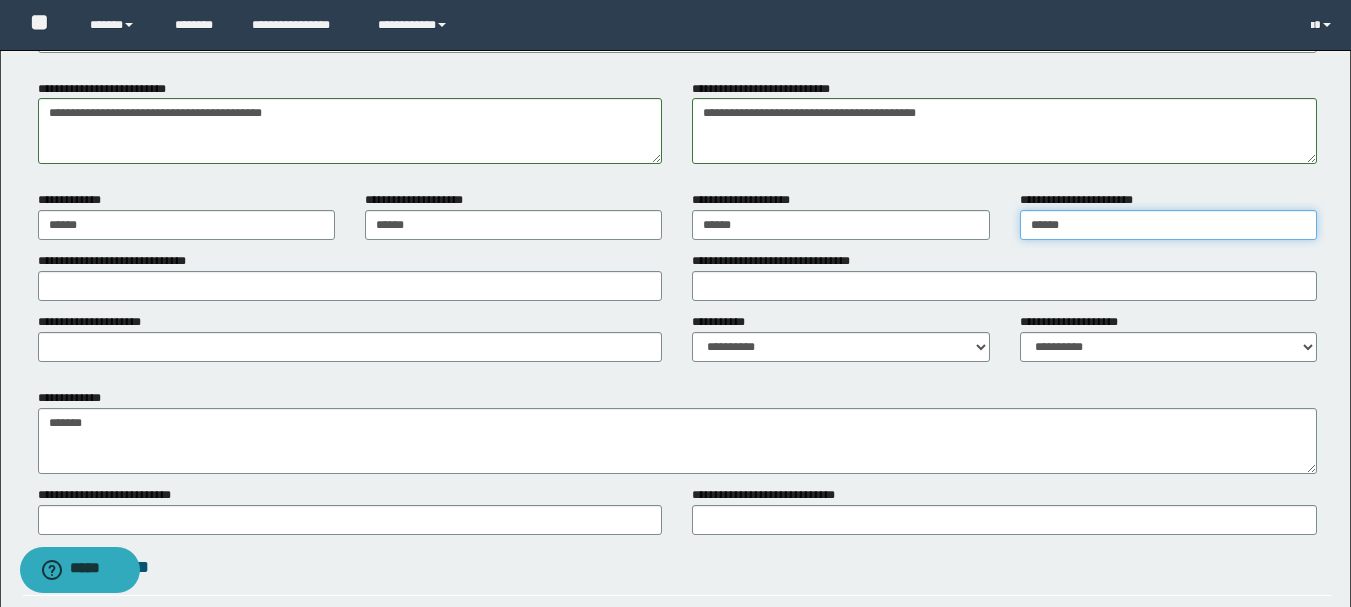 type on "*****" 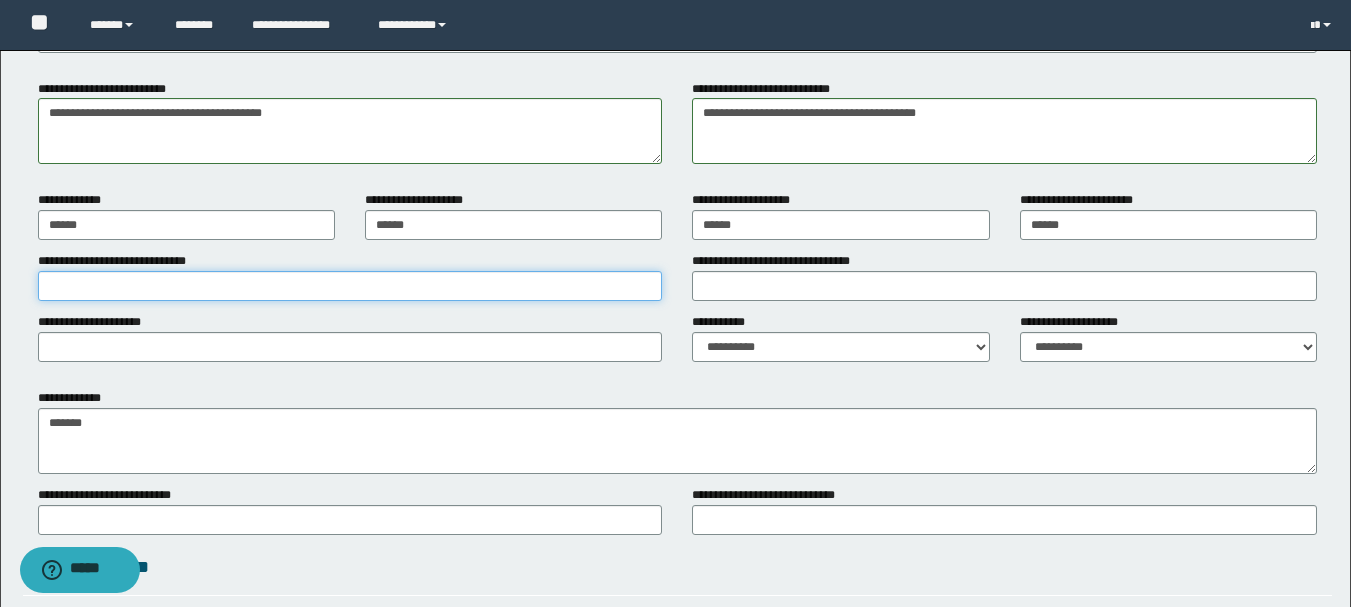 click on "**********" at bounding box center [350, 286] 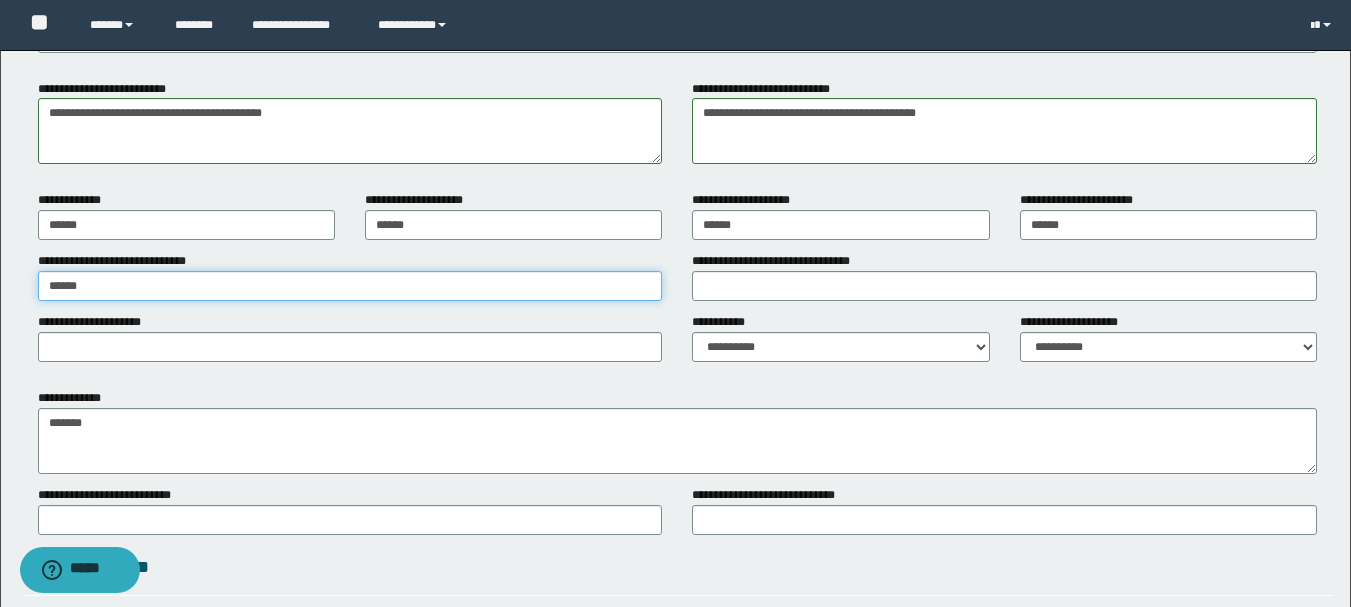 drag, startPoint x: 112, startPoint y: 293, endPoint x: 0, endPoint y: 292, distance: 112.00446 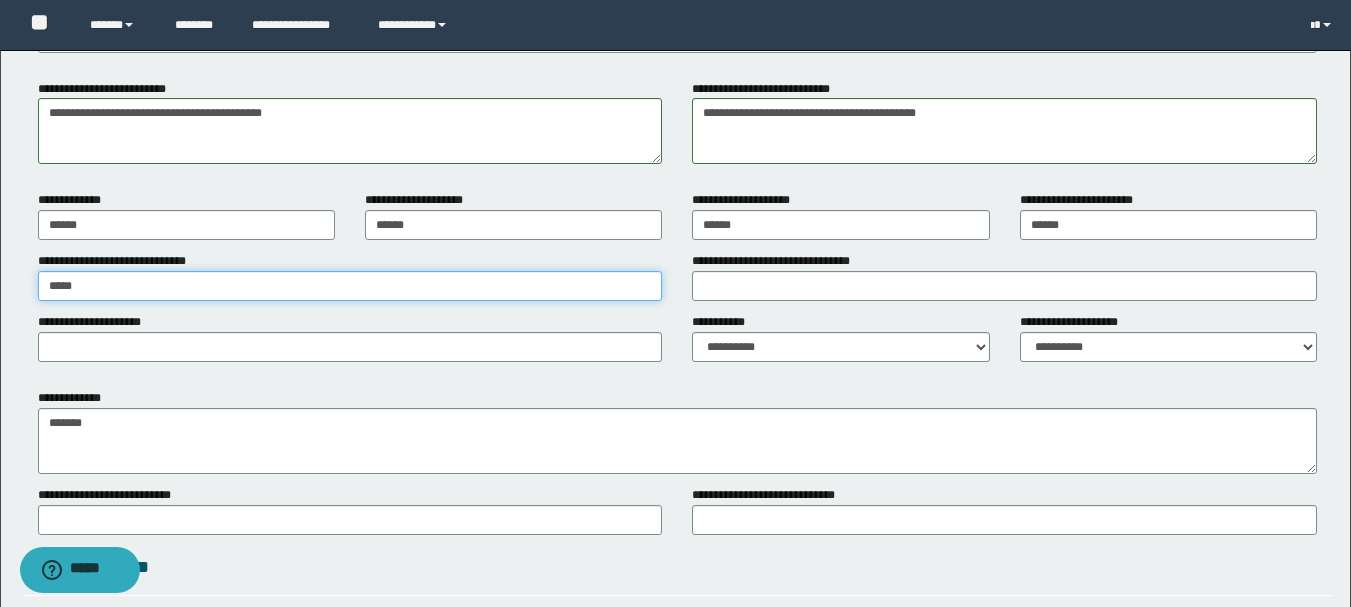 type on "****" 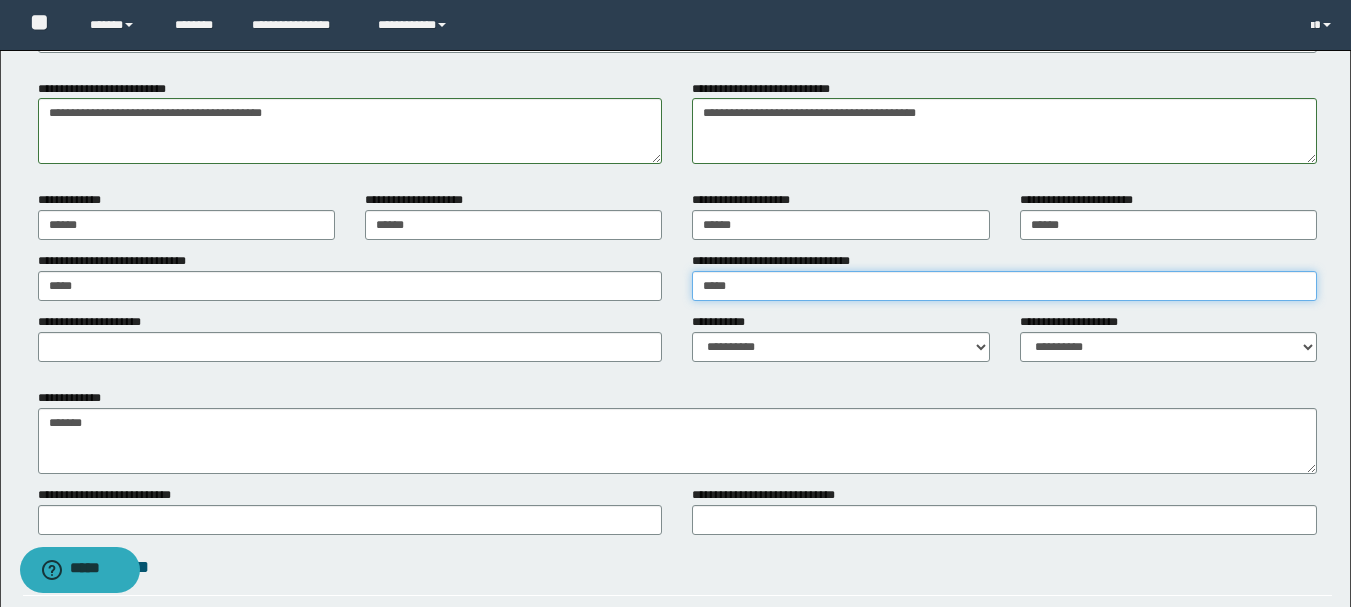 type on "****" 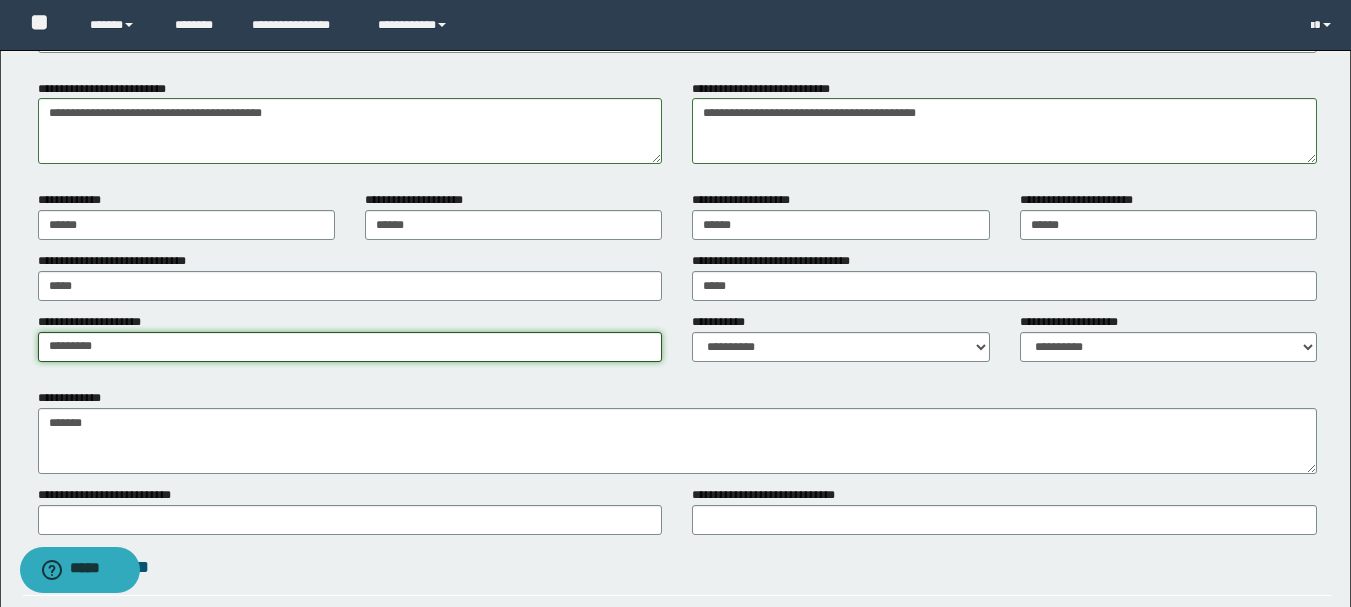 type on "********" 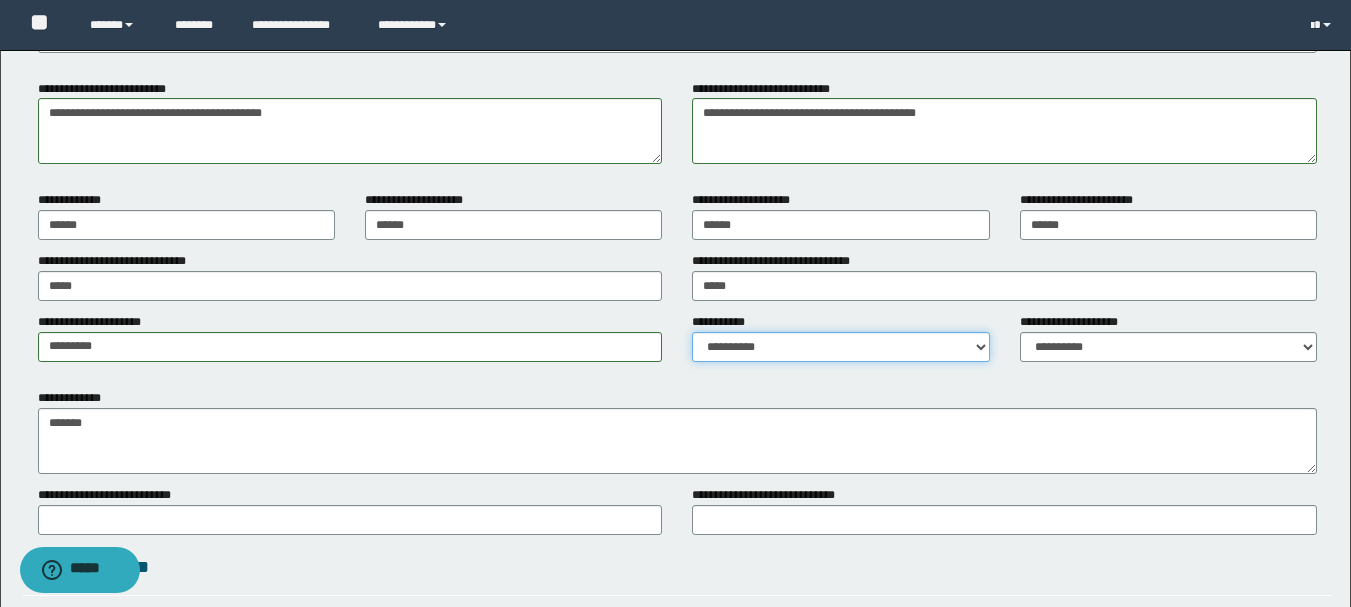 click on "**********" at bounding box center [840, 347] 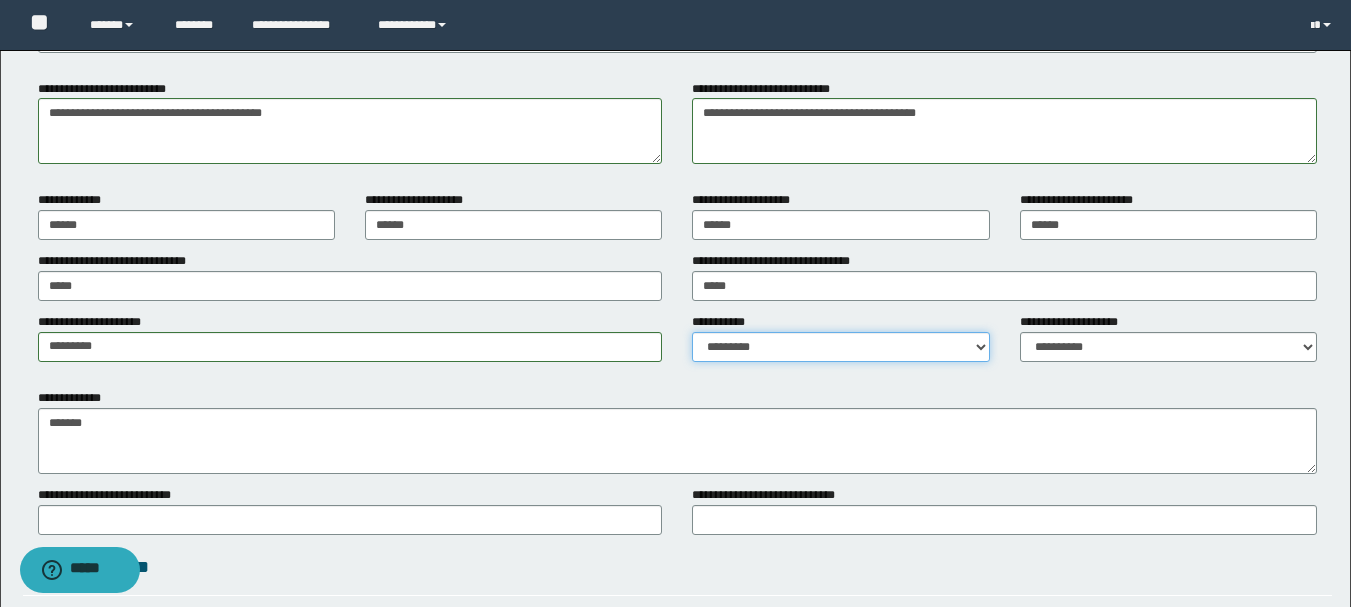 click on "**********" at bounding box center (840, 347) 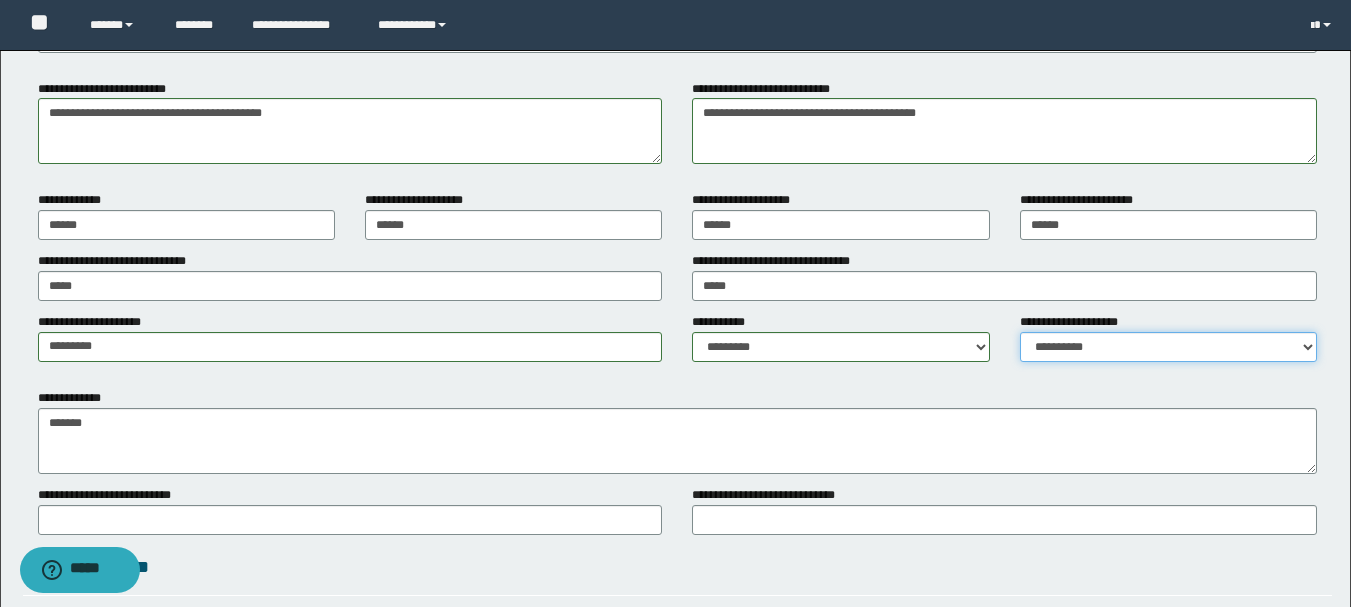 click on "**********" at bounding box center (1168, 347) 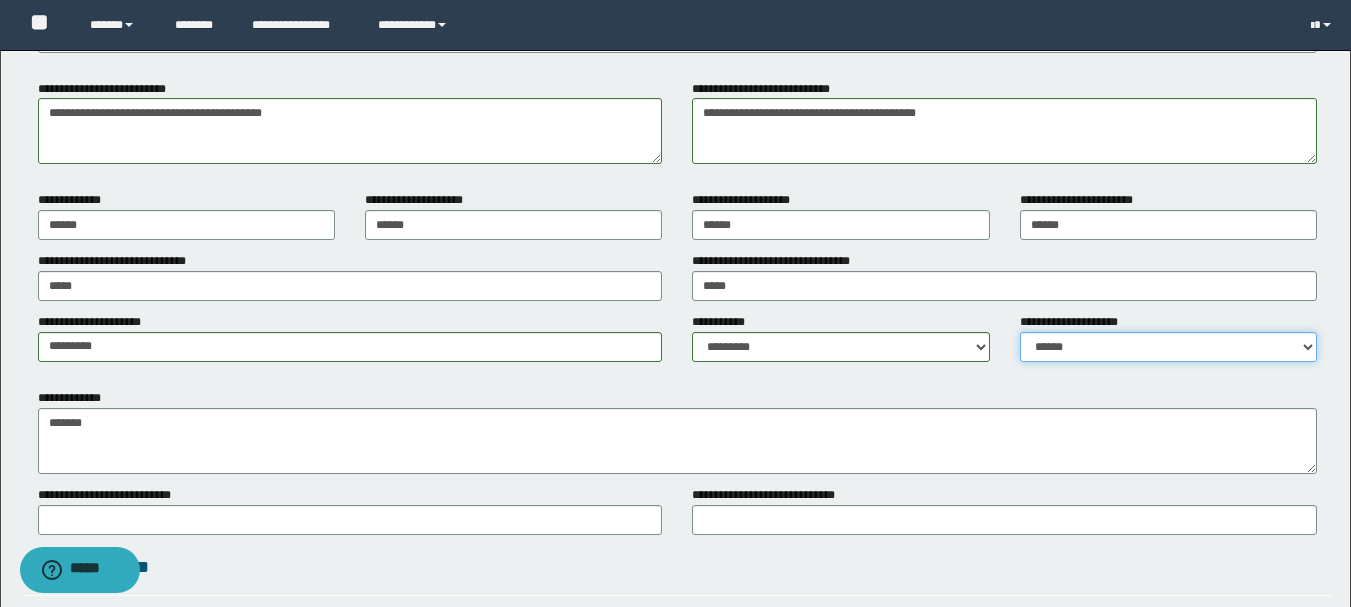 click on "**********" at bounding box center (1168, 347) 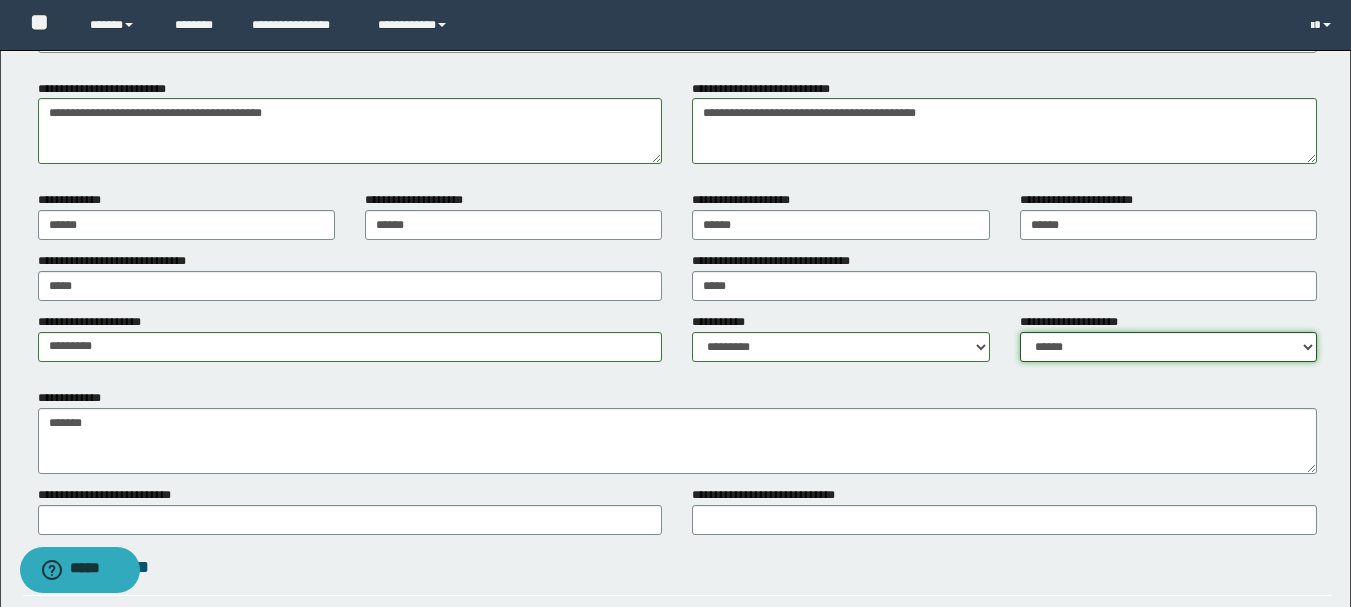 scroll, scrollTop: 1600, scrollLeft: 0, axis: vertical 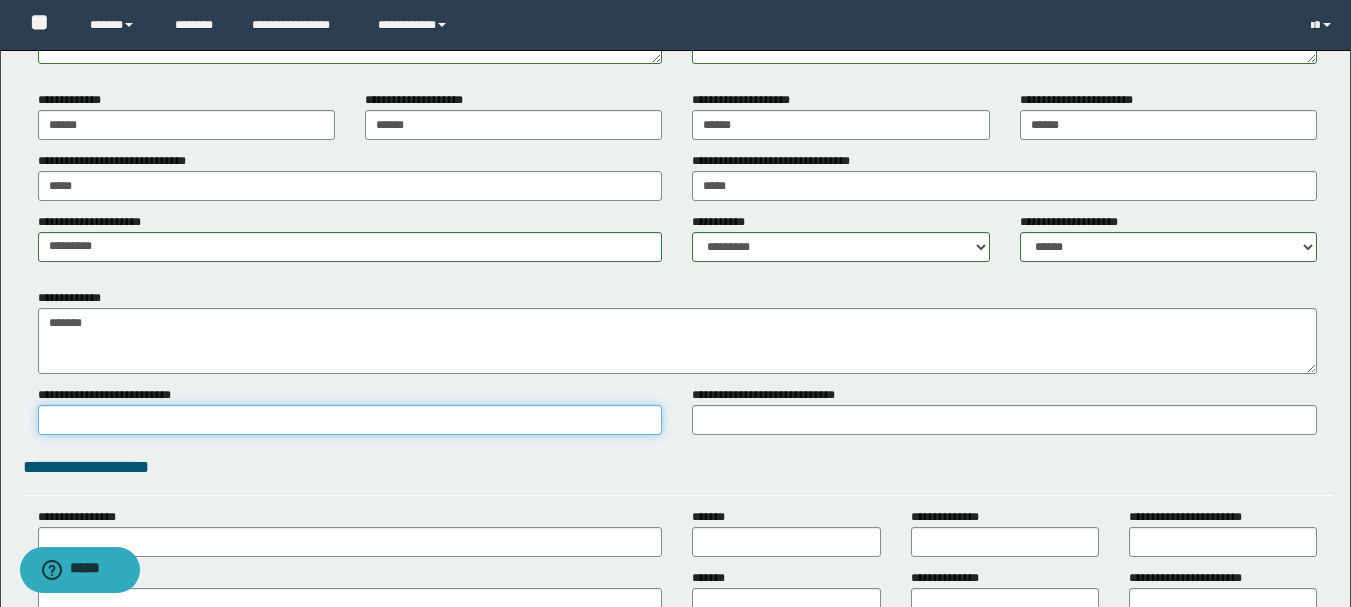 click on "**********" at bounding box center (350, 420) 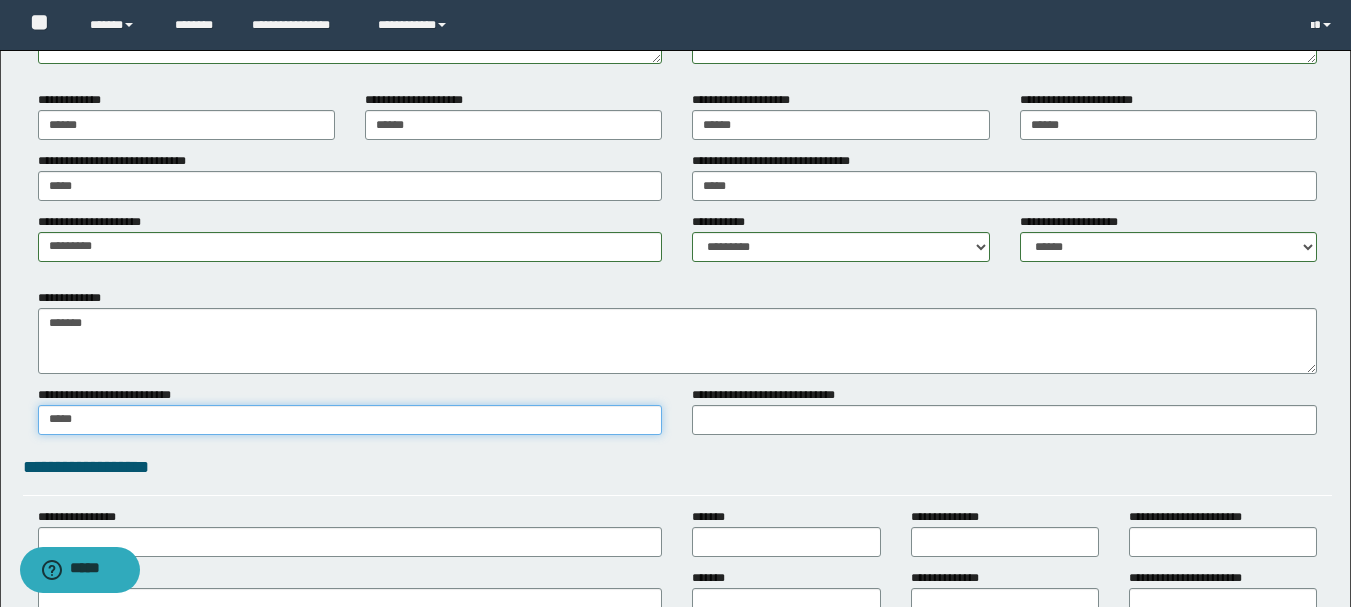 type on "*****" 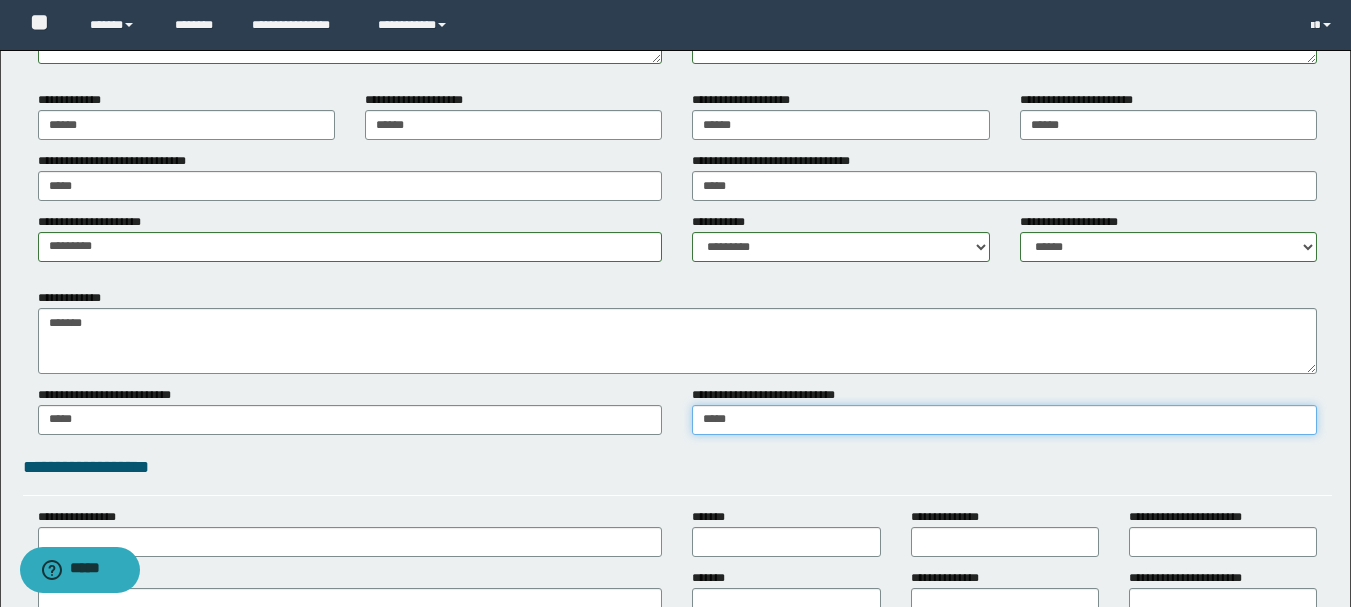 type on "*****" 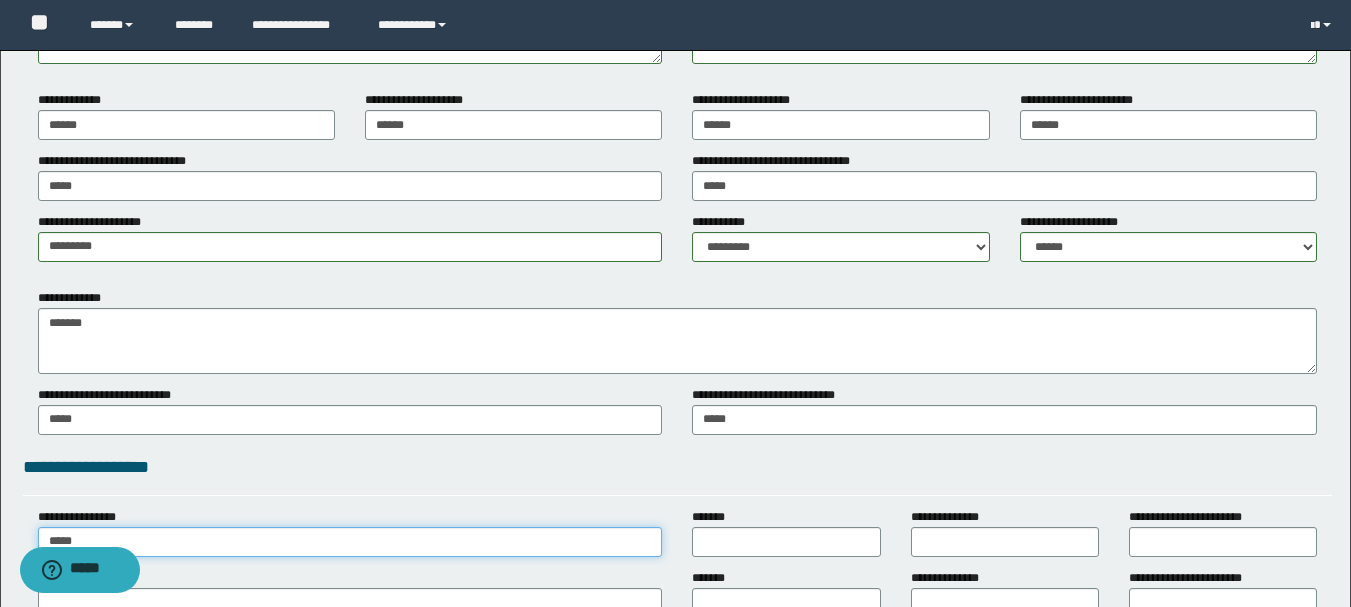 type on "*****" 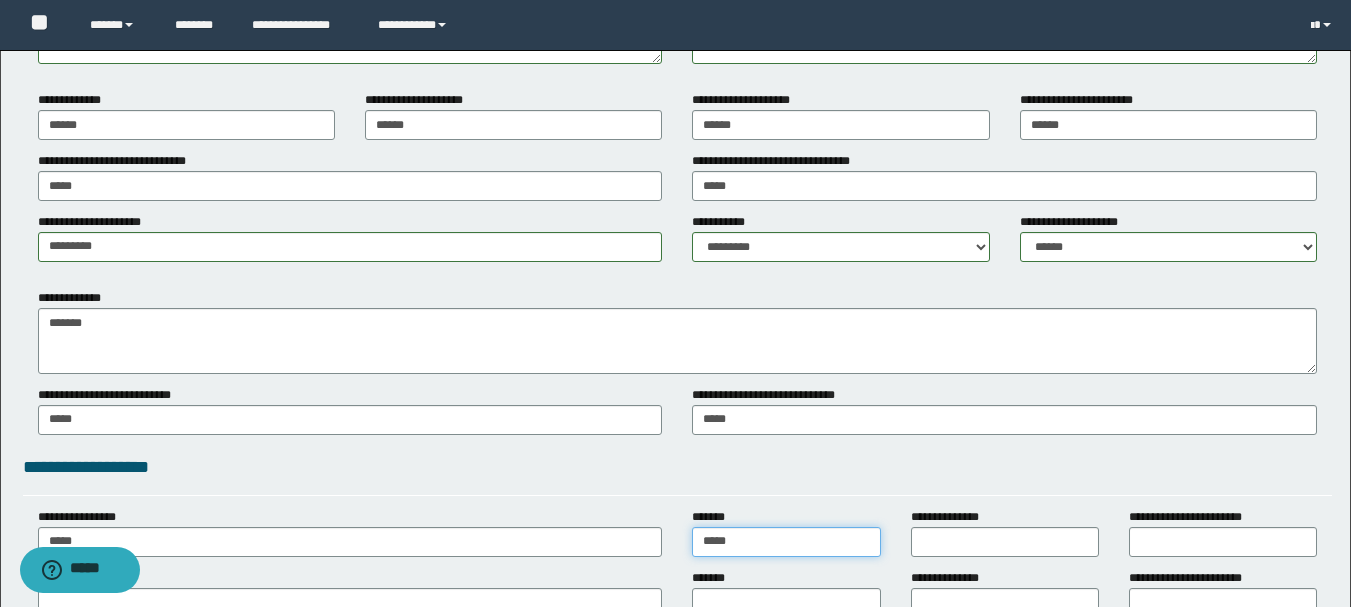 type on "*****" 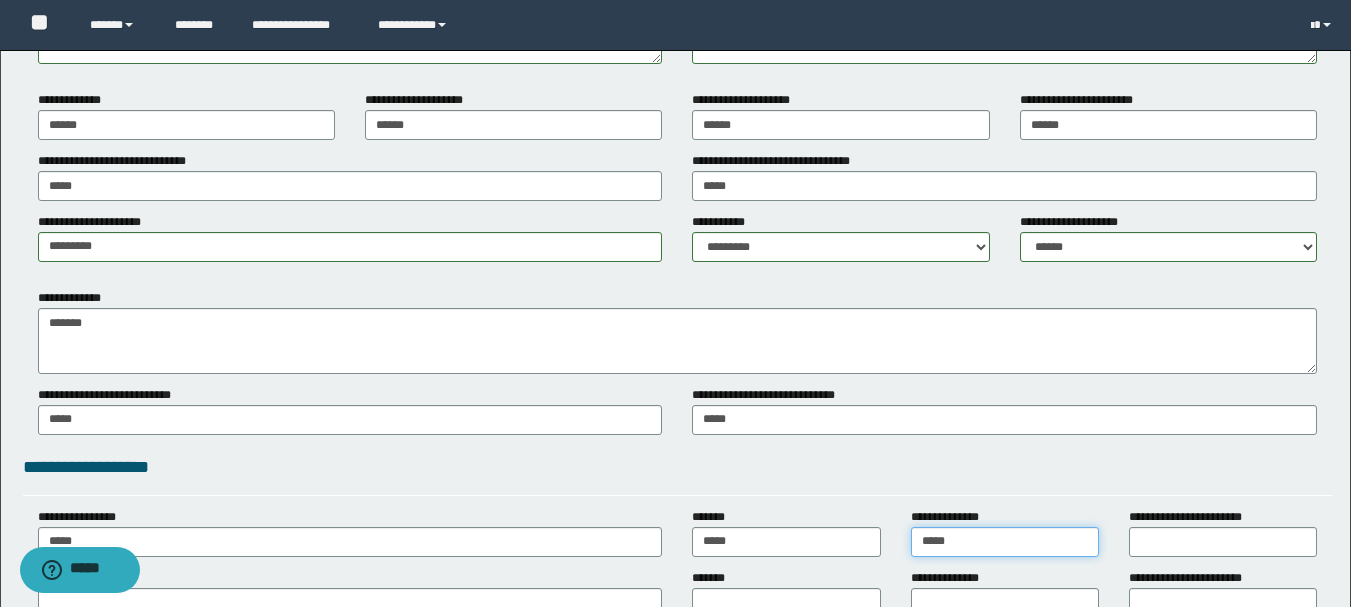 type on "*****" 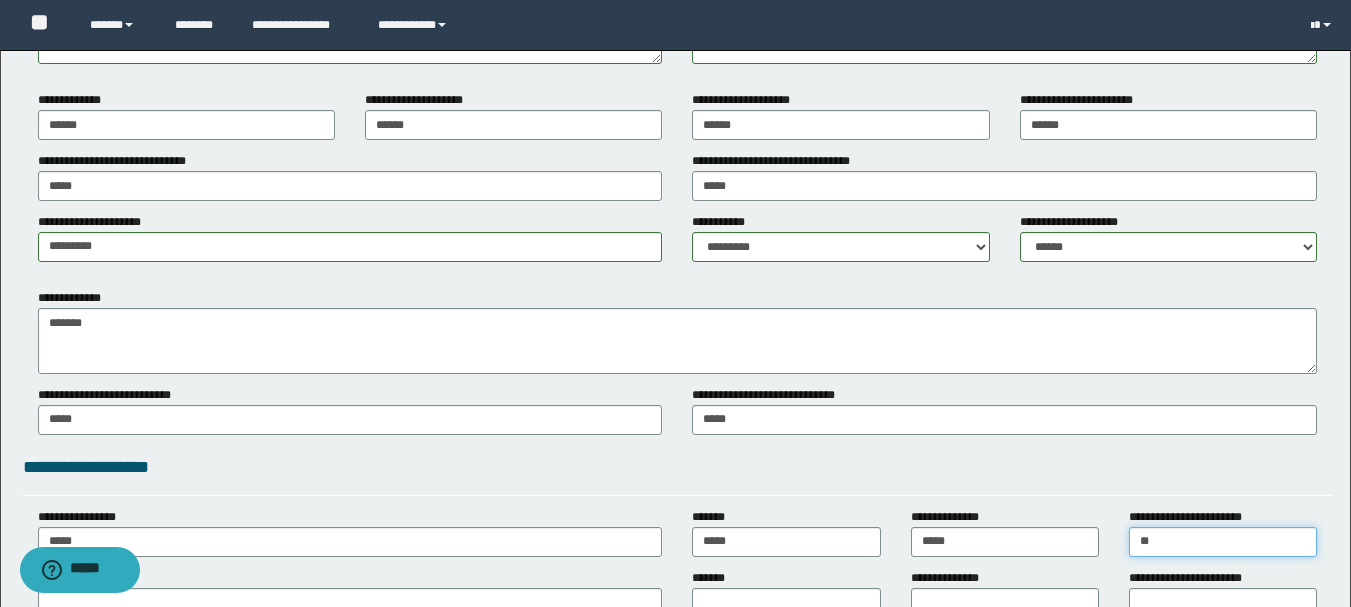 type on "**" 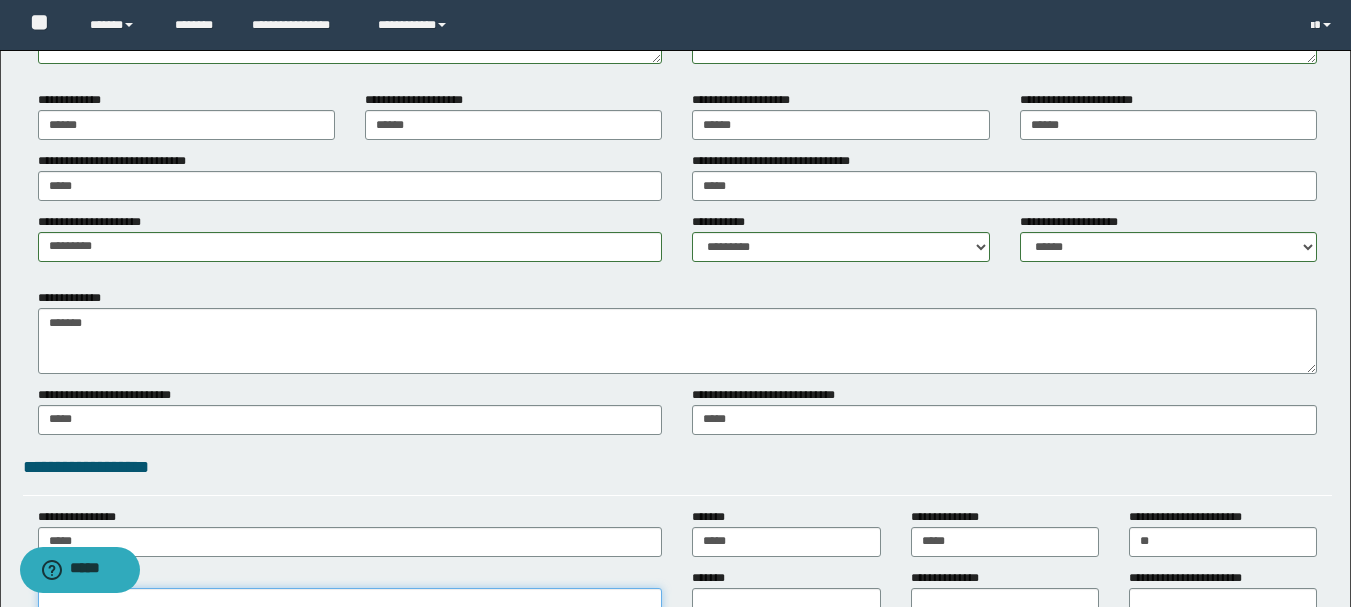 scroll, scrollTop: 1611, scrollLeft: 0, axis: vertical 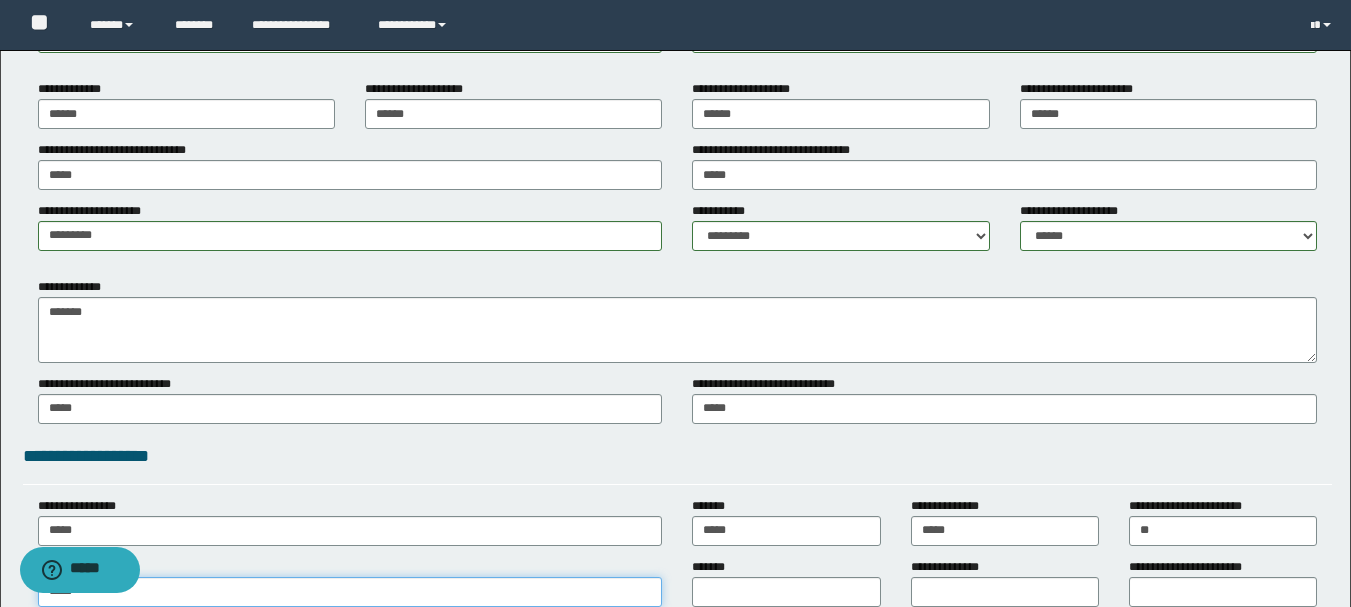 type on "*****" 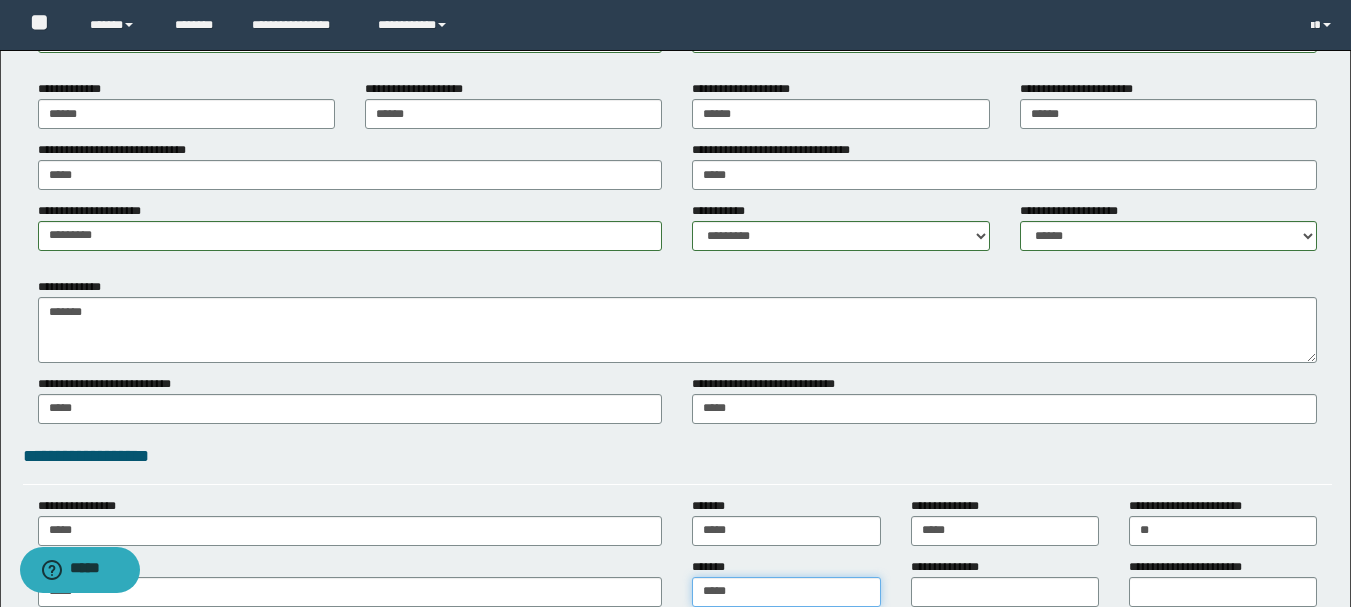 type on "*****" 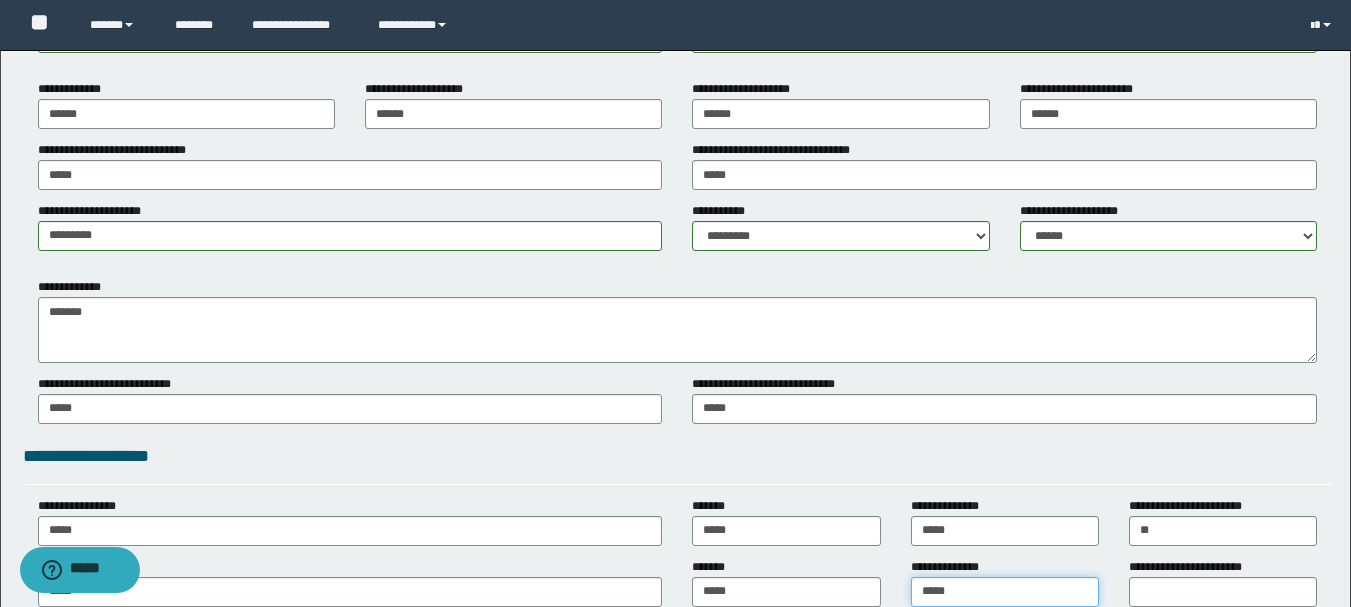 type on "*****" 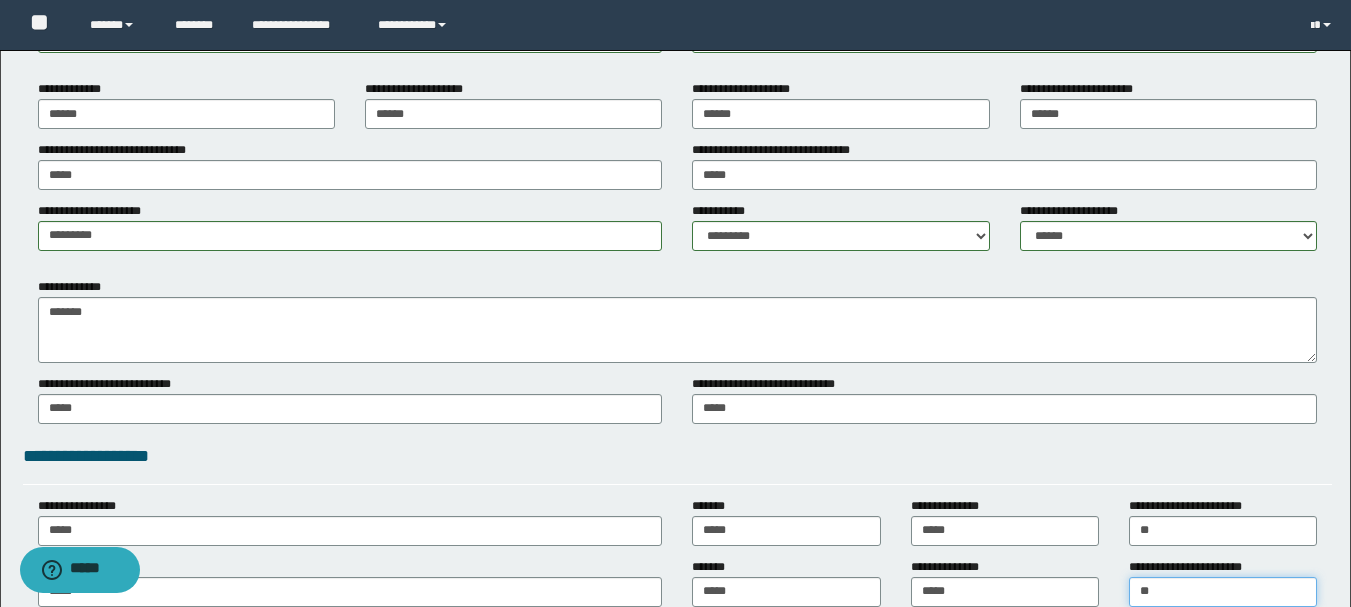 type on "**" 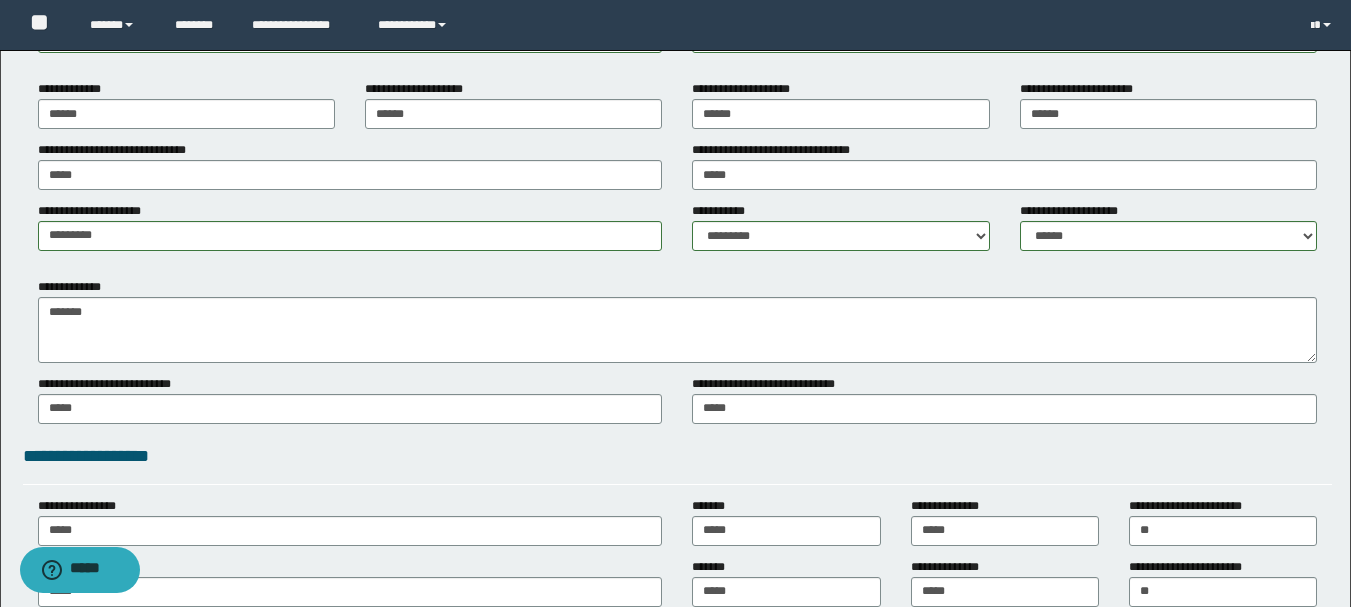 scroll, scrollTop: 2006, scrollLeft: 0, axis: vertical 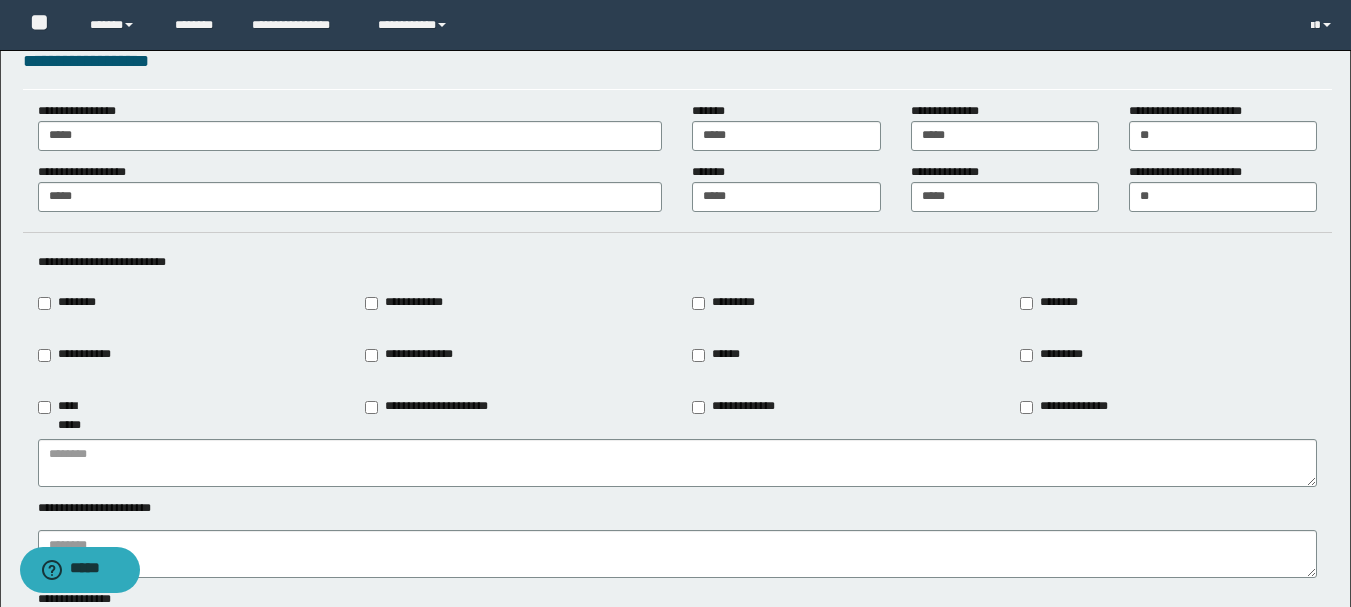 click on "**********" at bounding box center (740, 407) 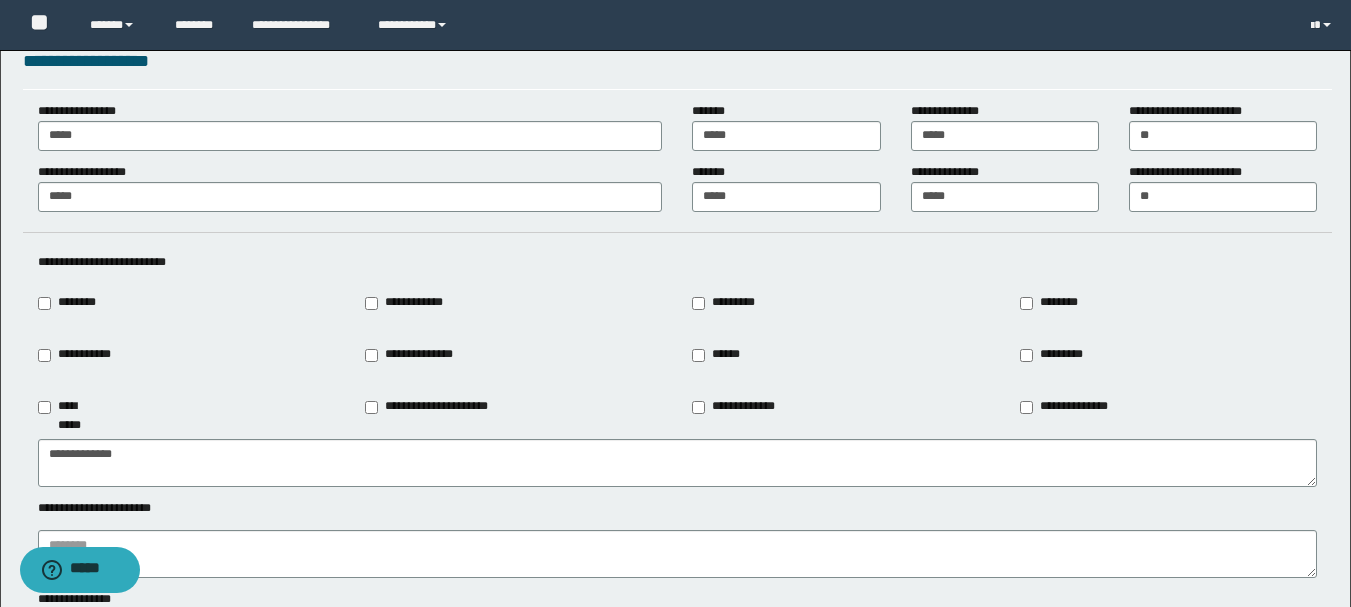 click on "*********" at bounding box center [840, 303] 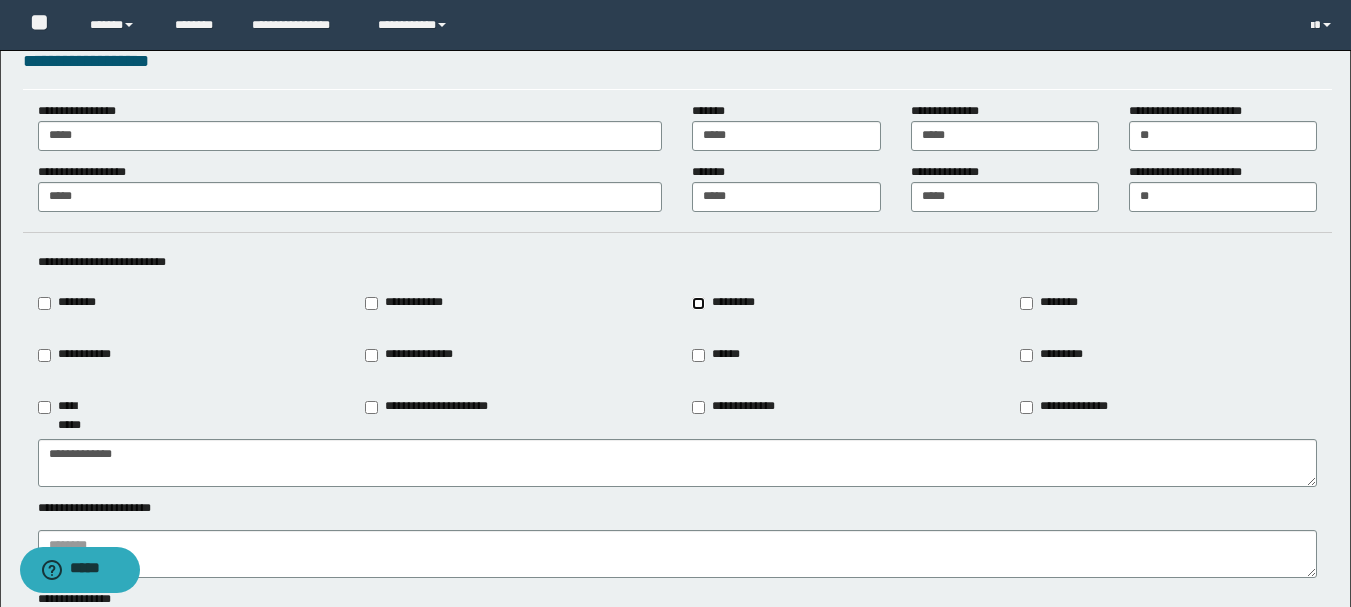 type on "**********" 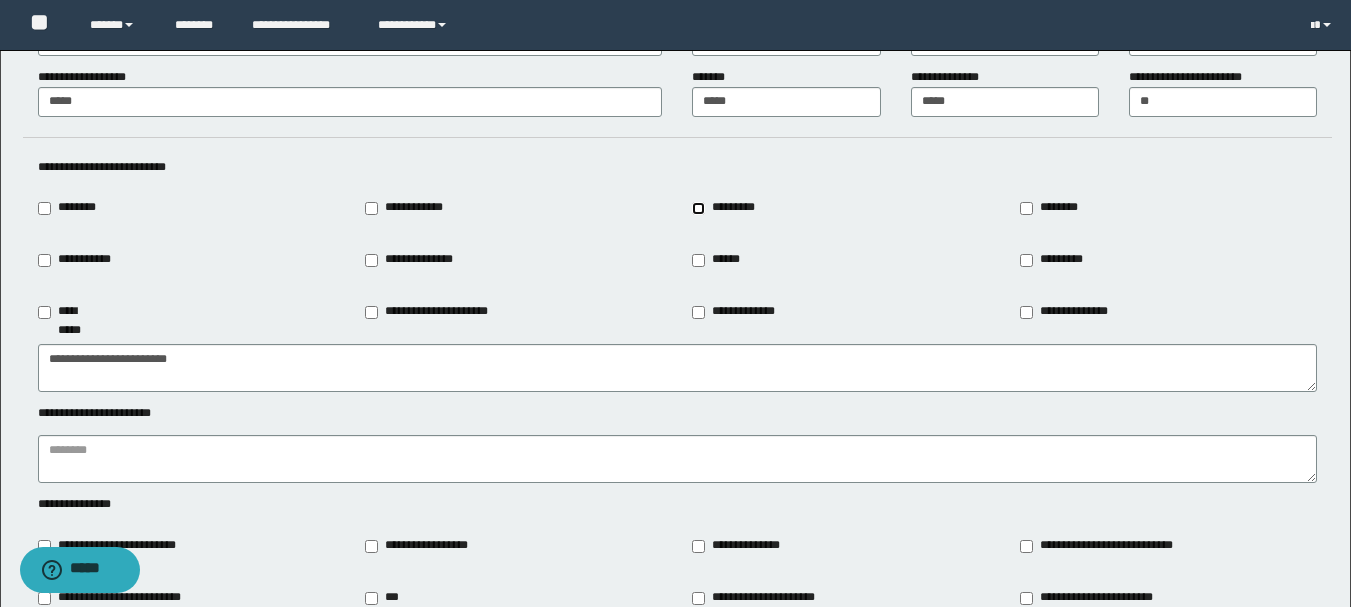 scroll, scrollTop: 2206, scrollLeft: 0, axis: vertical 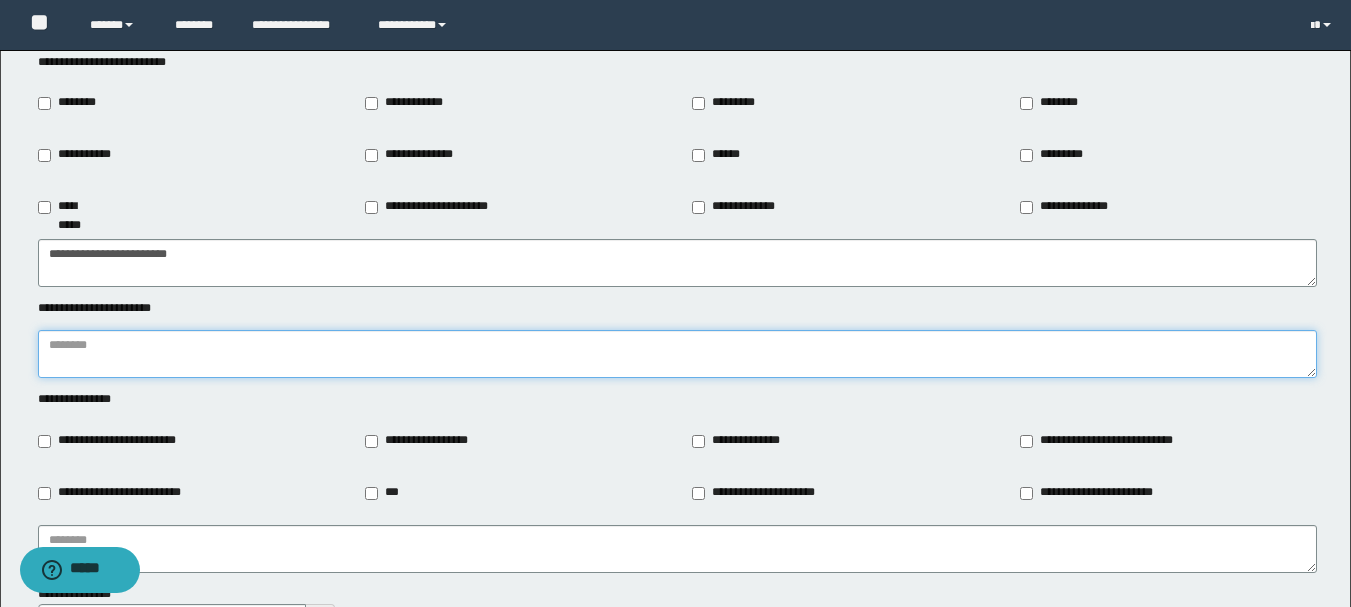 click at bounding box center [677, 354] 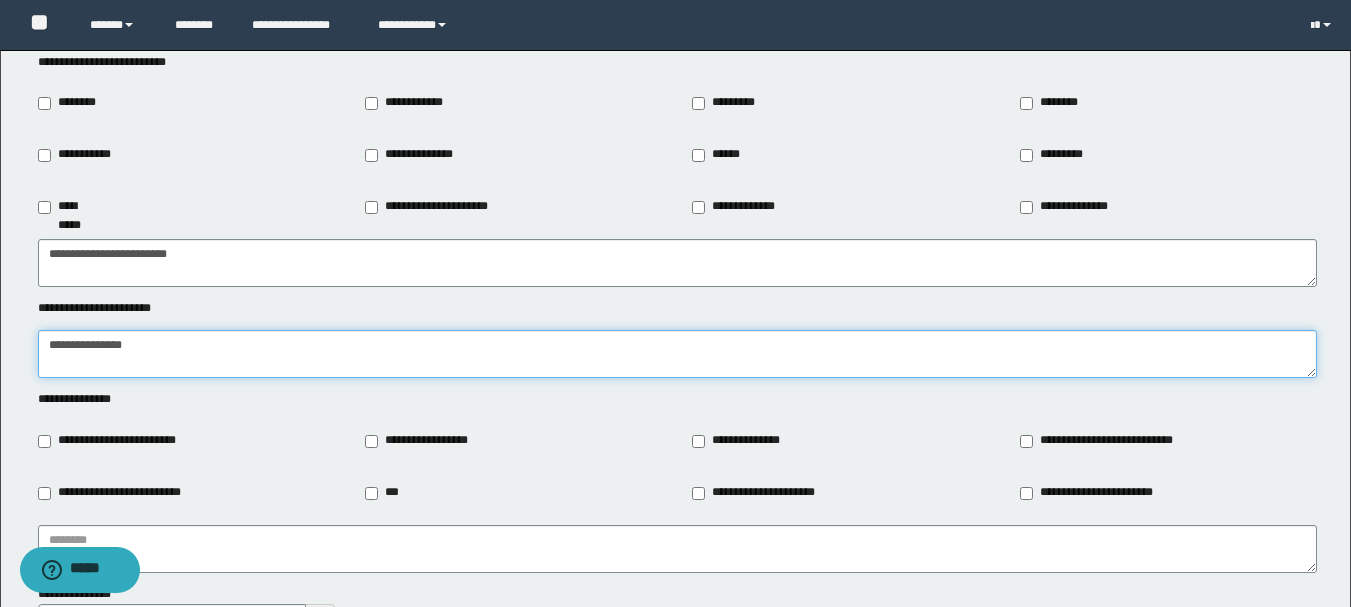 scroll, scrollTop: 31, scrollLeft: 0, axis: vertical 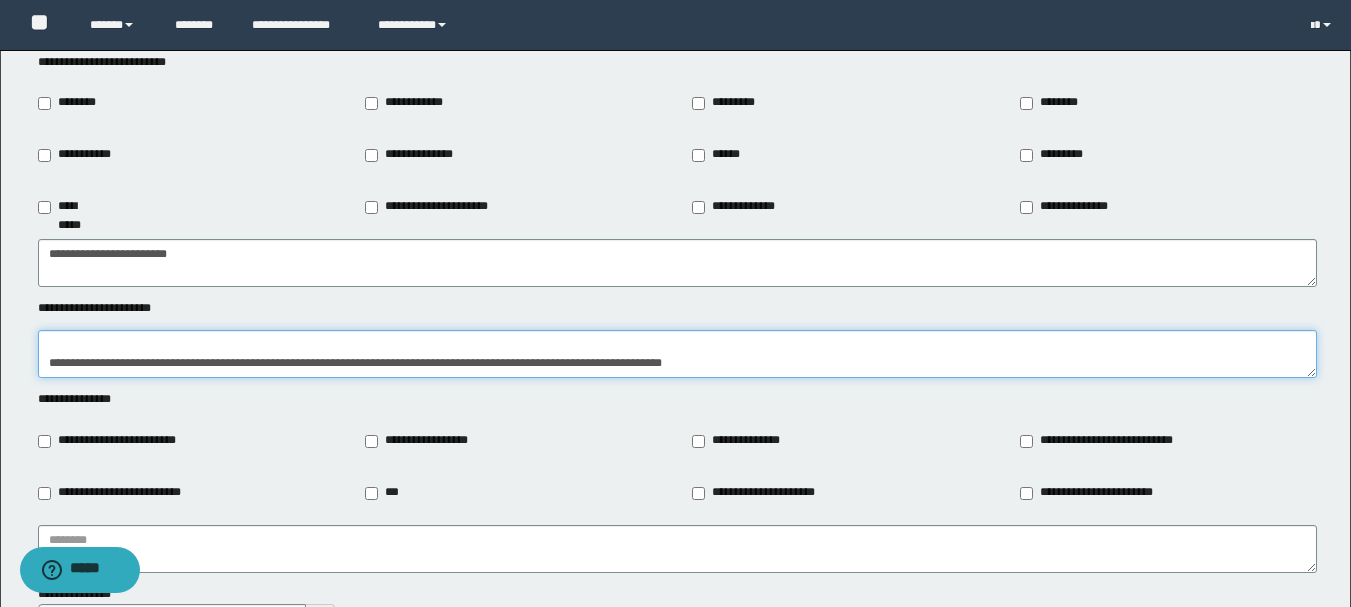 type on "**********" 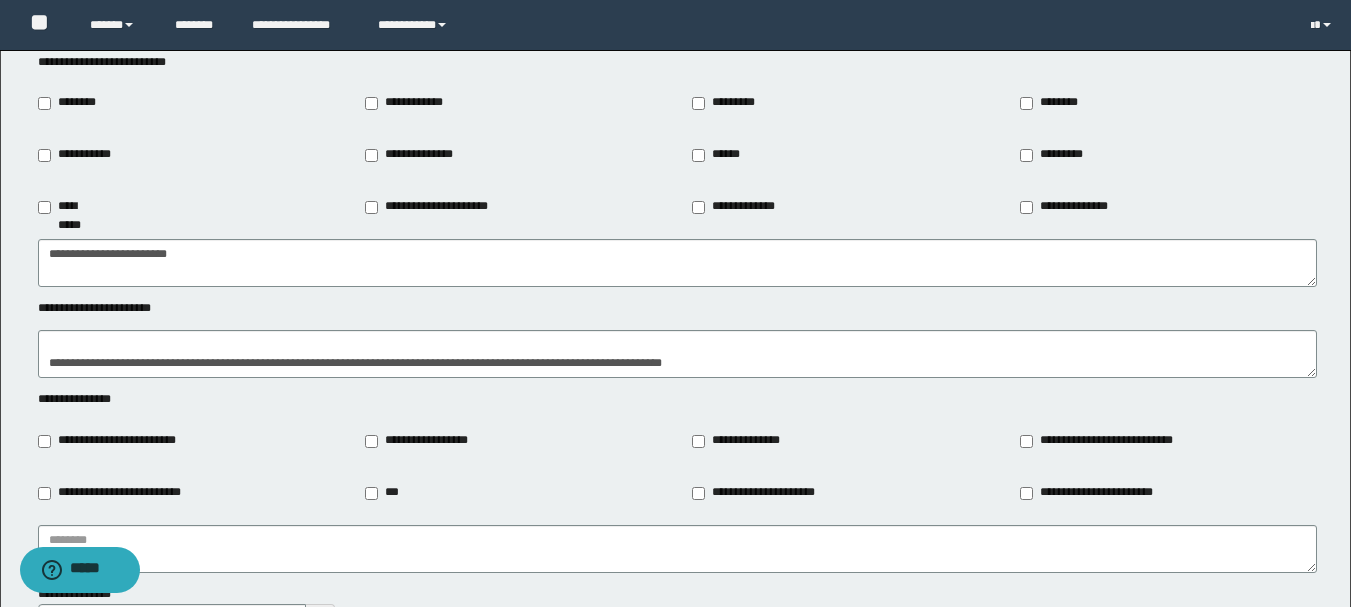 click on "**********" at bounding box center (116, 441) 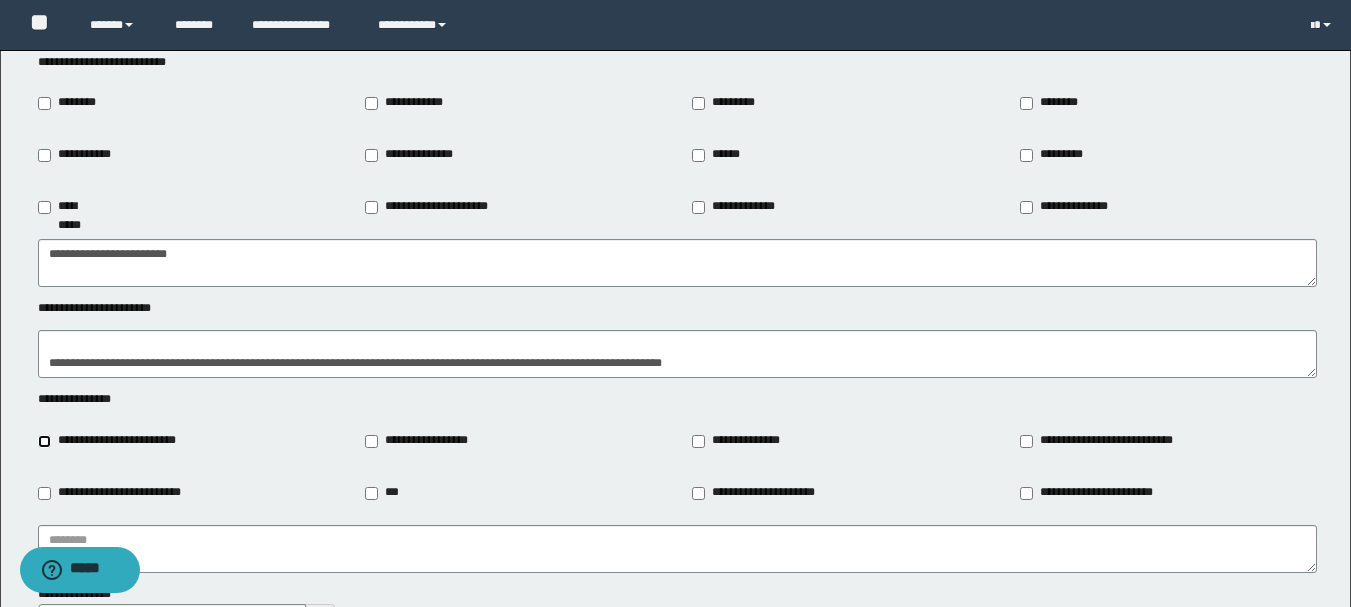 type on "**********" 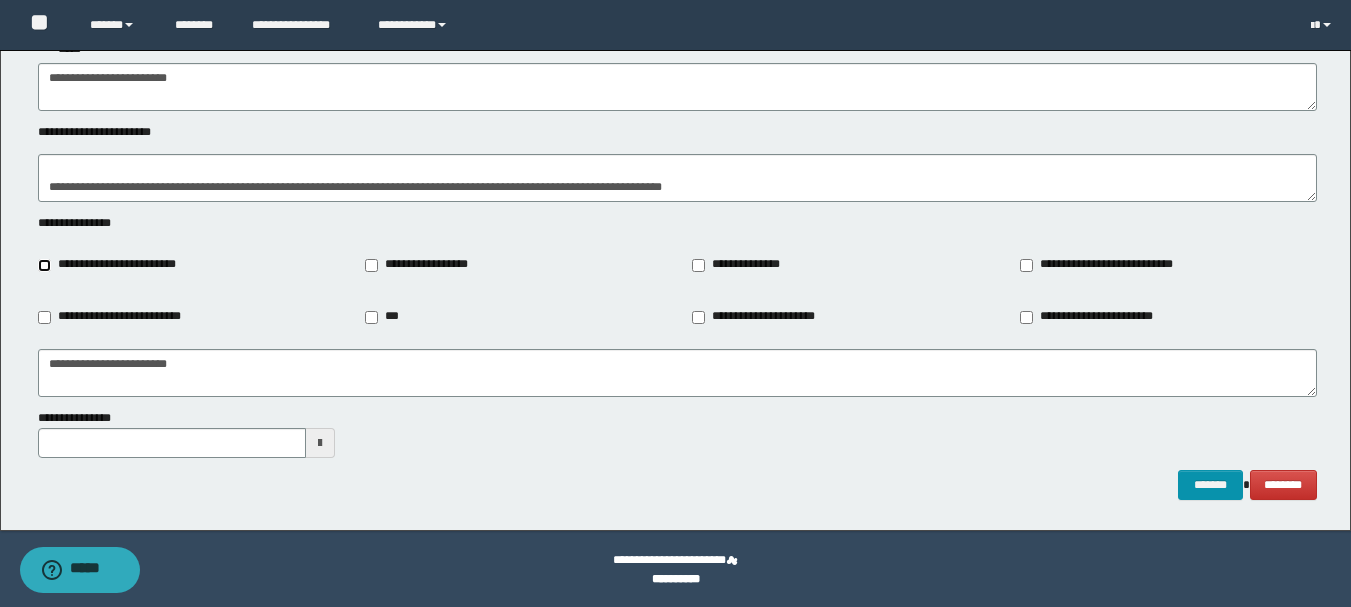 scroll, scrollTop: 2384, scrollLeft: 0, axis: vertical 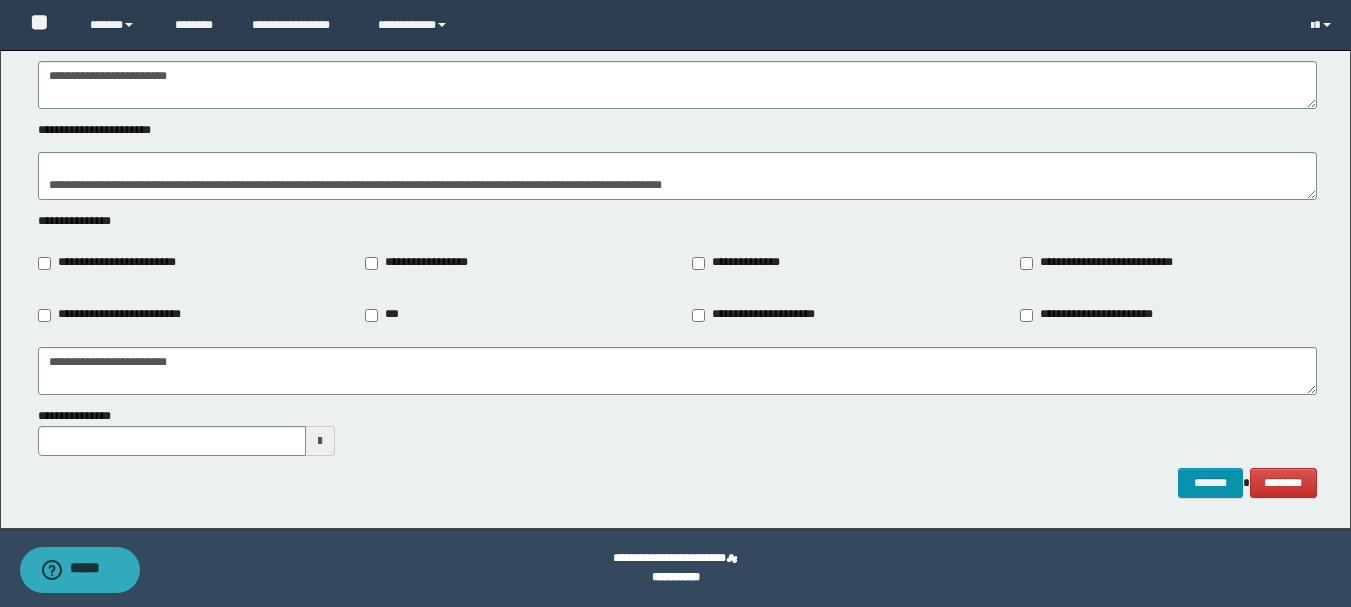 click at bounding box center (320, 441) 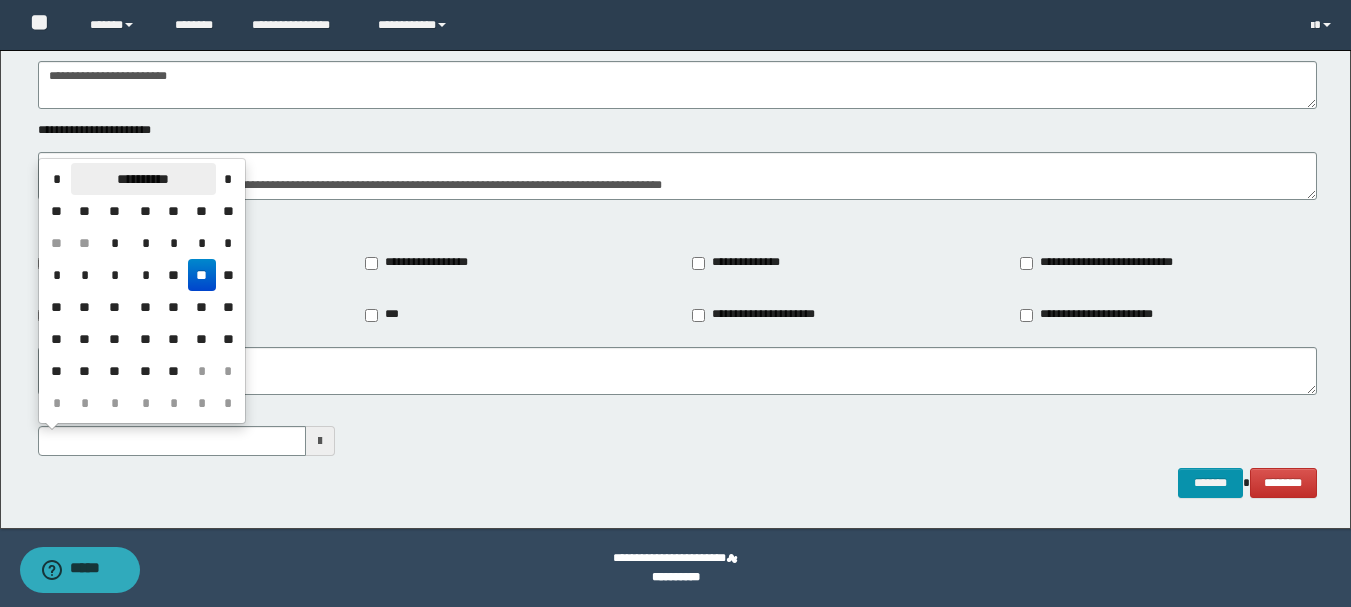 click on "**********" at bounding box center (143, 179) 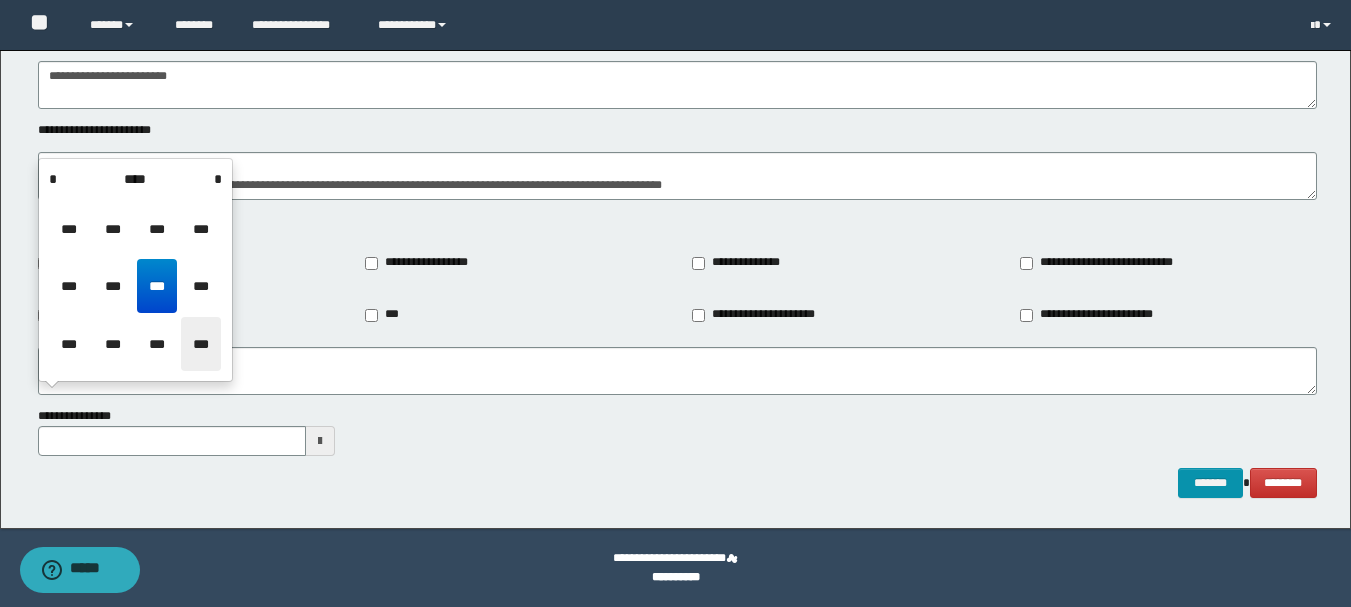 click on "***" at bounding box center (201, 344) 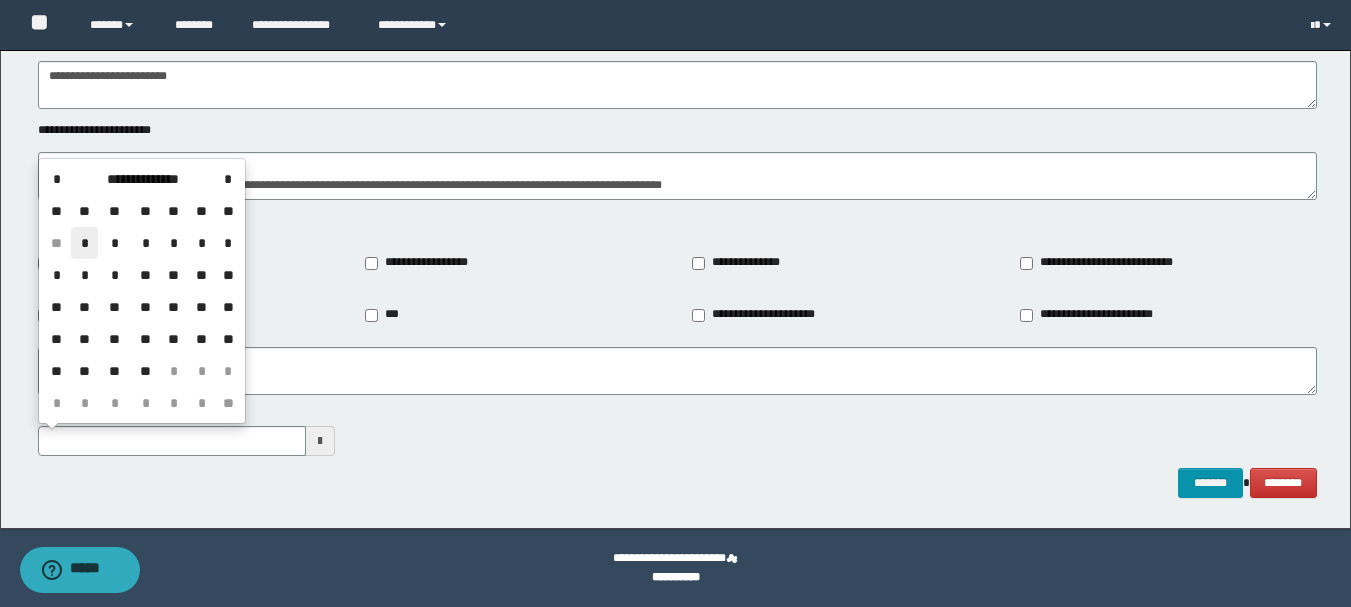 click on "*" at bounding box center [85, 243] 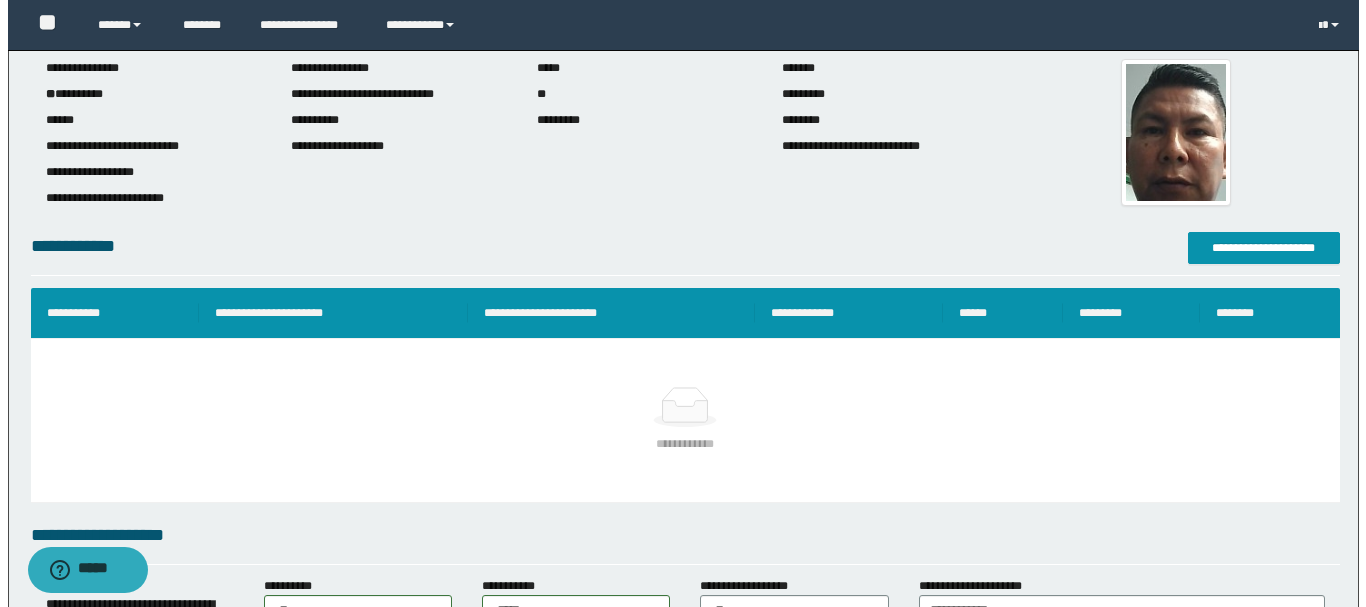 scroll, scrollTop: 0, scrollLeft: 0, axis: both 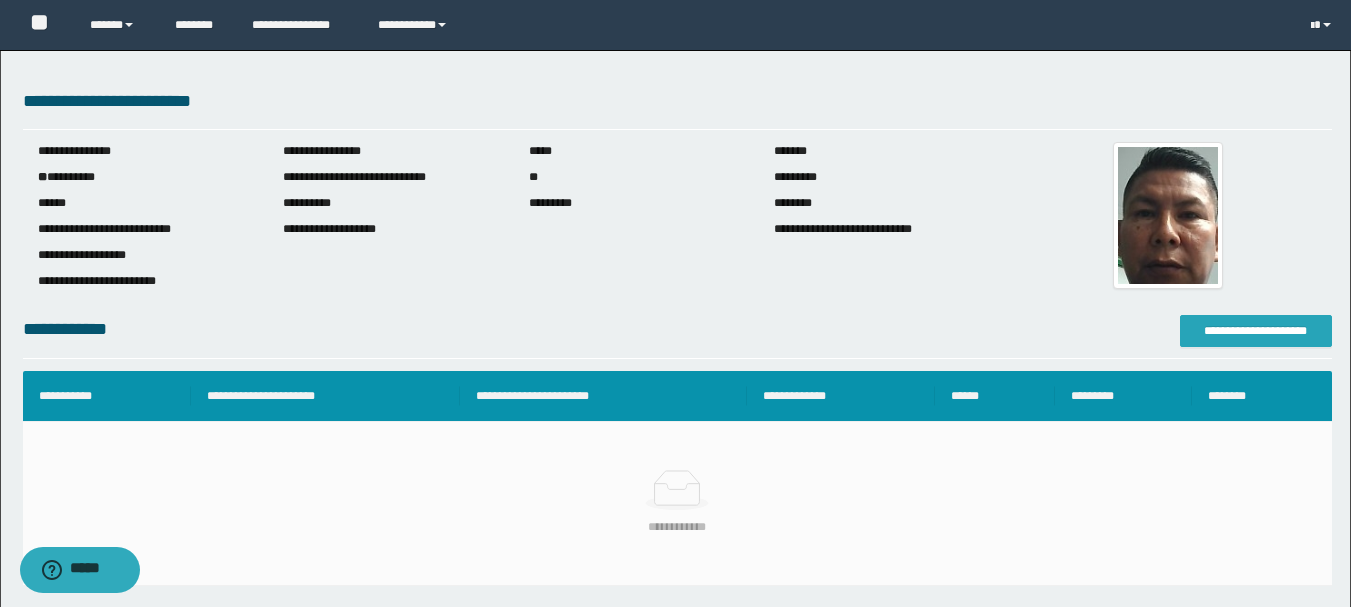 click on "**********" at bounding box center (1256, 331) 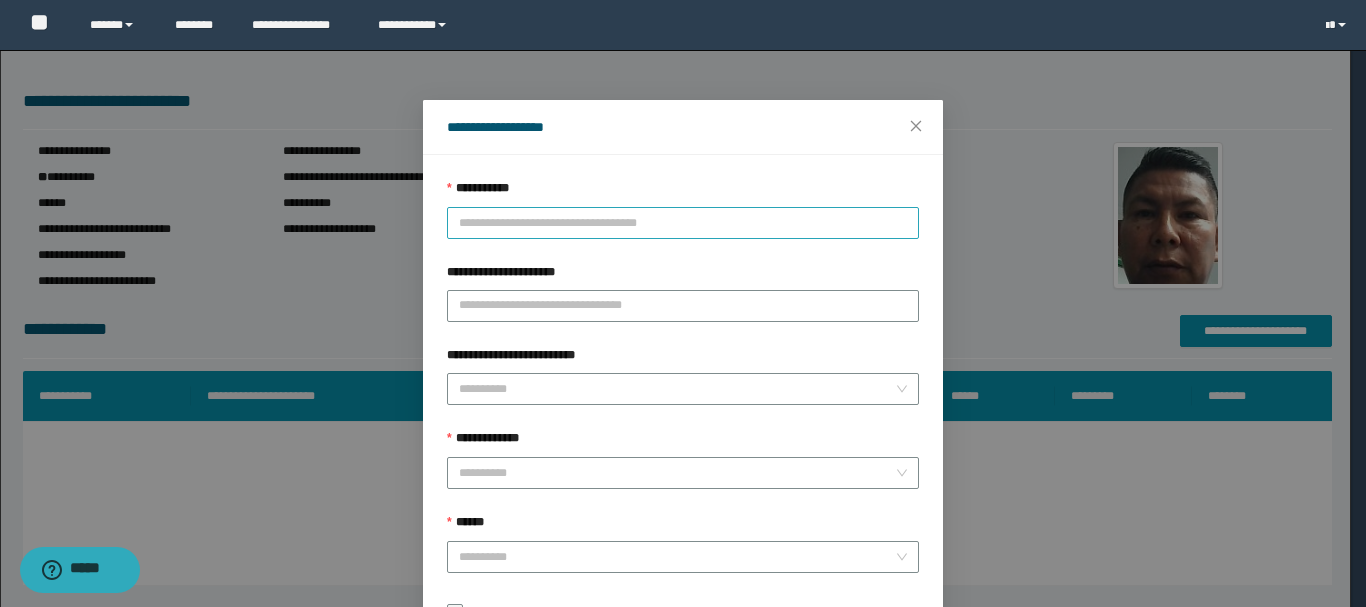 click on "**********" at bounding box center (683, 223) 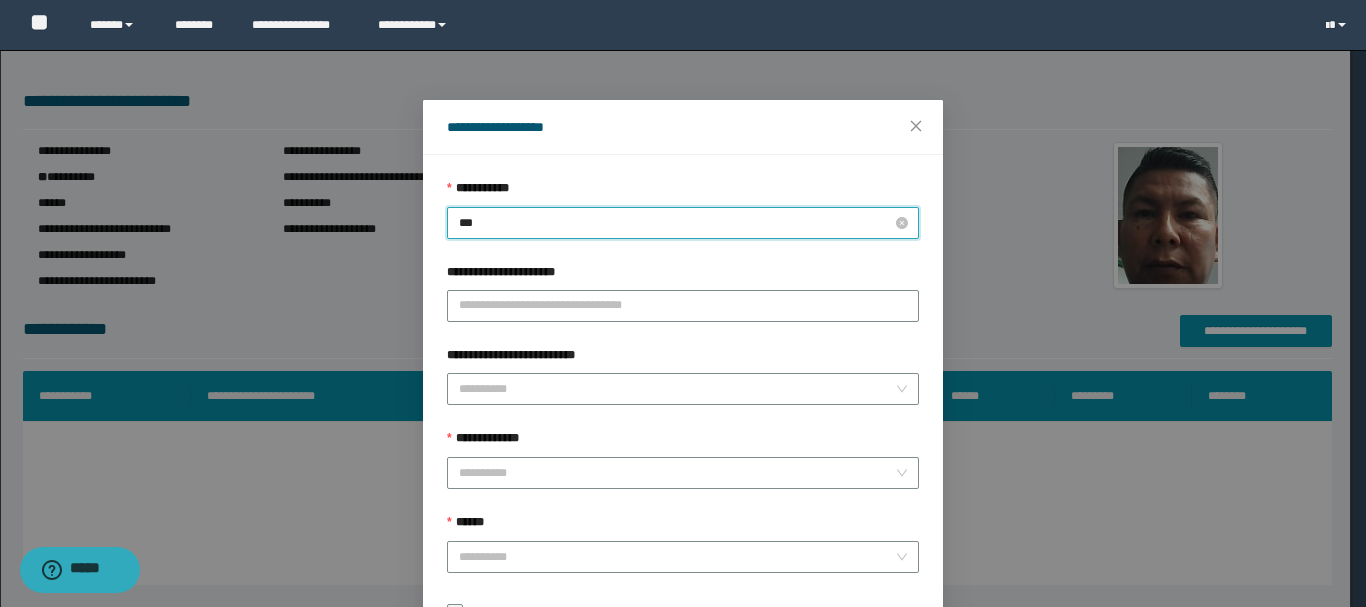 type on "****" 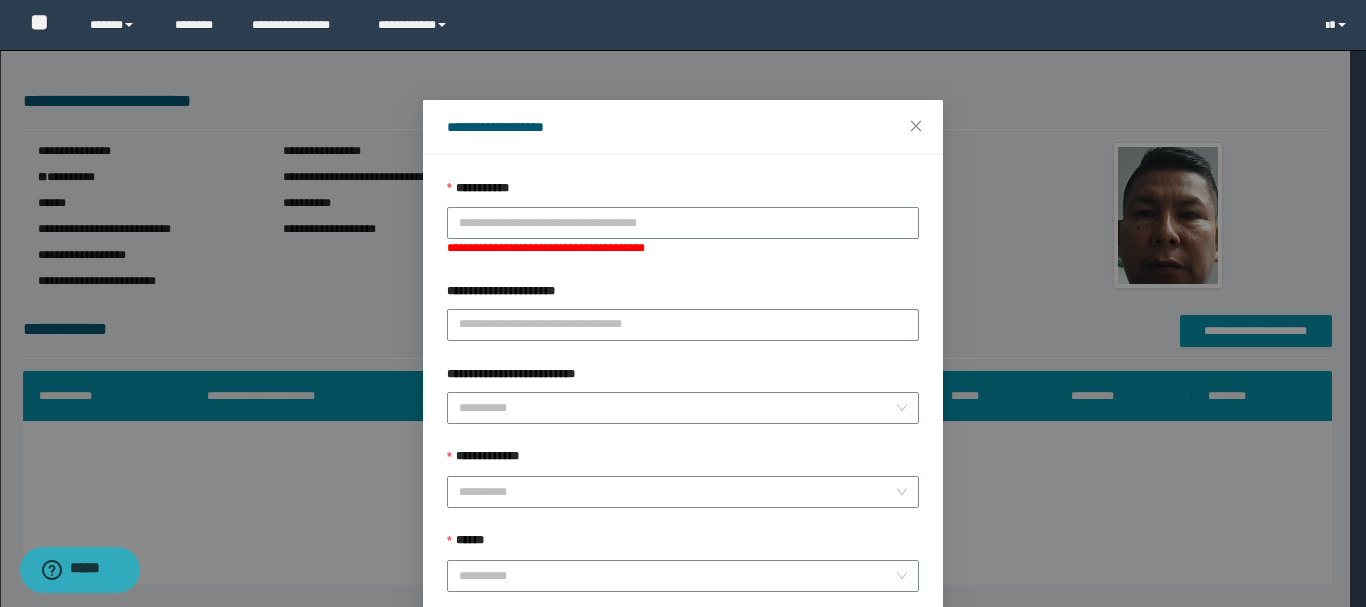 click on "**********" at bounding box center [675, 303] 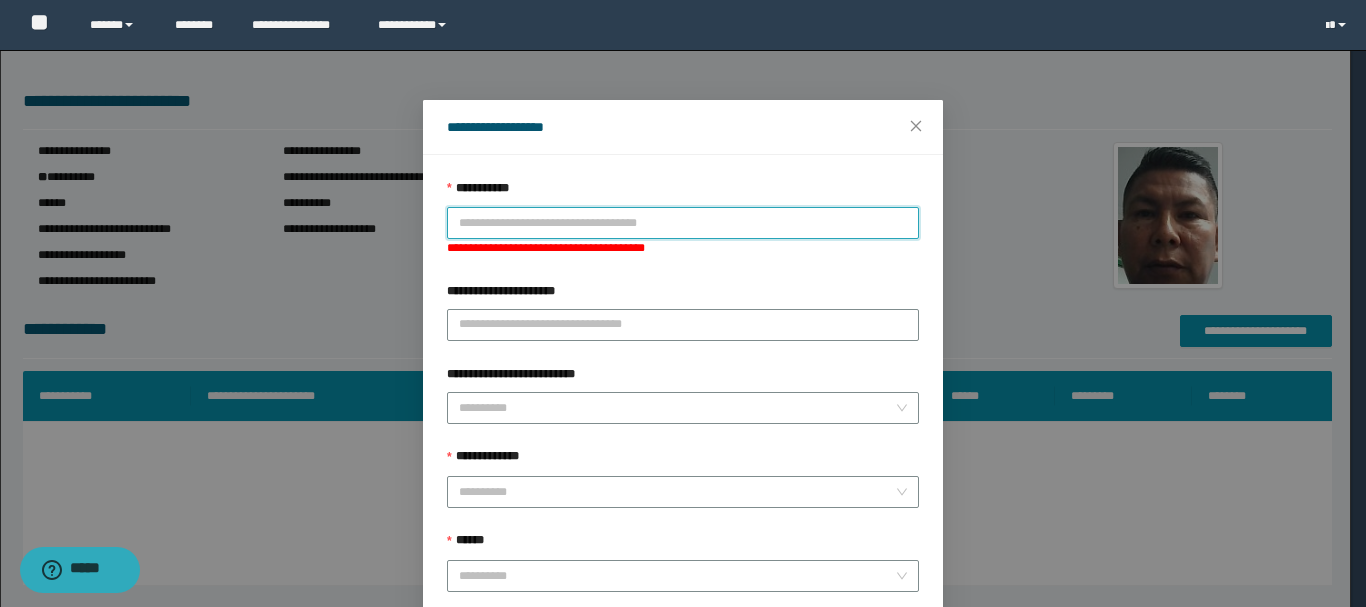 click on "**********" at bounding box center [683, 223] 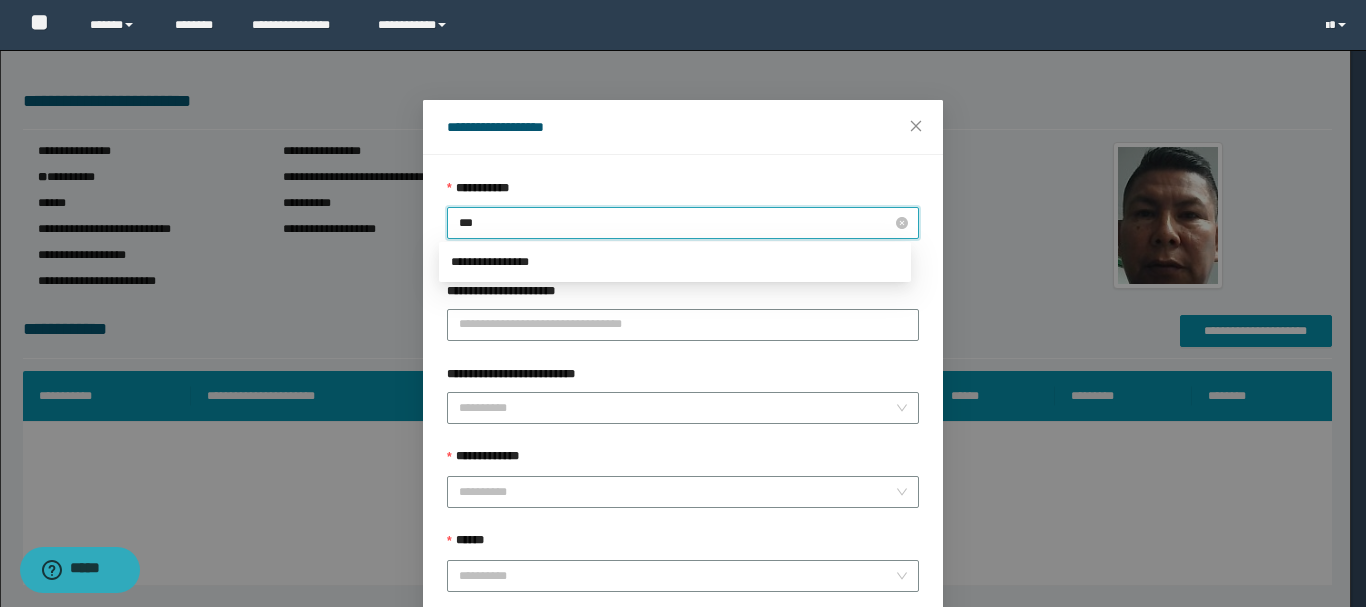 type on "****" 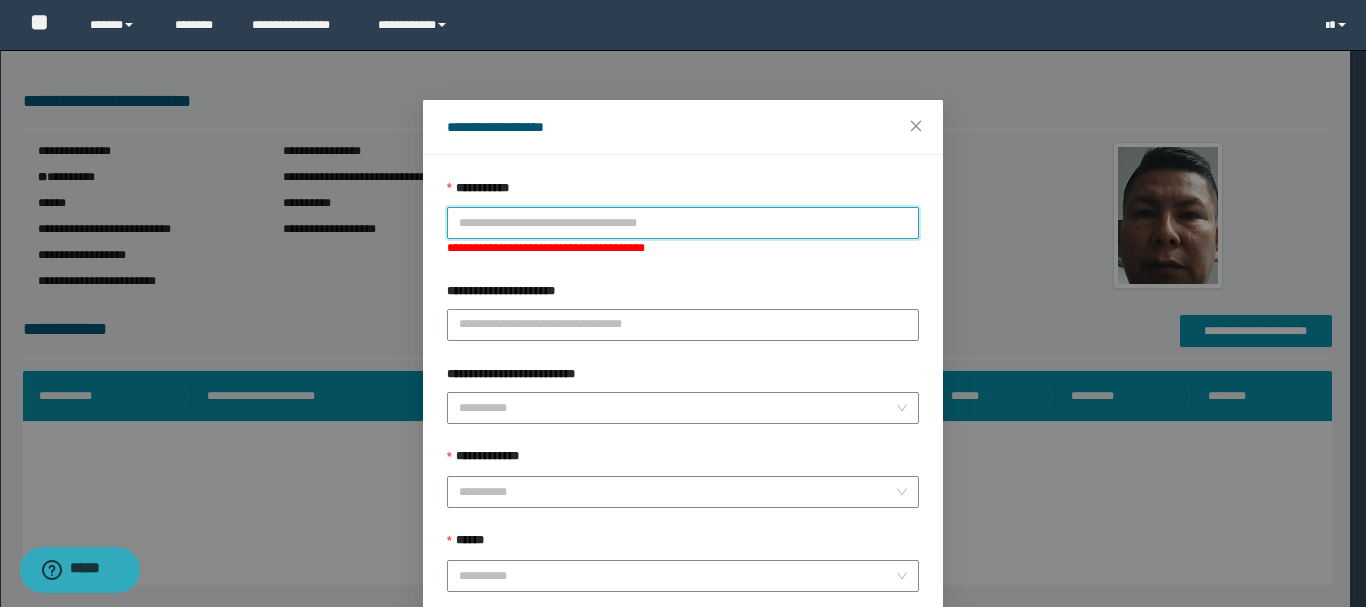 click on "**********" at bounding box center [683, 223] 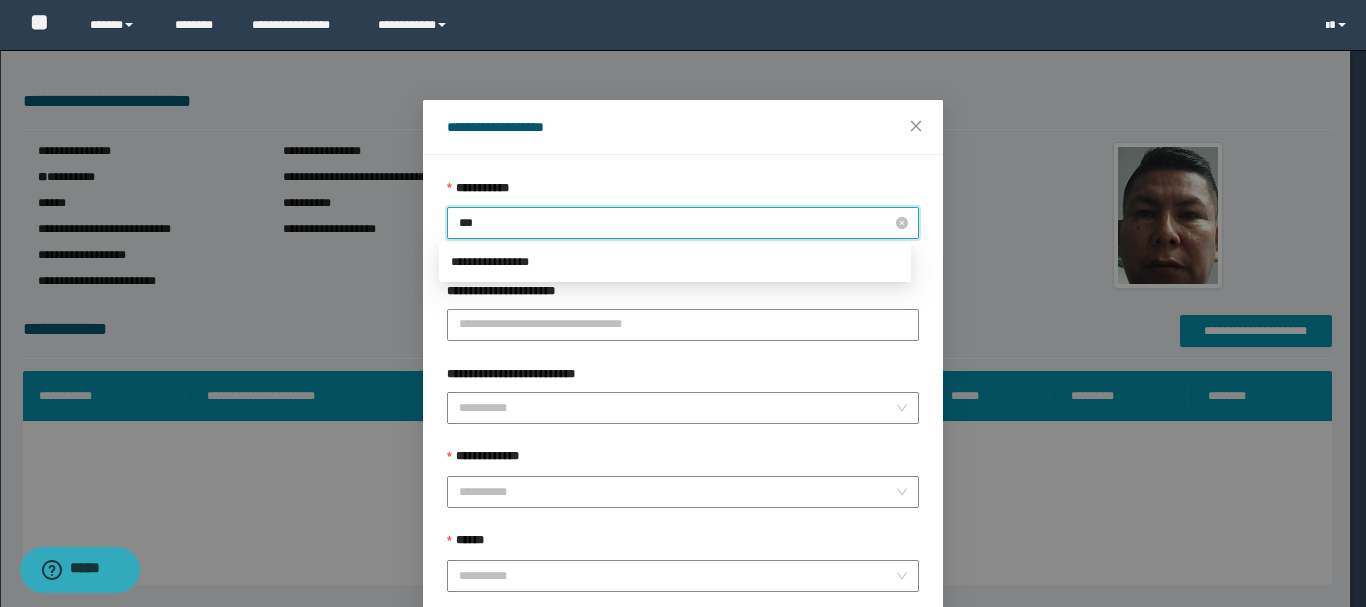 type on "****" 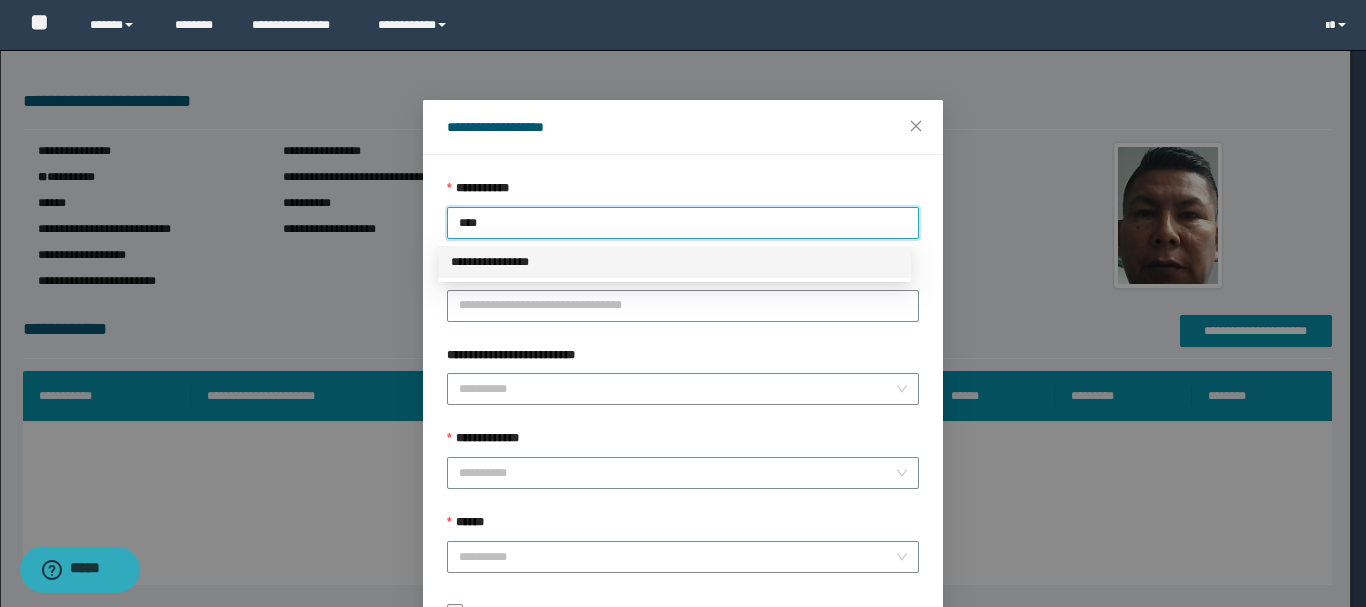 click on "**********" at bounding box center (675, 262) 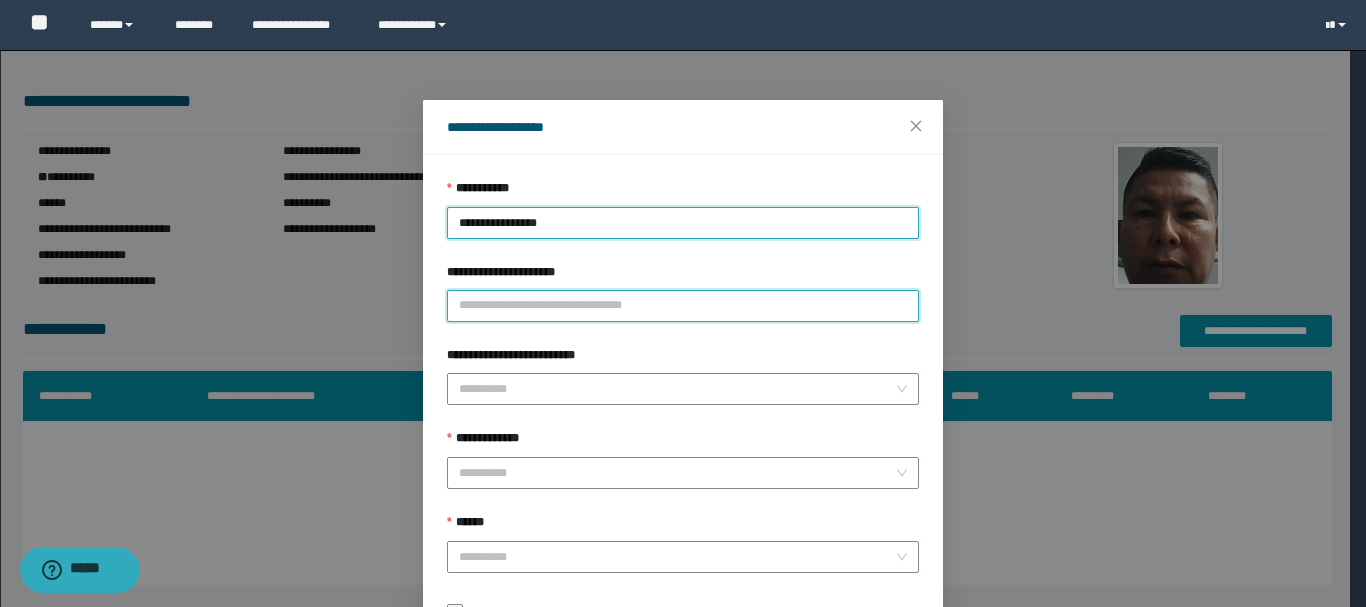 click on "**********" at bounding box center [683, 306] 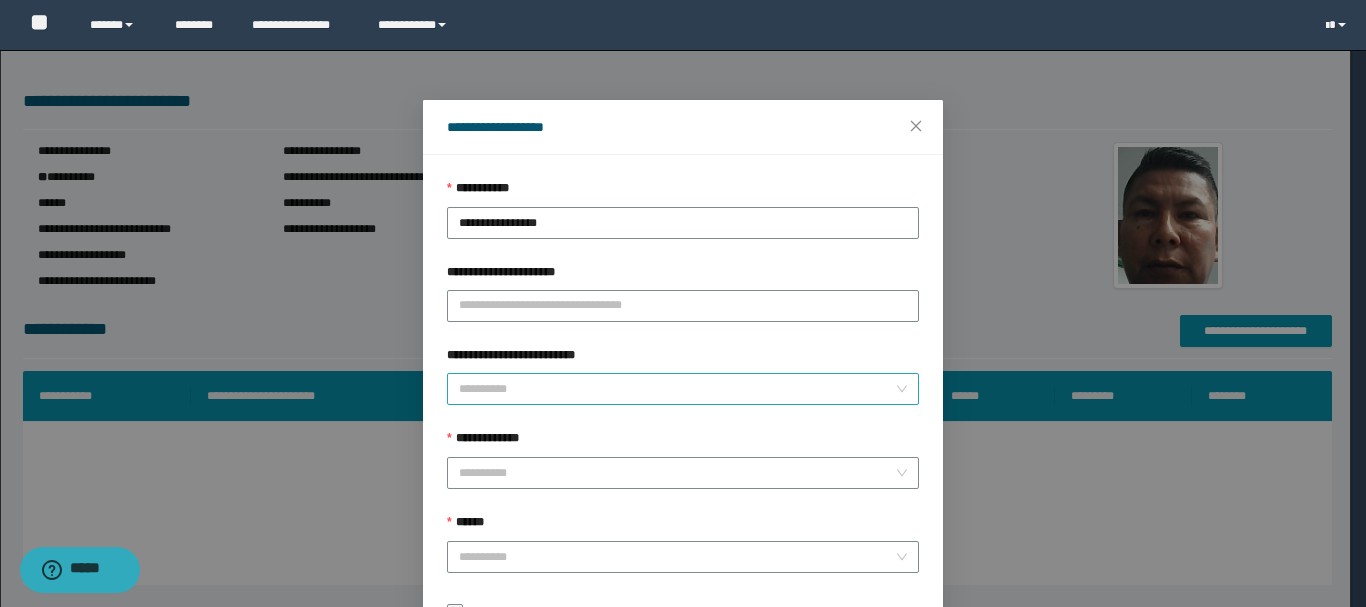 click on "**********" at bounding box center [677, 389] 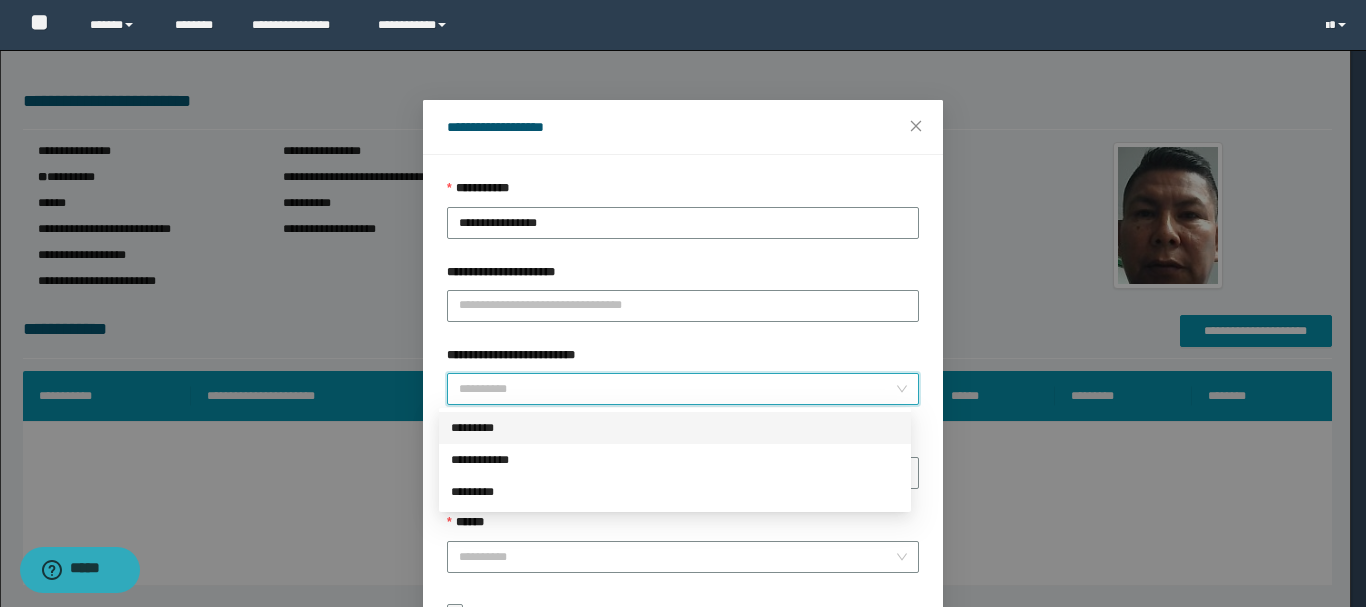 click on "*********" at bounding box center (675, 428) 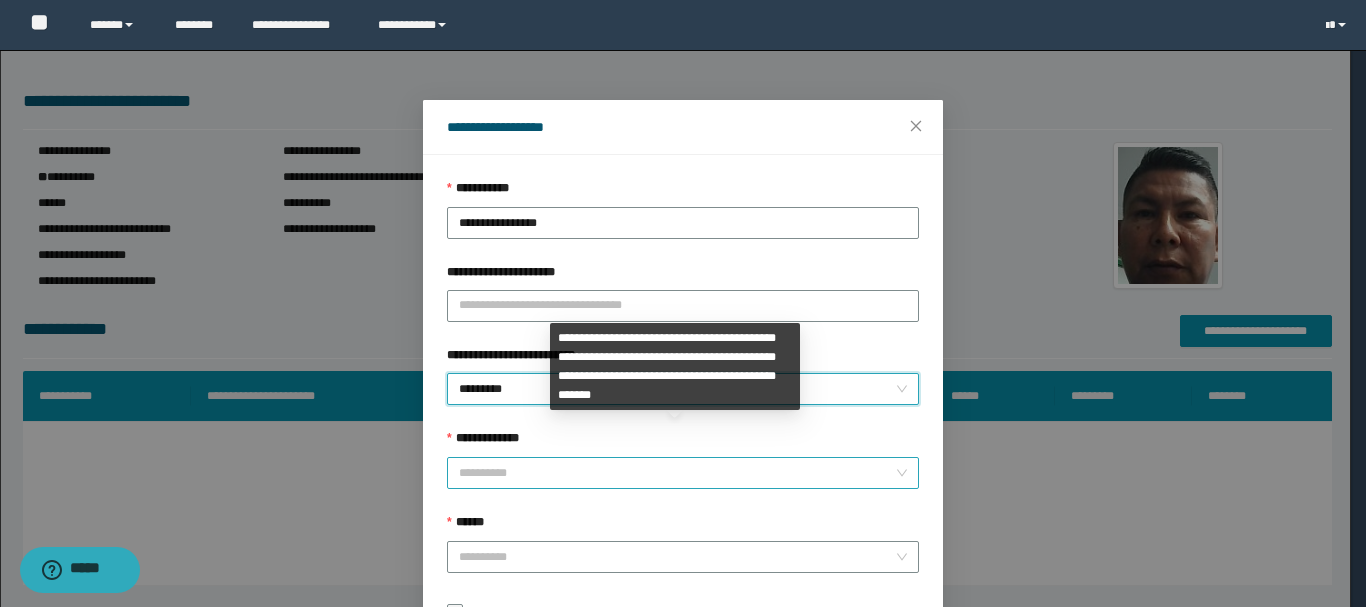 click on "**********" at bounding box center [677, 473] 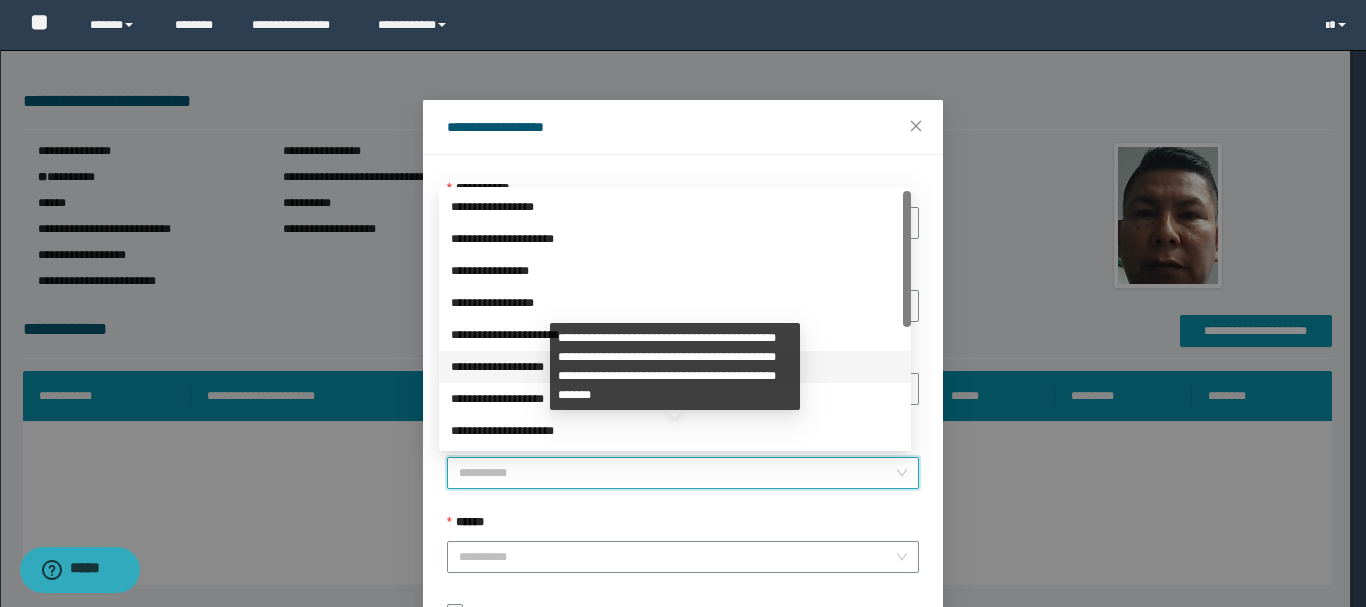 scroll, scrollTop: 224, scrollLeft: 0, axis: vertical 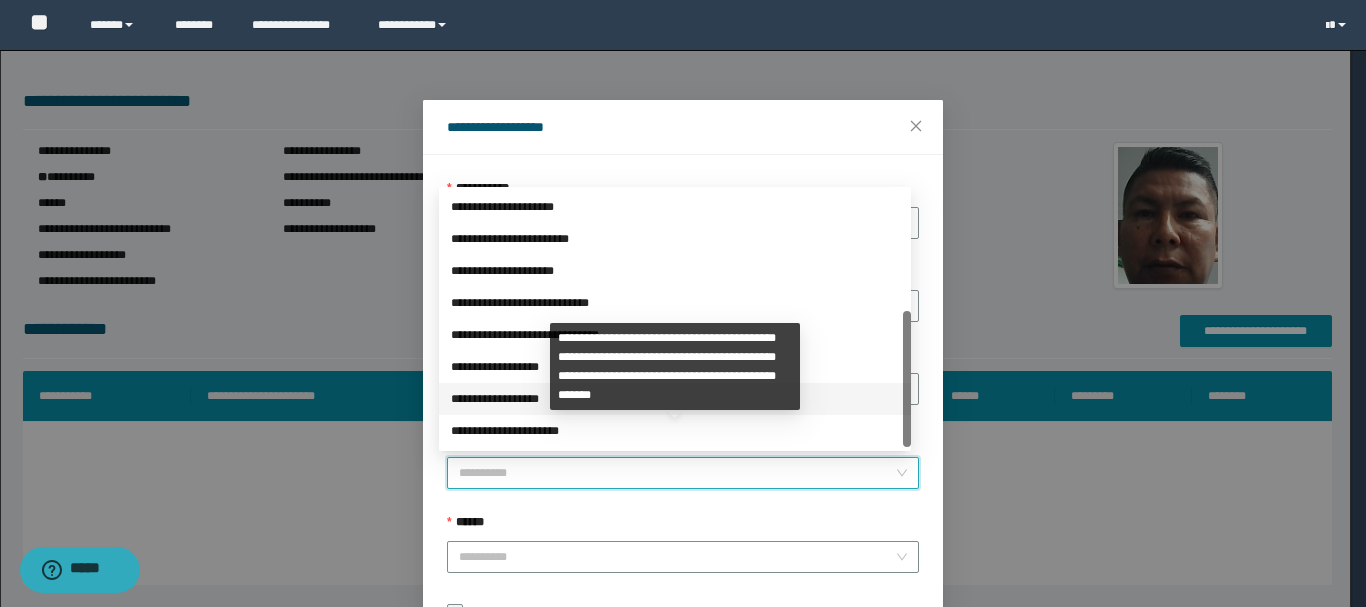 click on "**********" at bounding box center [675, 399] 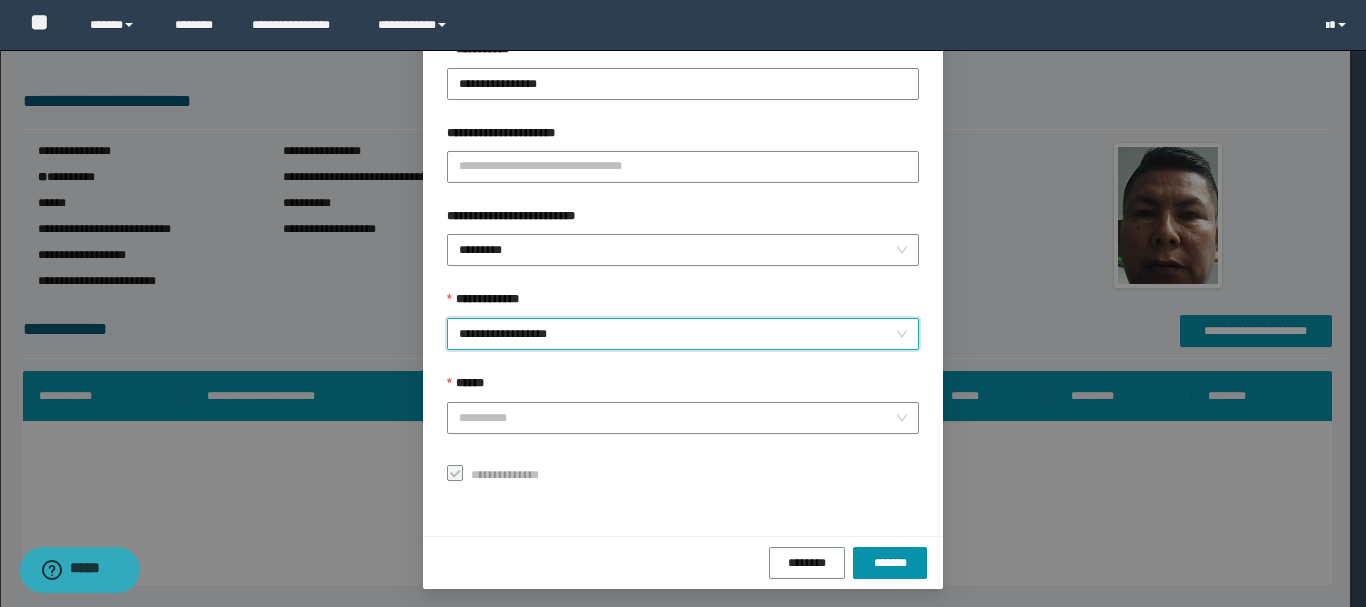 scroll, scrollTop: 145, scrollLeft: 0, axis: vertical 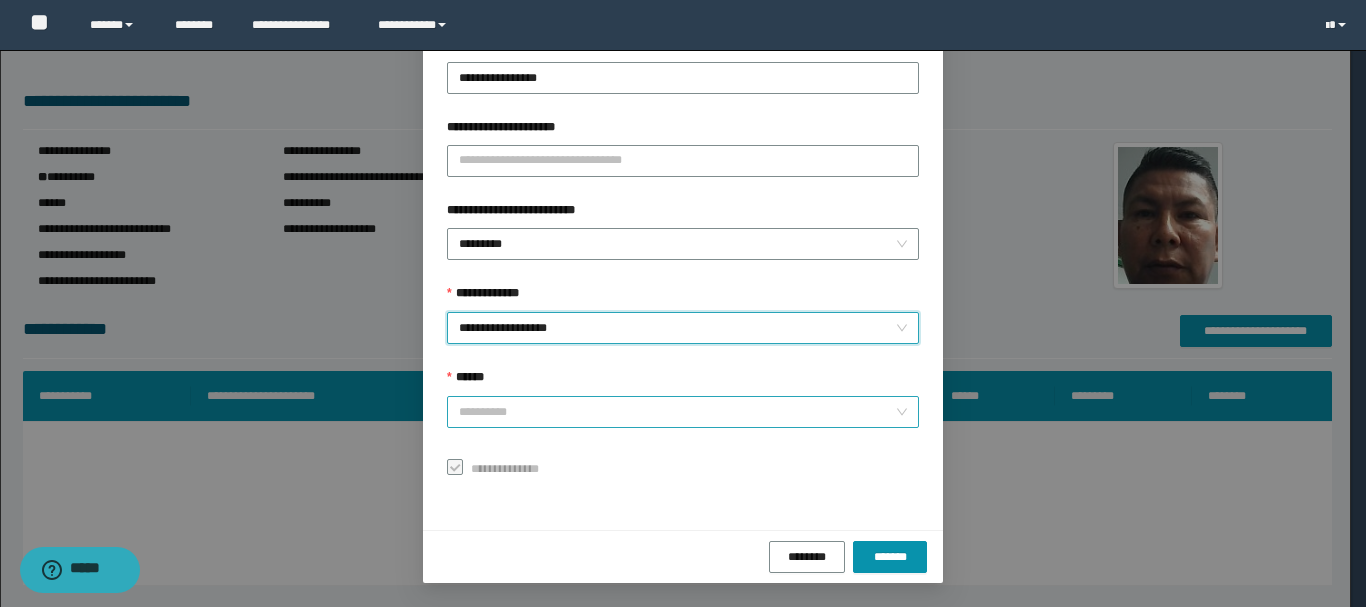 click on "******" at bounding box center (677, 412) 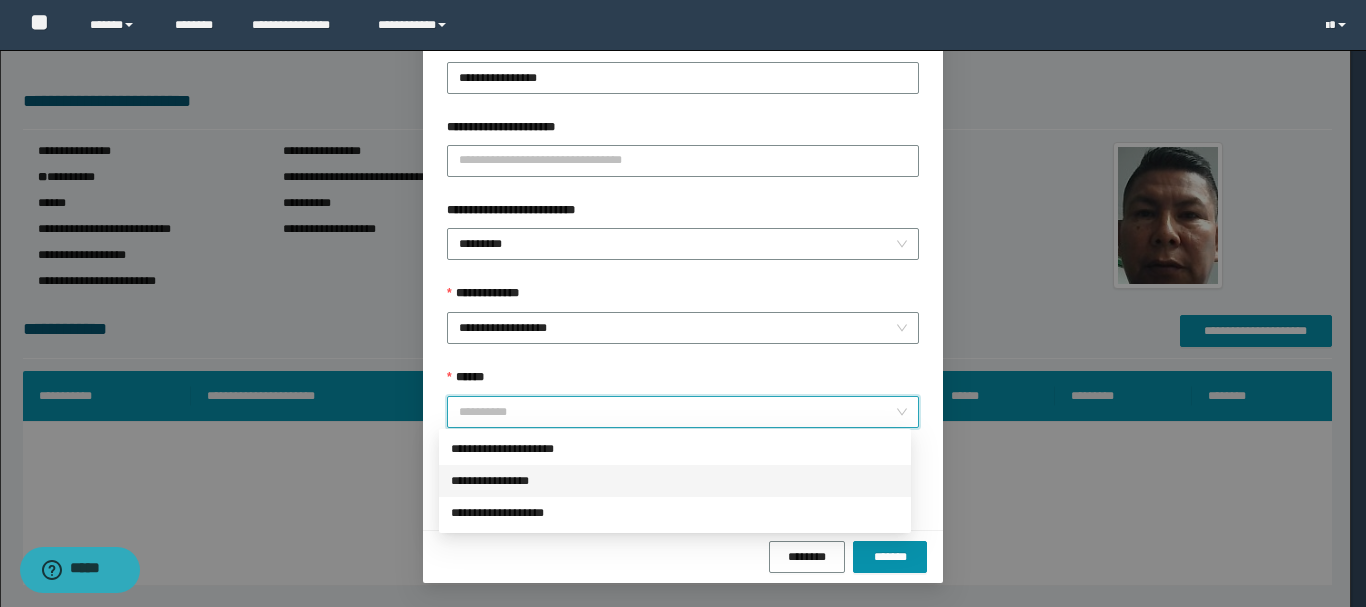 click on "**********" at bounding box center [675, 481] 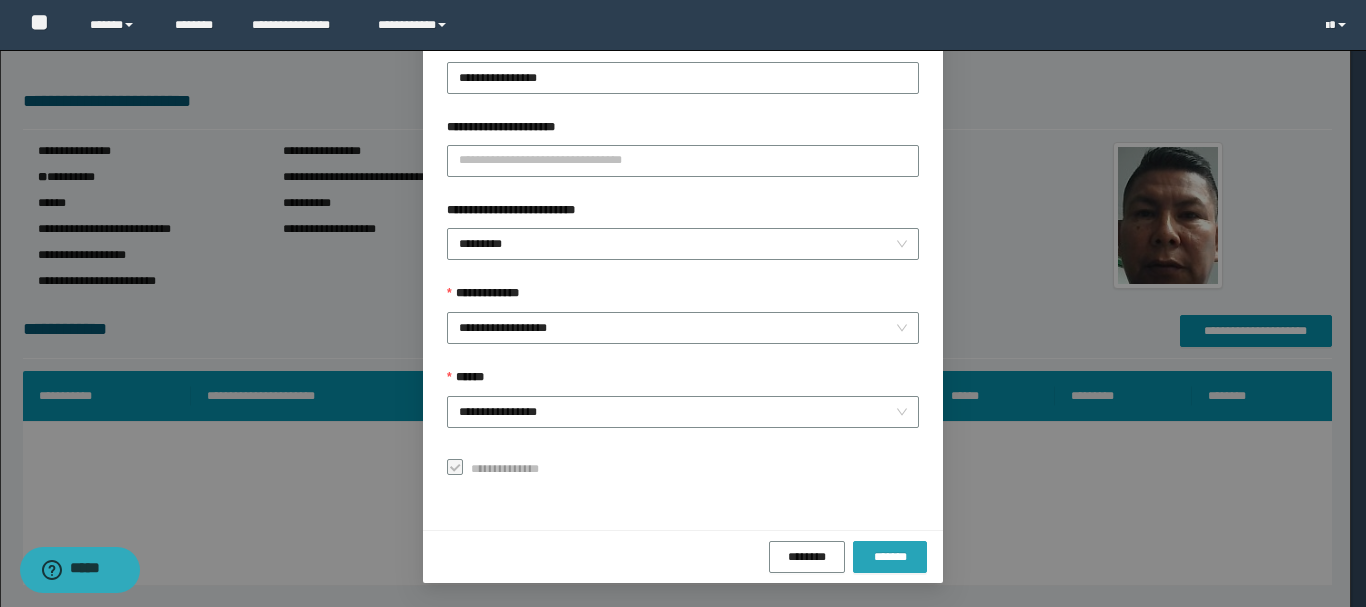 click on "*******" at bounding box center [890, 557] 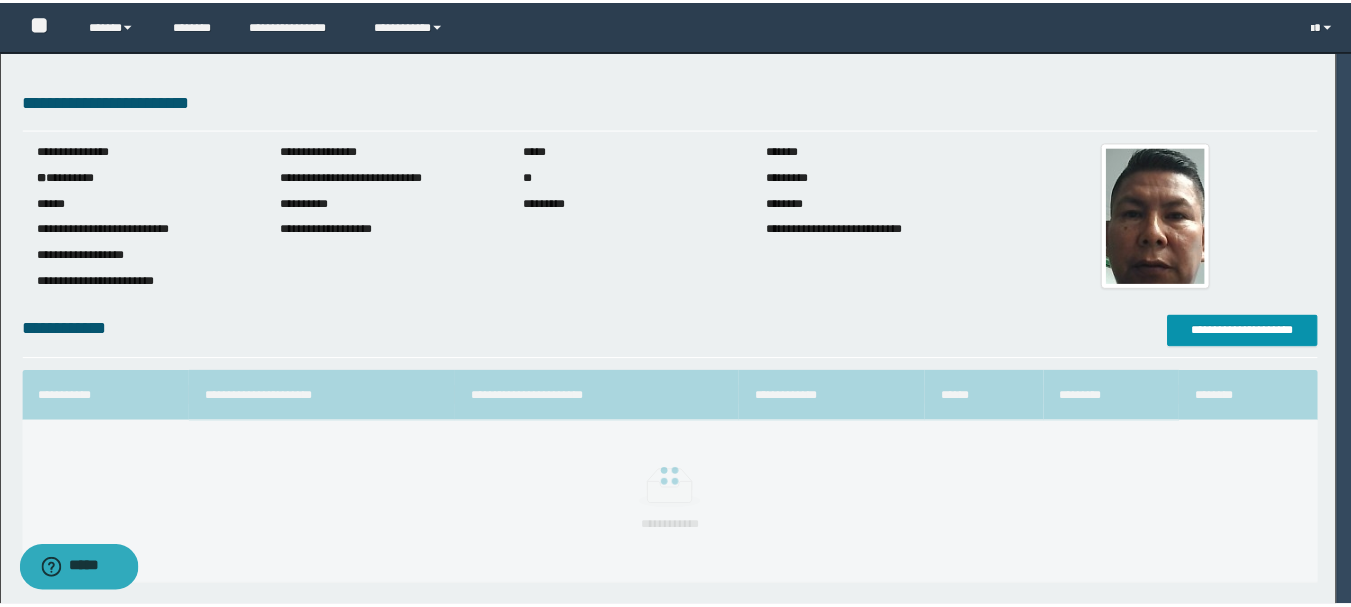 scroll, scrollTop: 98, scrollLeft: 0, axis: vertical 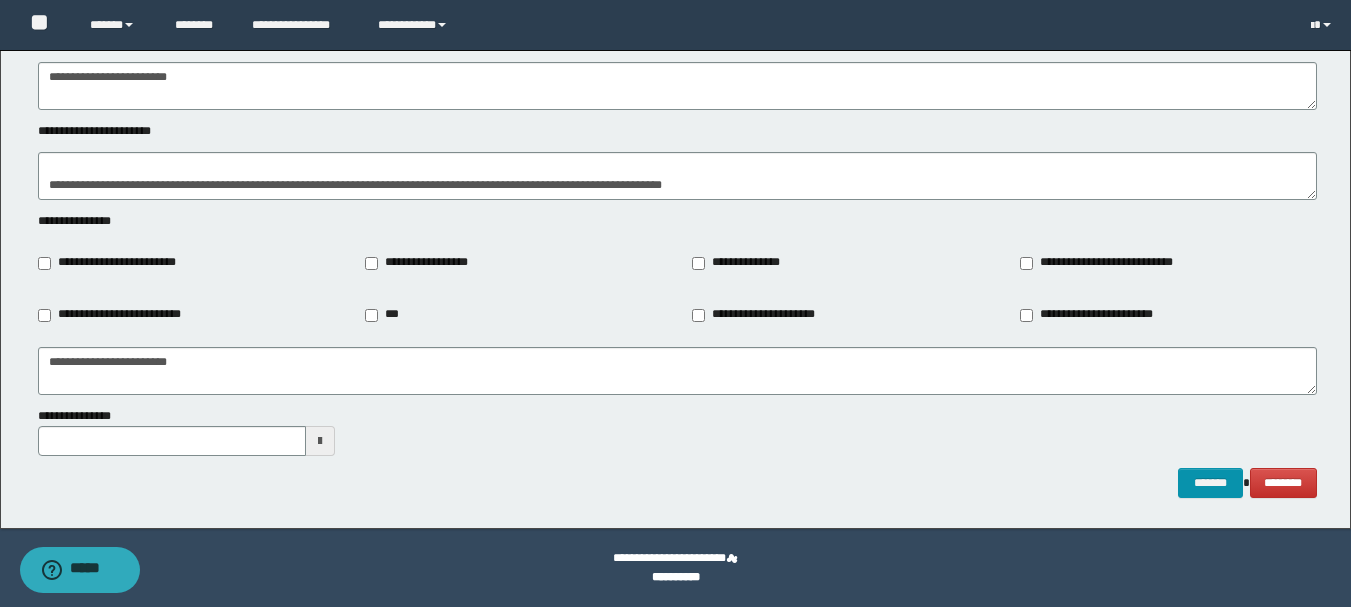 click on "*******
********
********
******" at bounding box center [677, 483] 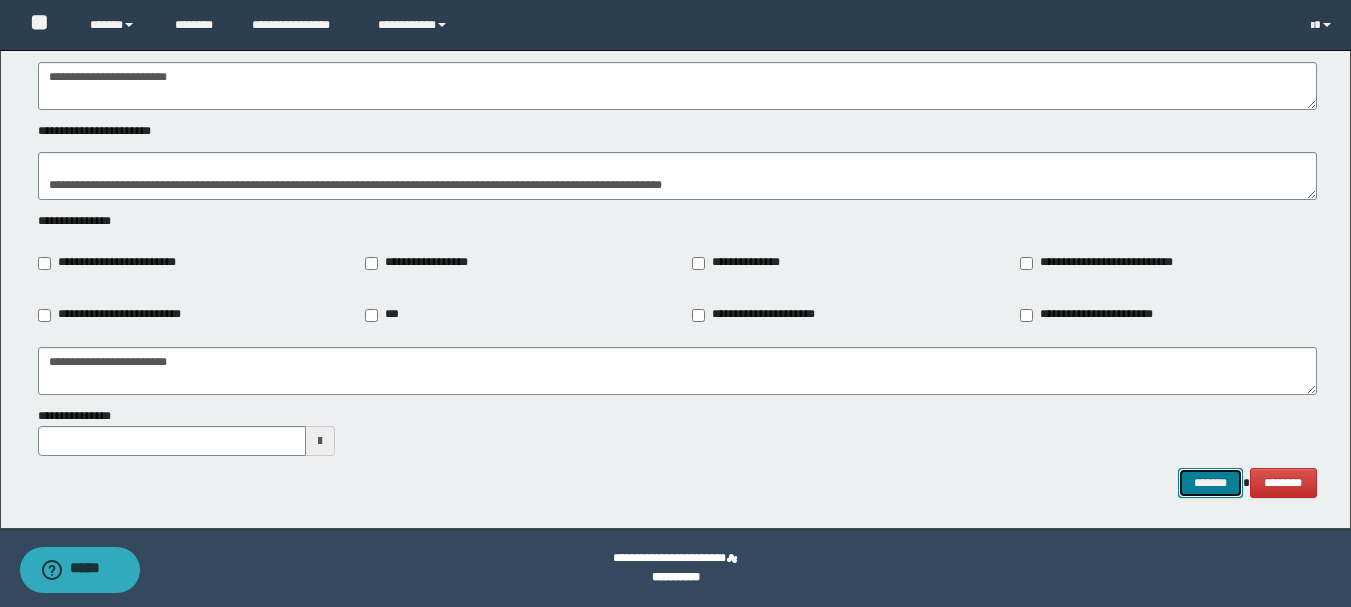 click on "*******" at bounding box center [1210, 483] 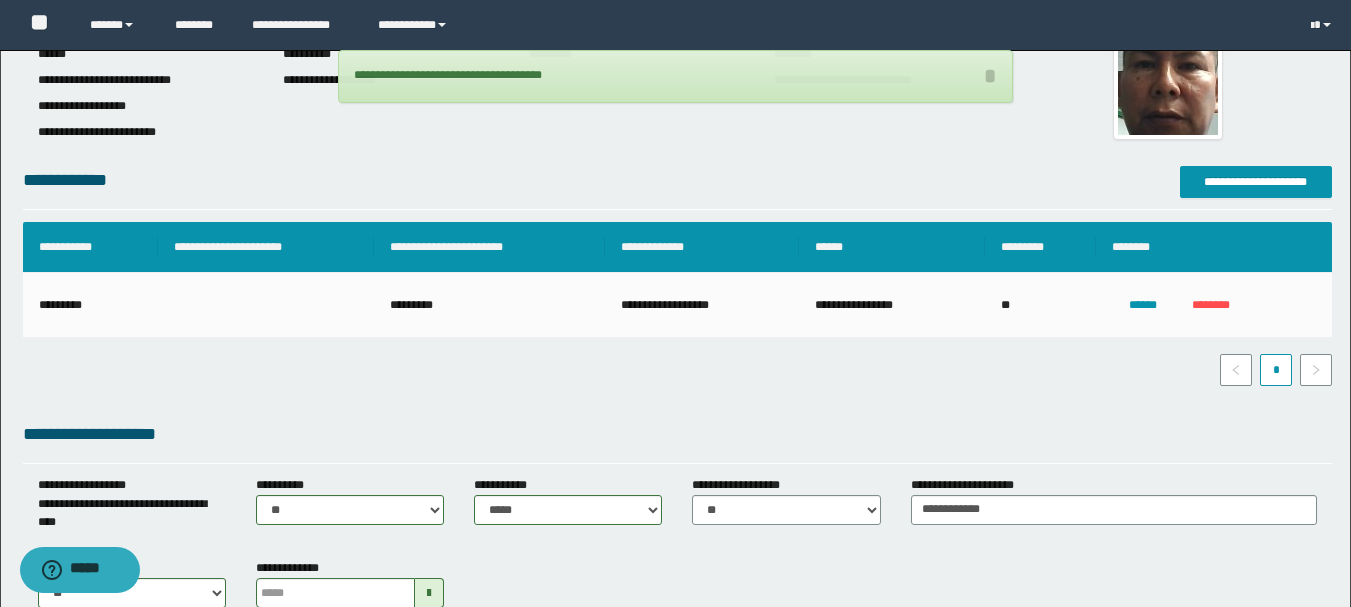 scroll, scrollTop: 104, scrollLeft: 0, axis: vertical 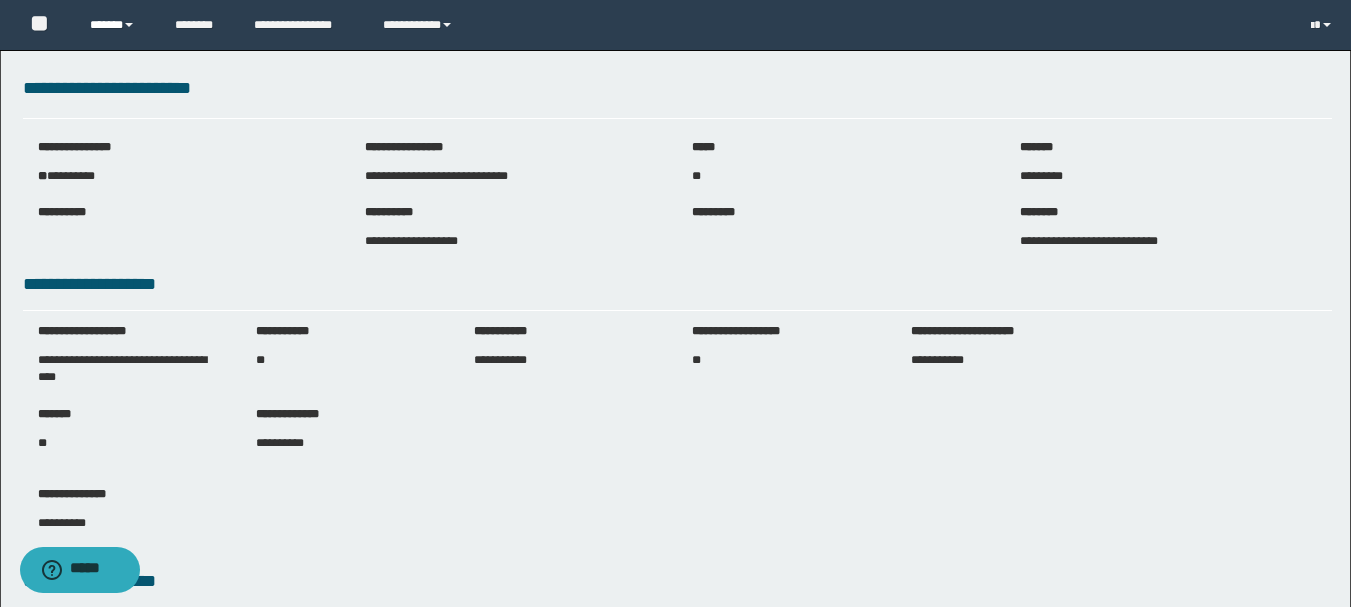 click on "******" at bounding box center (117, 25) 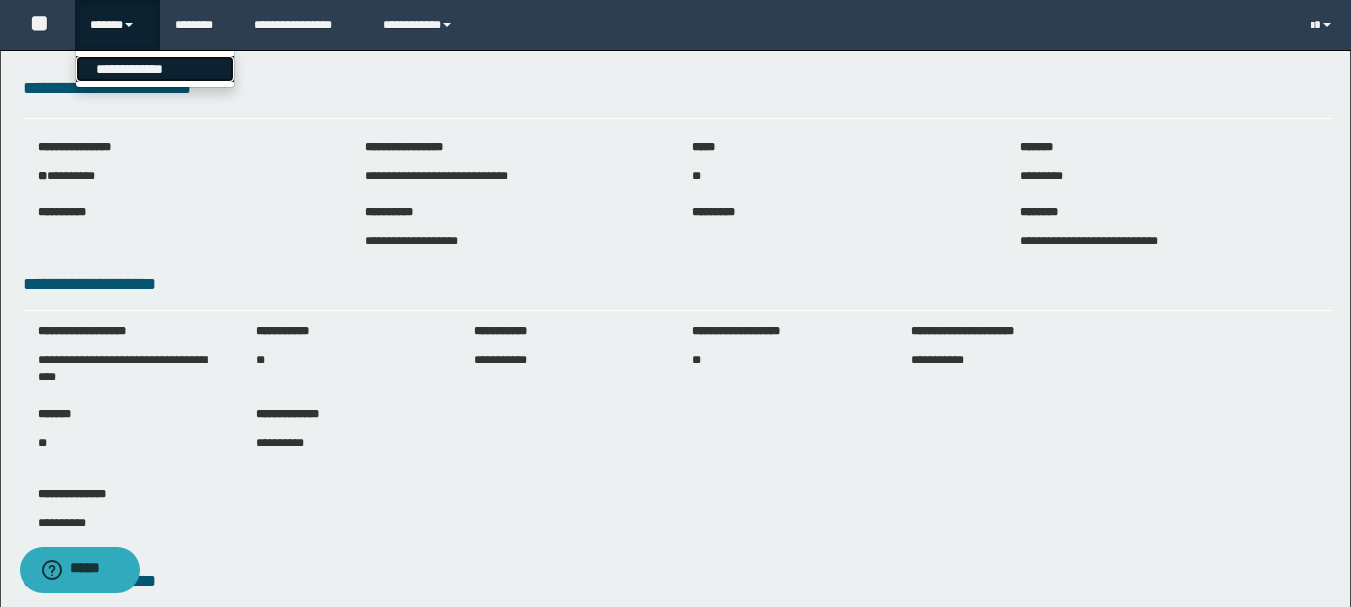 click on "**********" at bounding box center [155, 69] 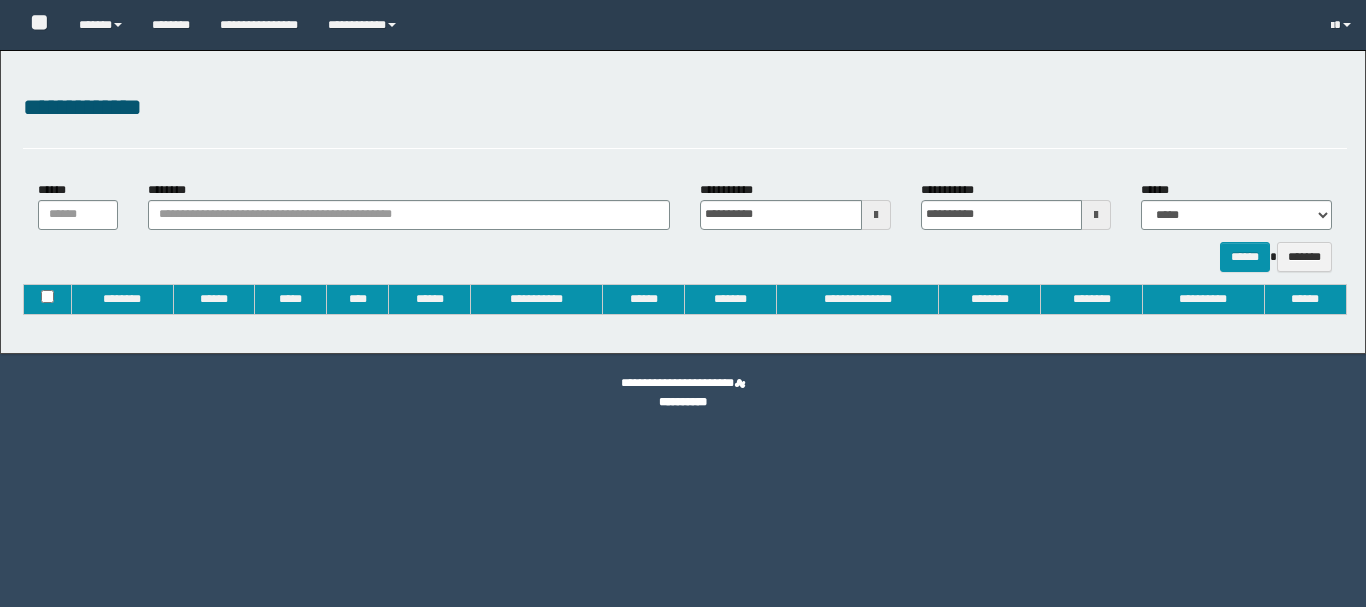 type on "**********" 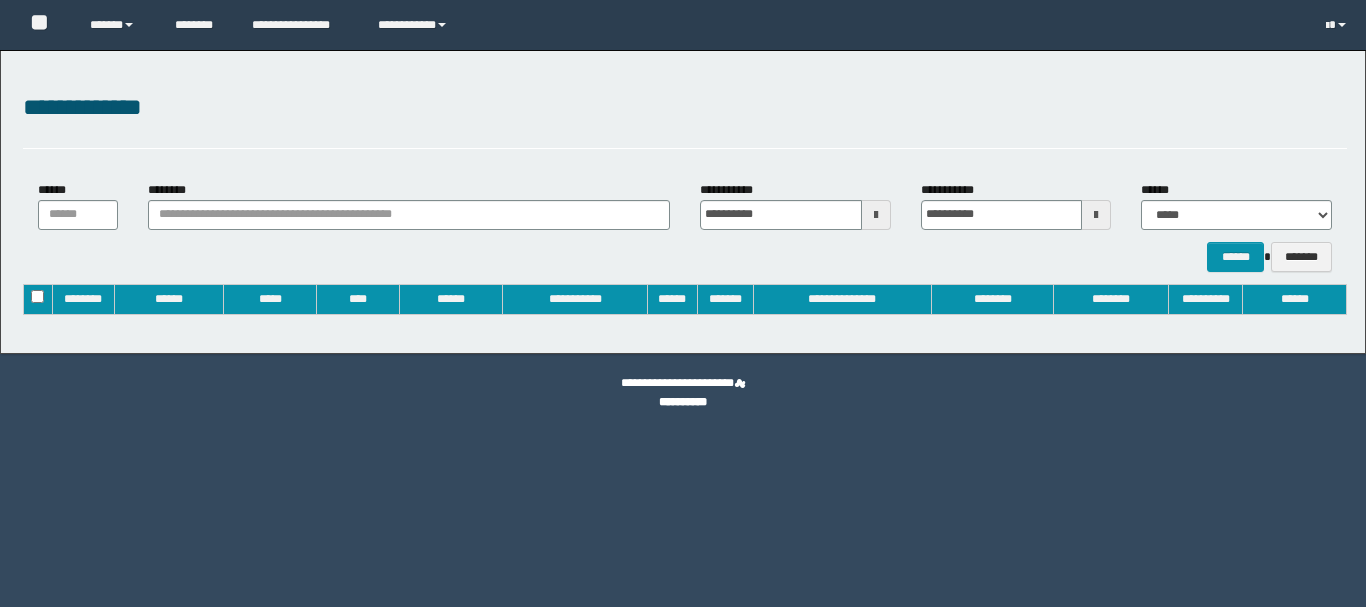 scroll, scrollTop: 0, scrollLeft: 0, axis: both 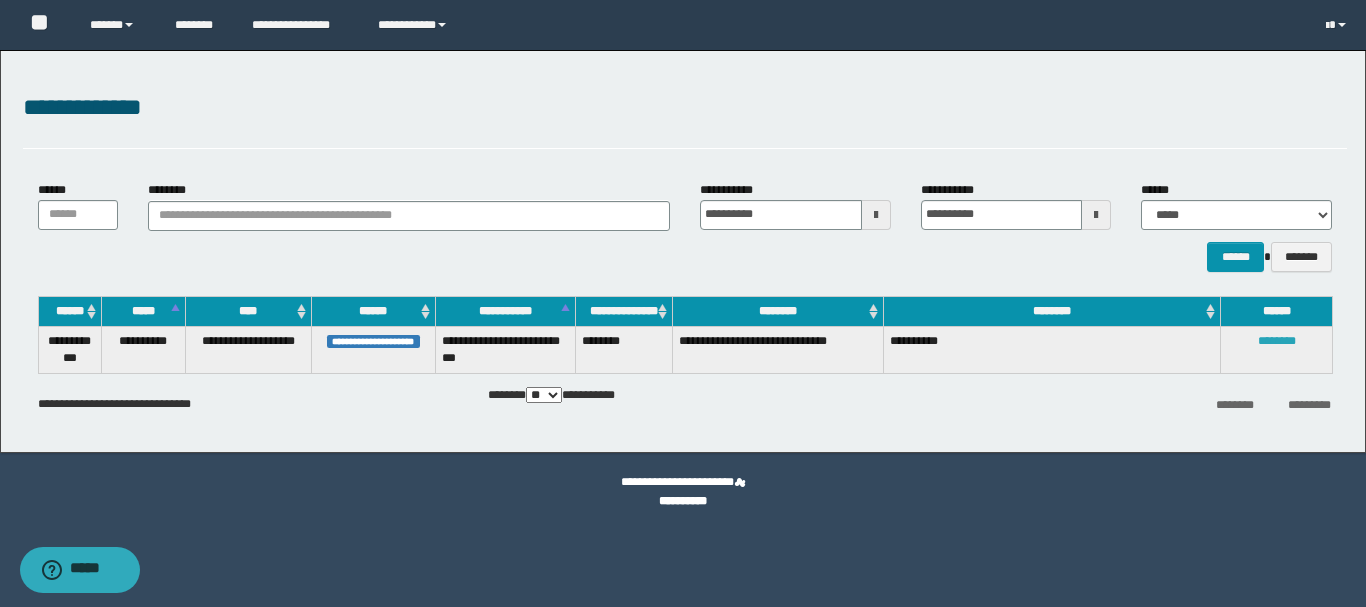 click on "********" at bounding box center [1277, 341] 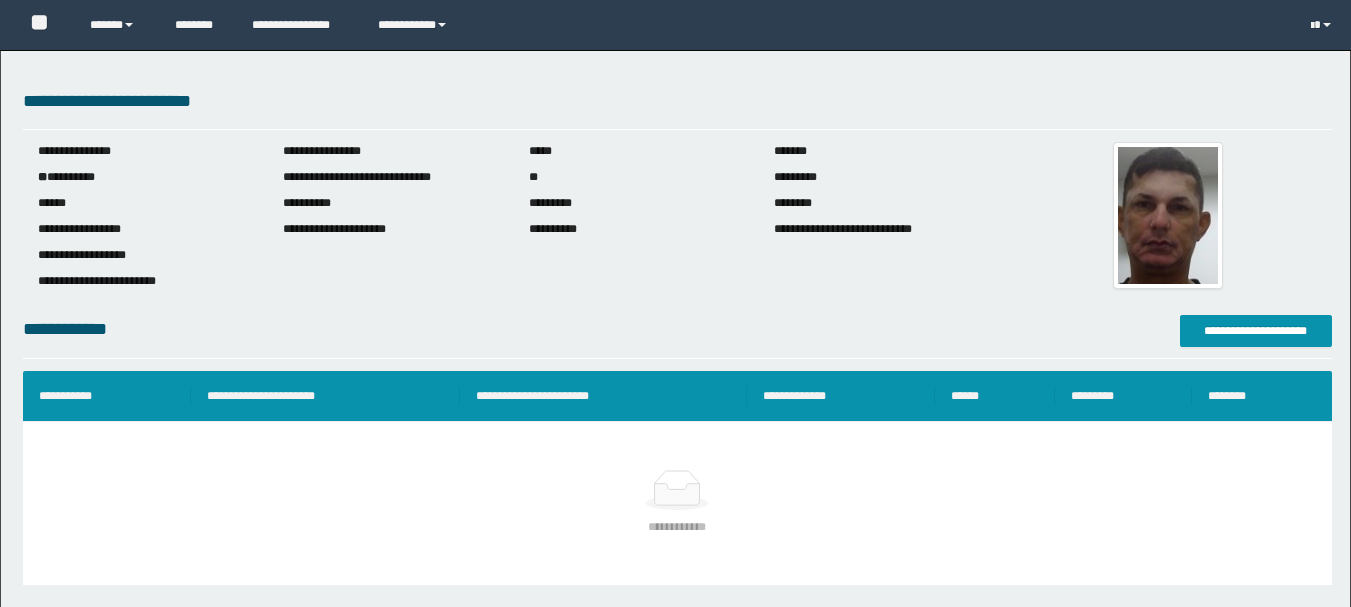 scroll, scrollTop: 0, scrollLeft: 0, axis: both 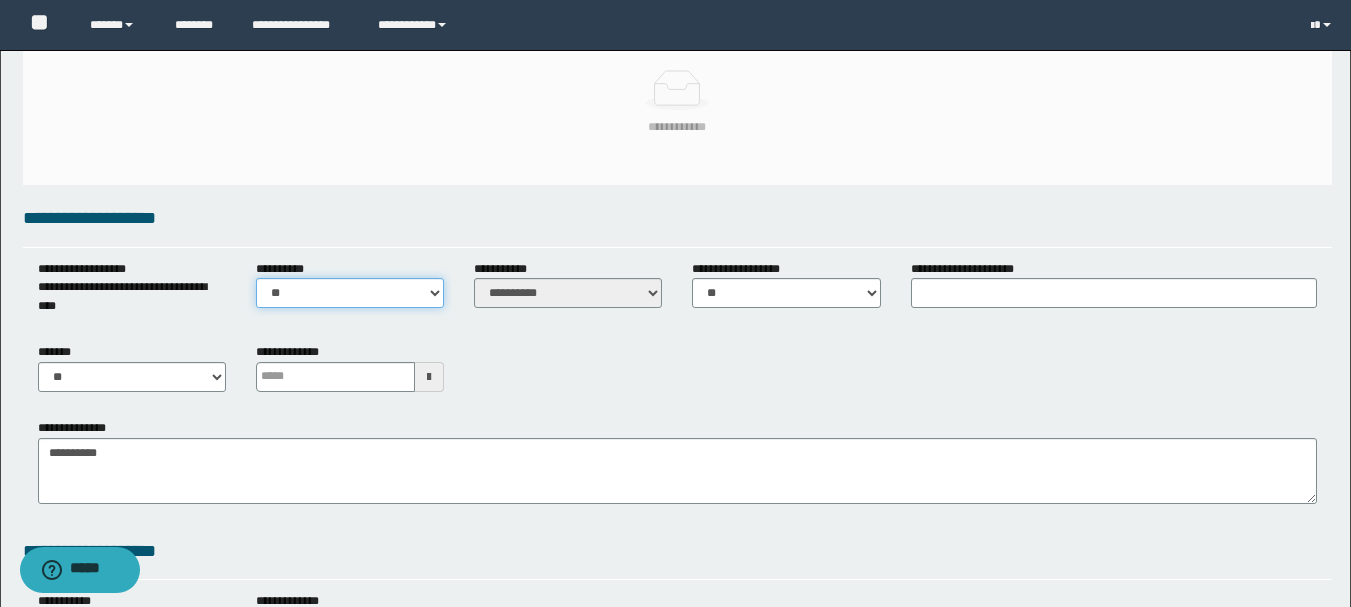 click on "**
**" at bounding box center [350, 293] 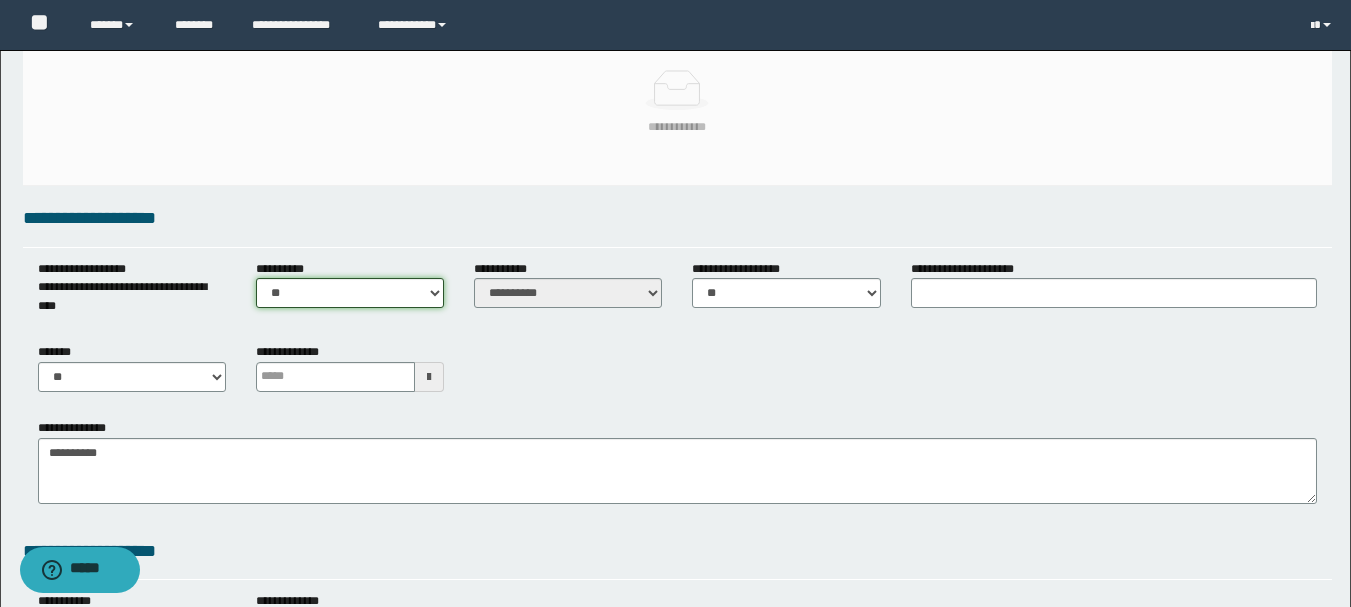 select on "****" 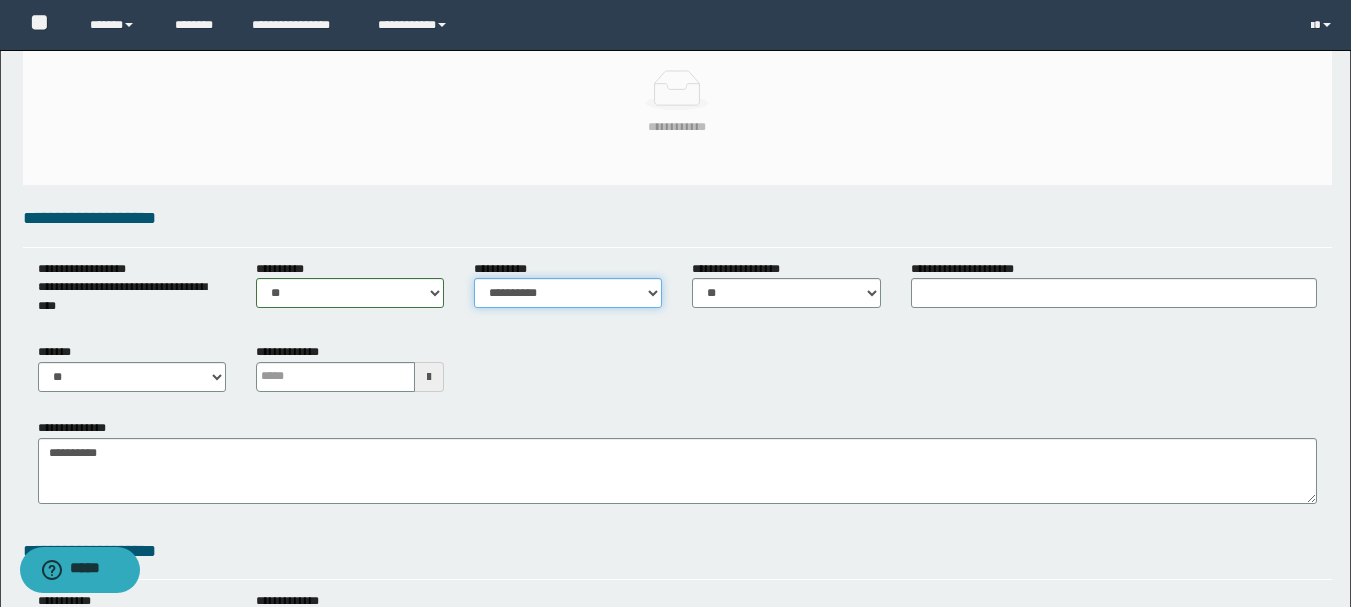 click on "**********" at bounding box center [568, 293] 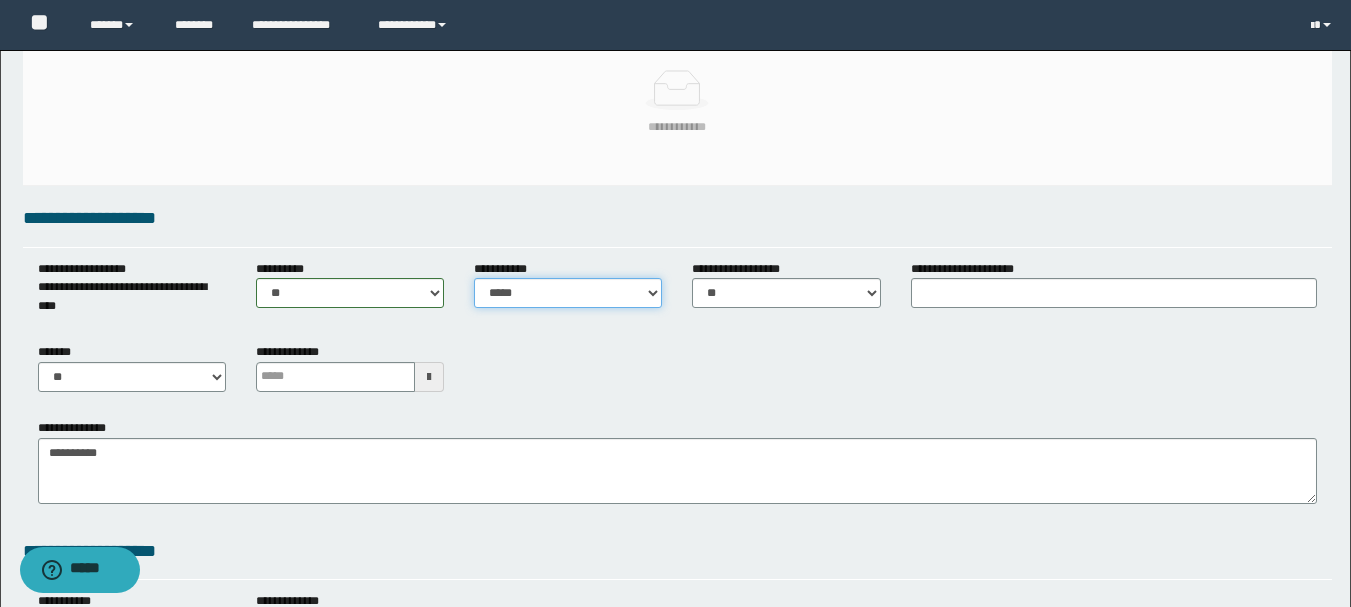 click on "**********" at bounding box center [568, 293] 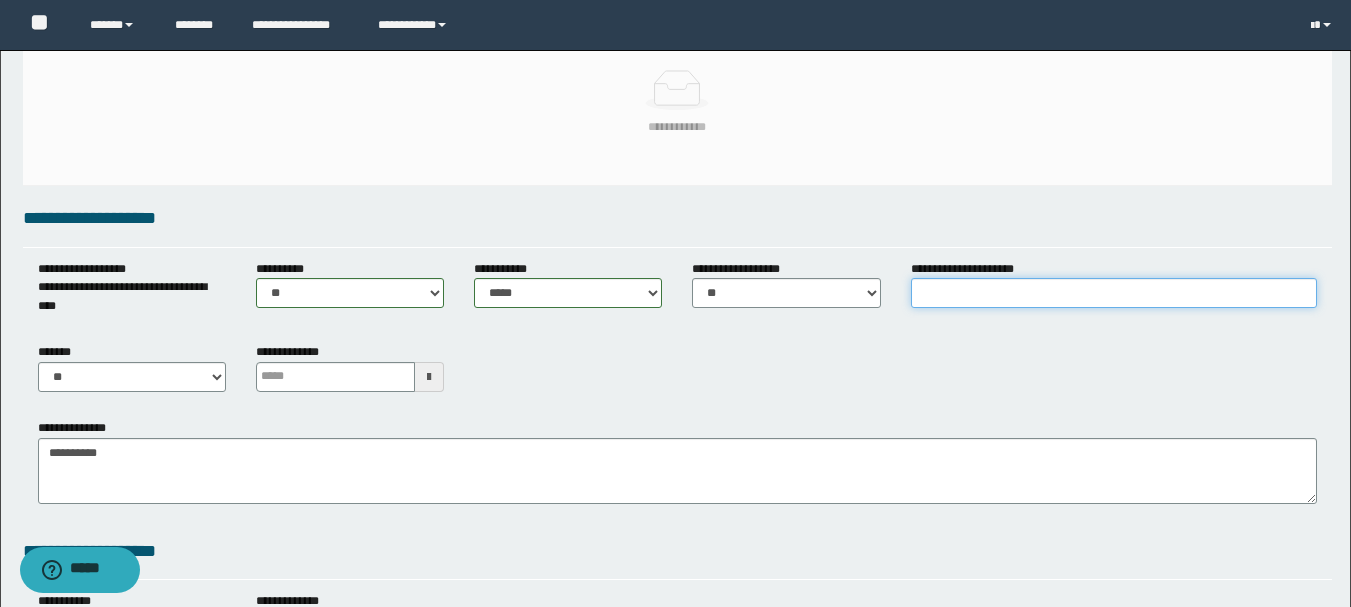click on "**********" at bounding box center [1114, 293] 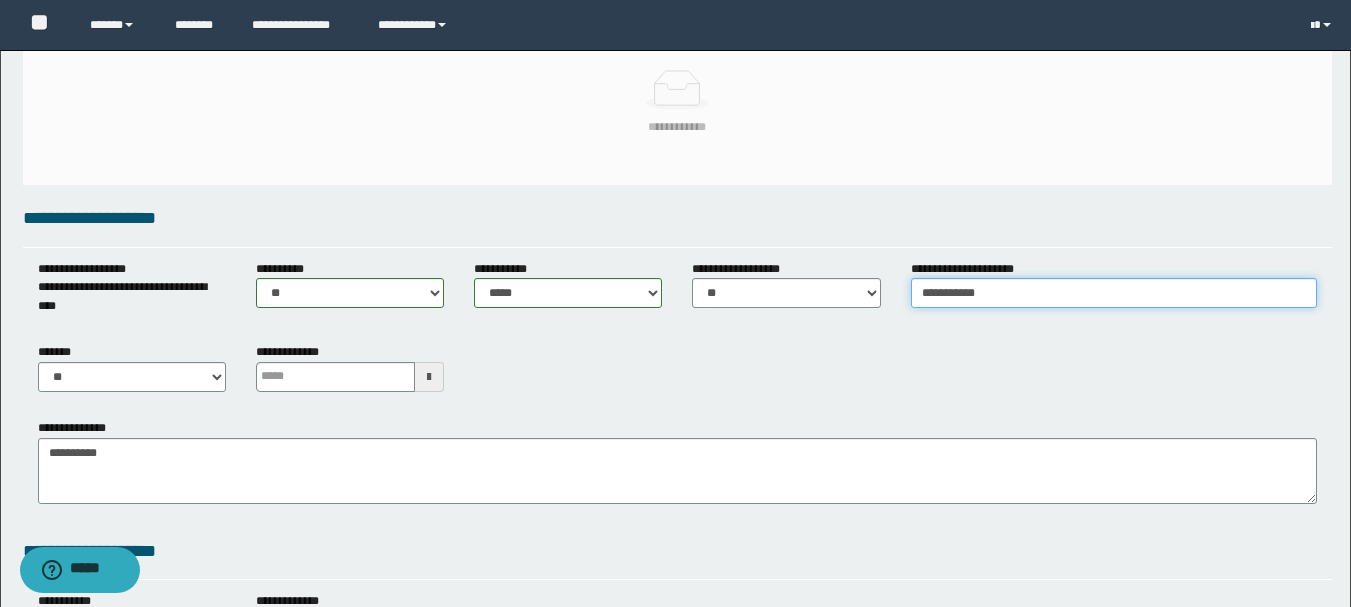 type on "**********" 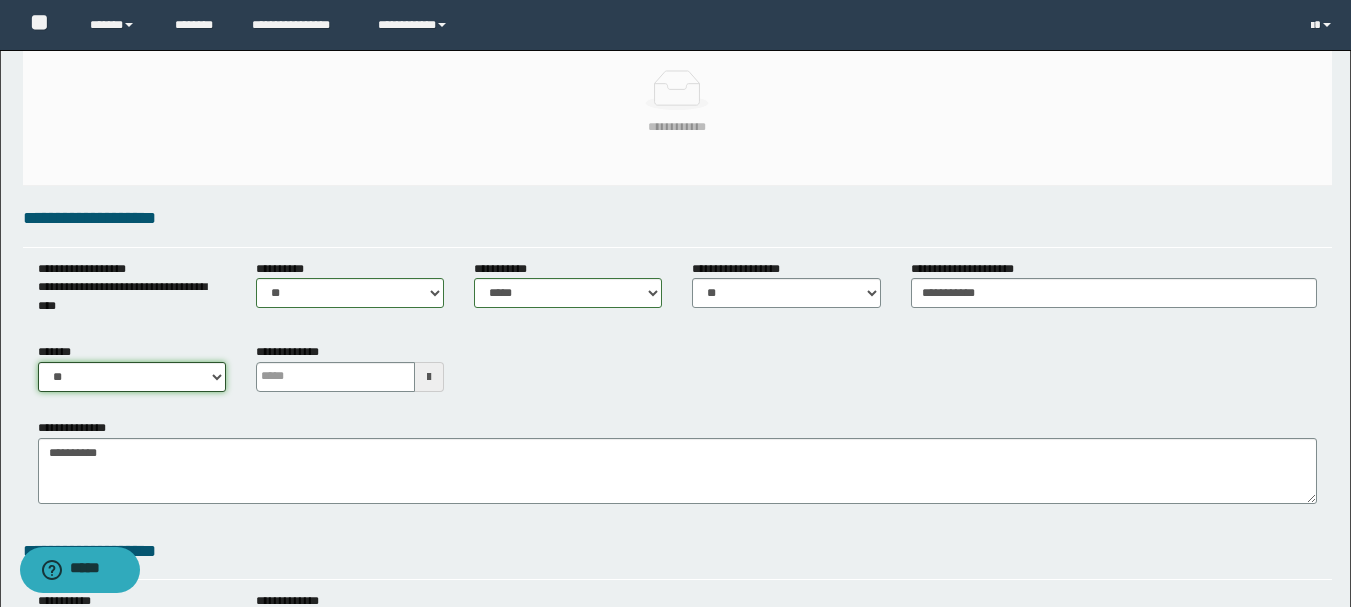 click on "**
**" at bounding box center (132, 377) 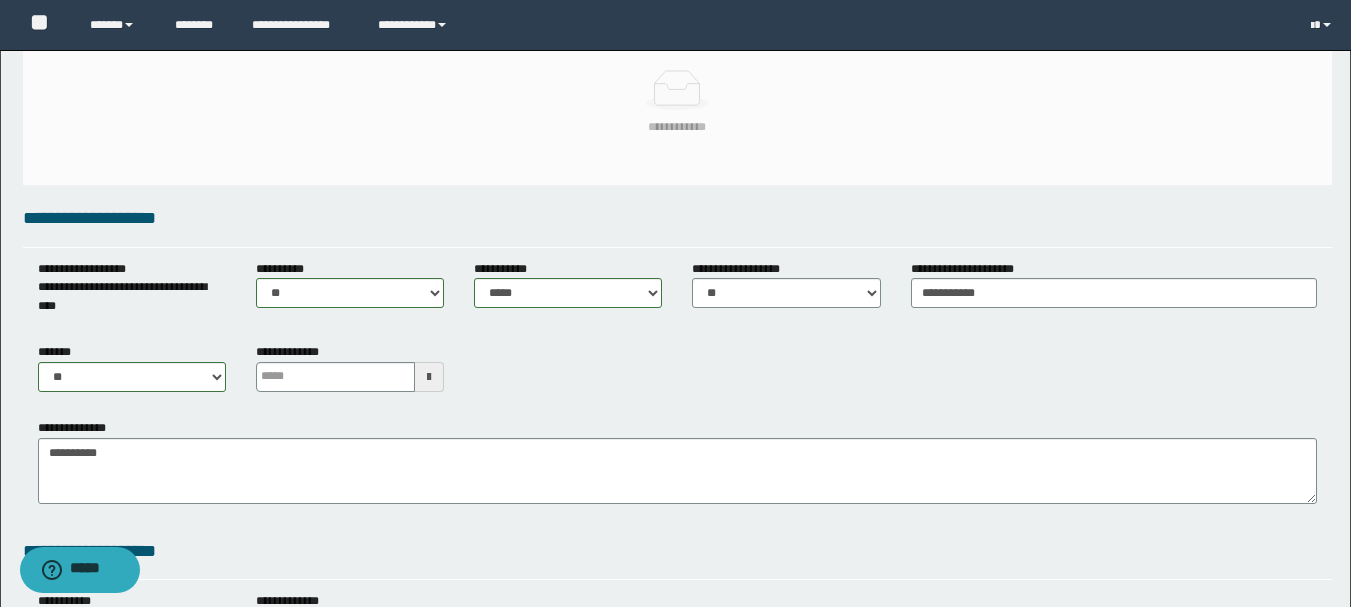 click at bounding box center (429, 377) 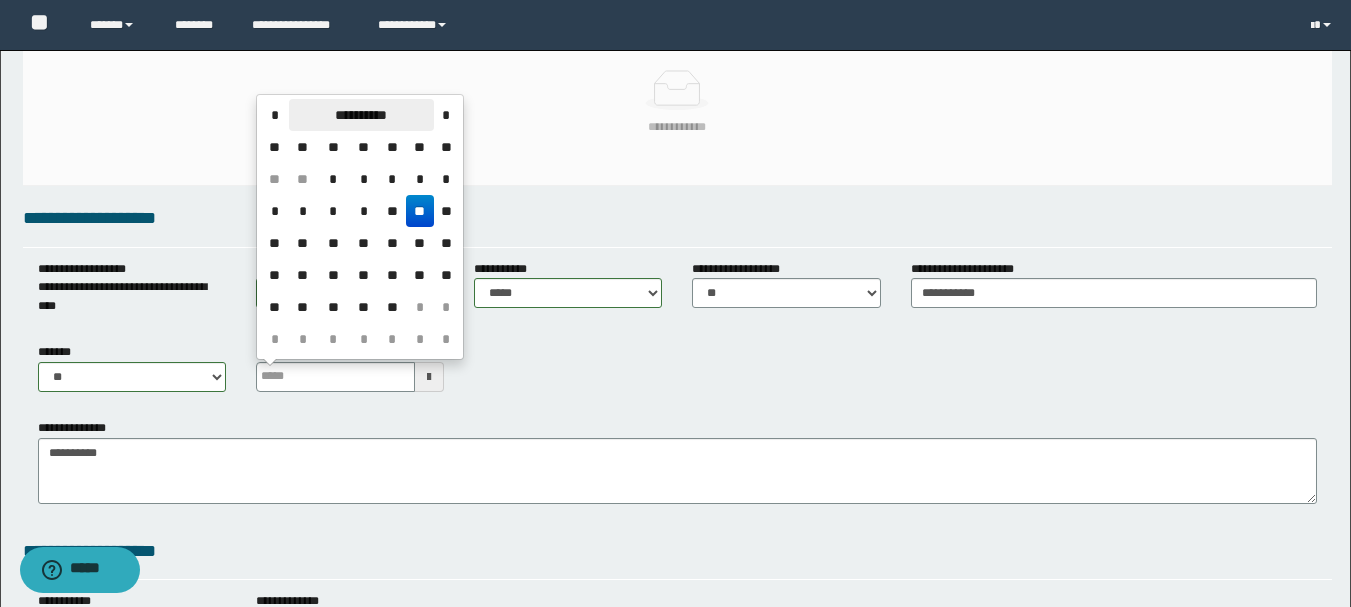 click on "**********" at bounding box center [361, 115] 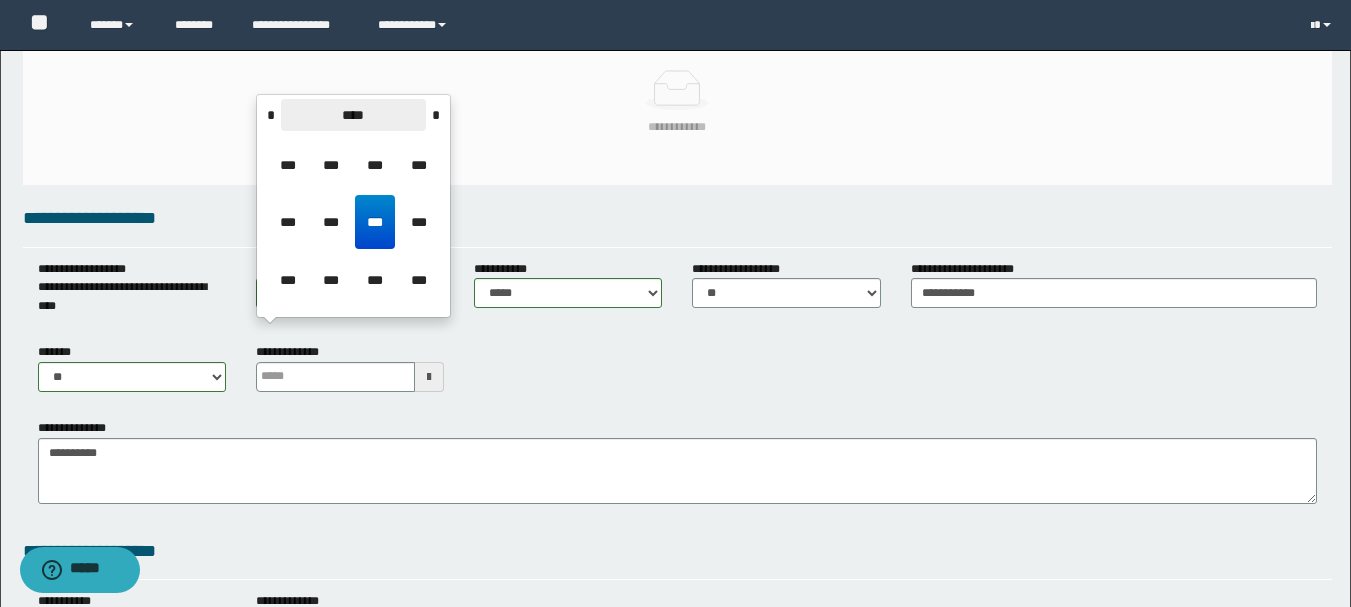 click on "****" at bounding box center (353, 115) 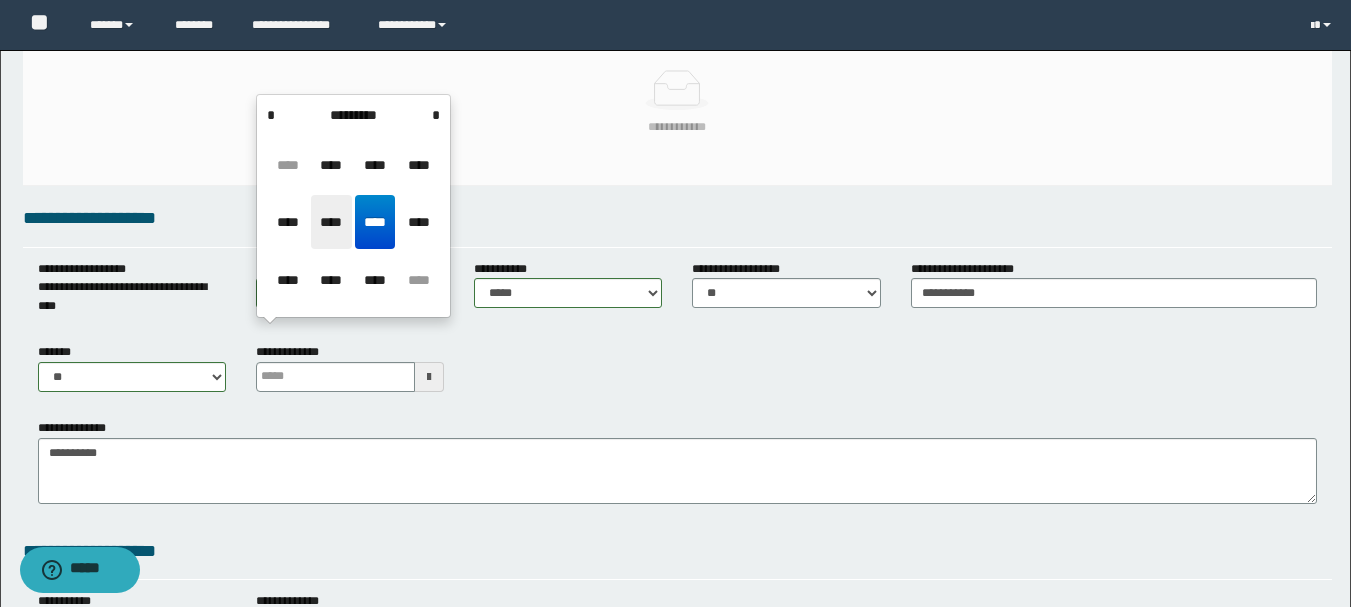 click on "****" at bounding box center (331, 222) 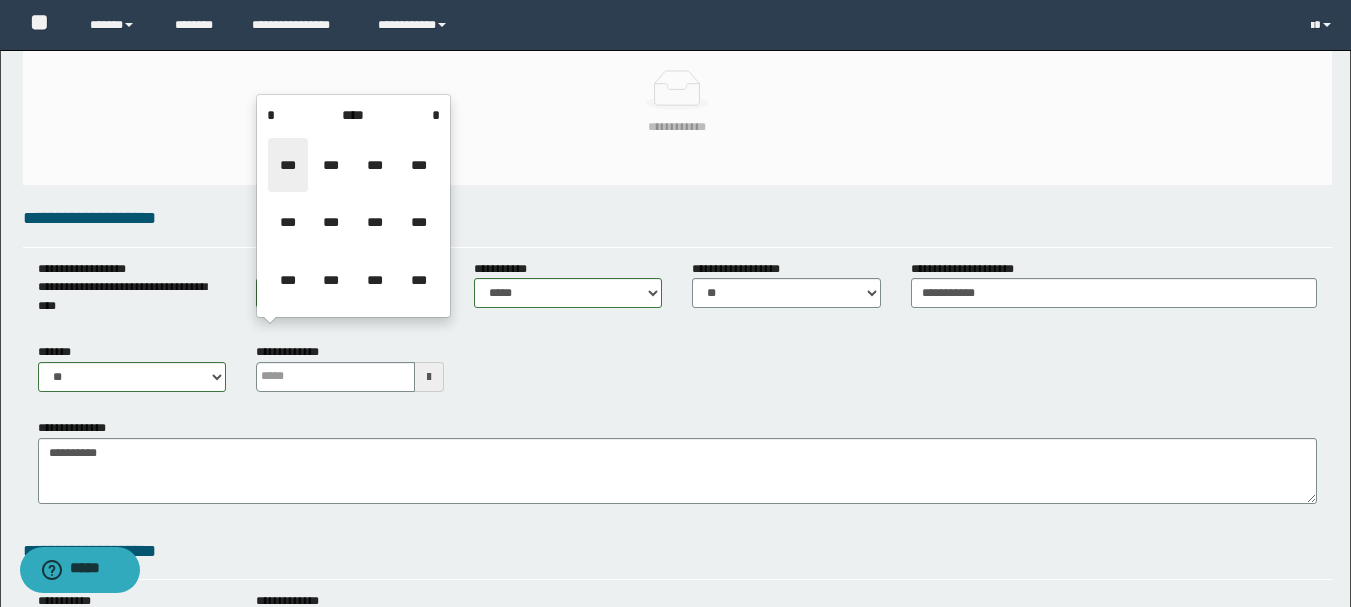 click on "***" at bounding box center [288, 165] 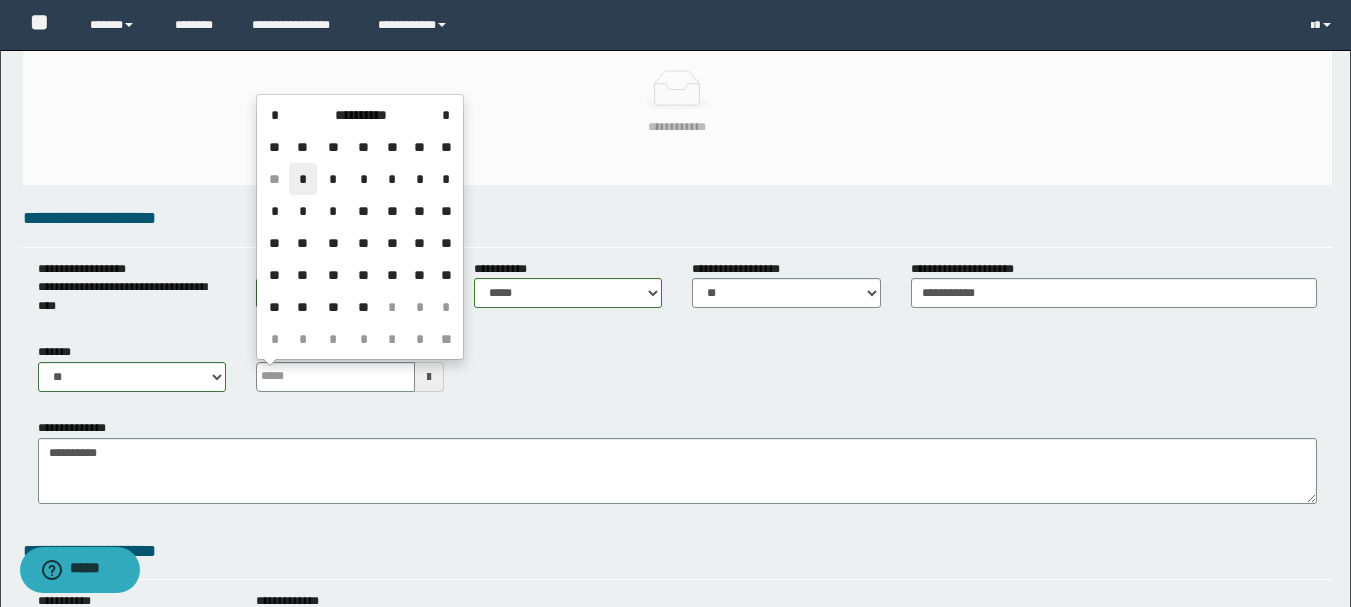 click on "*" at bounding box center [303, 179] 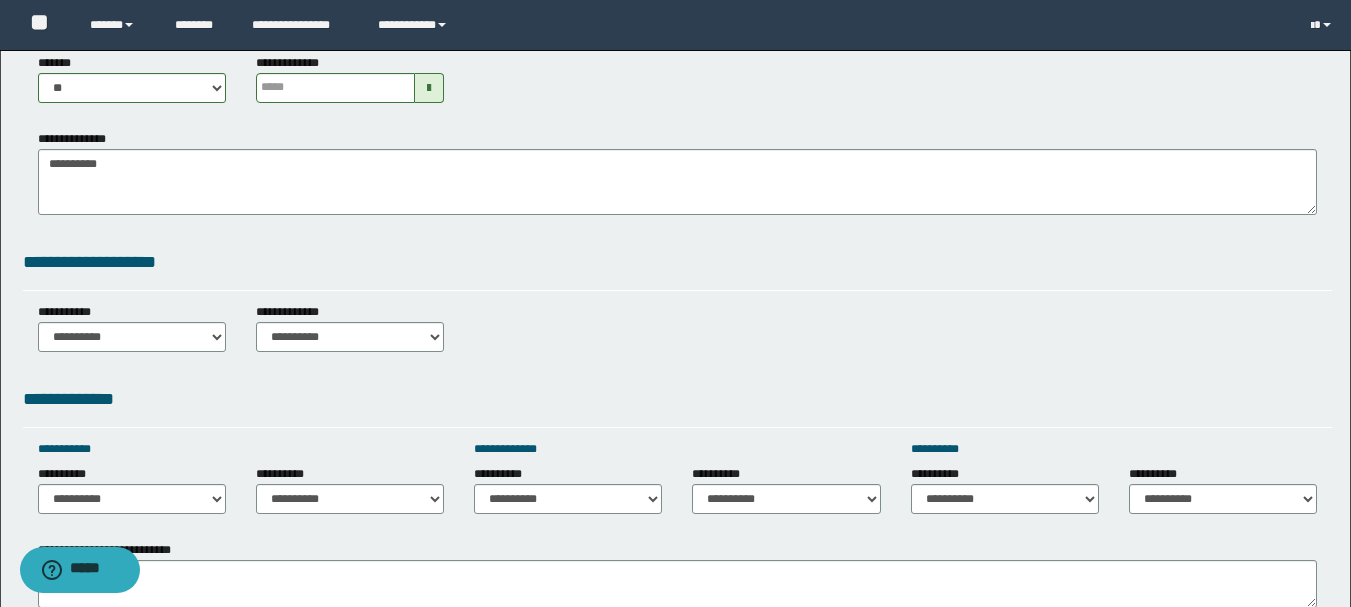 scroll, scrollTop: 700, scrollLeft: 0, axis: vertical 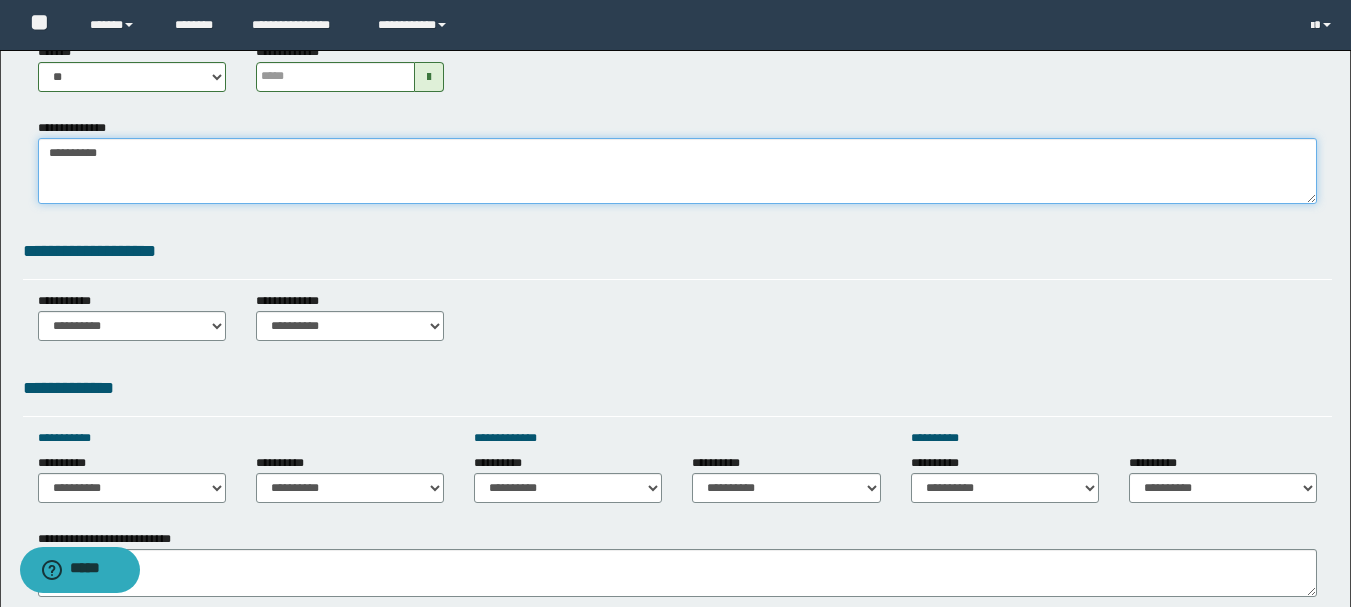 click on "**********" at bounding box center [677, 171] 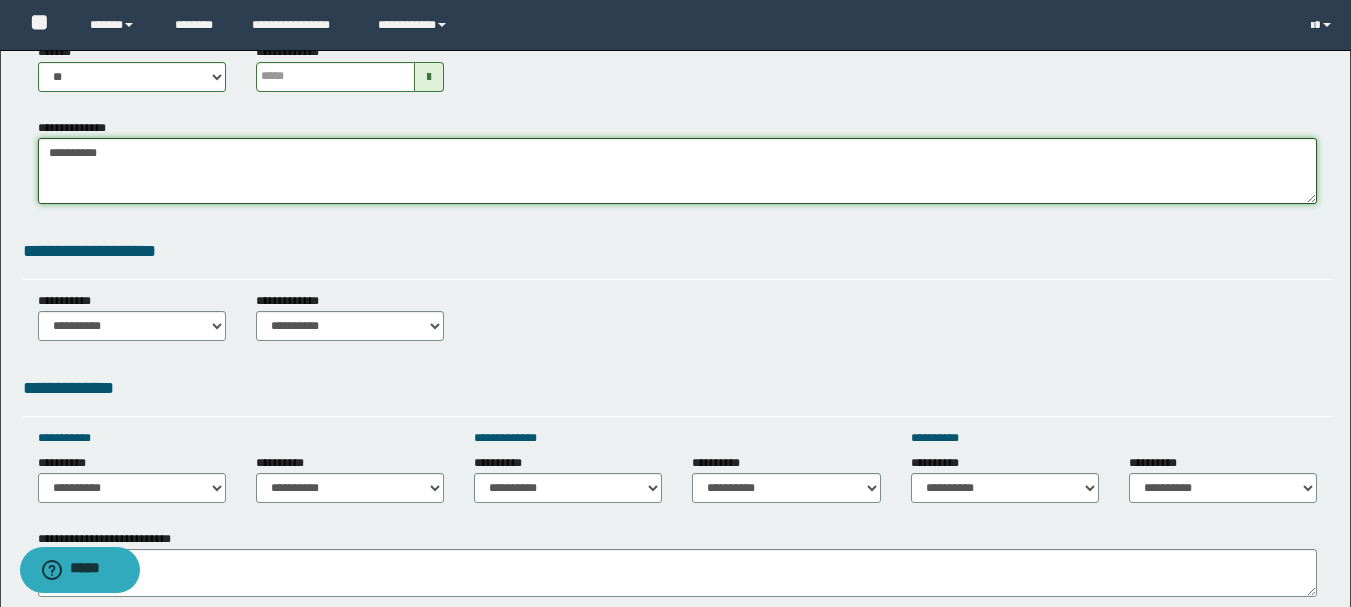 drag, startPoint x: 158, startPoint y: 178, endPoint x: 0, endPoint y: 157, distance: 159.38947 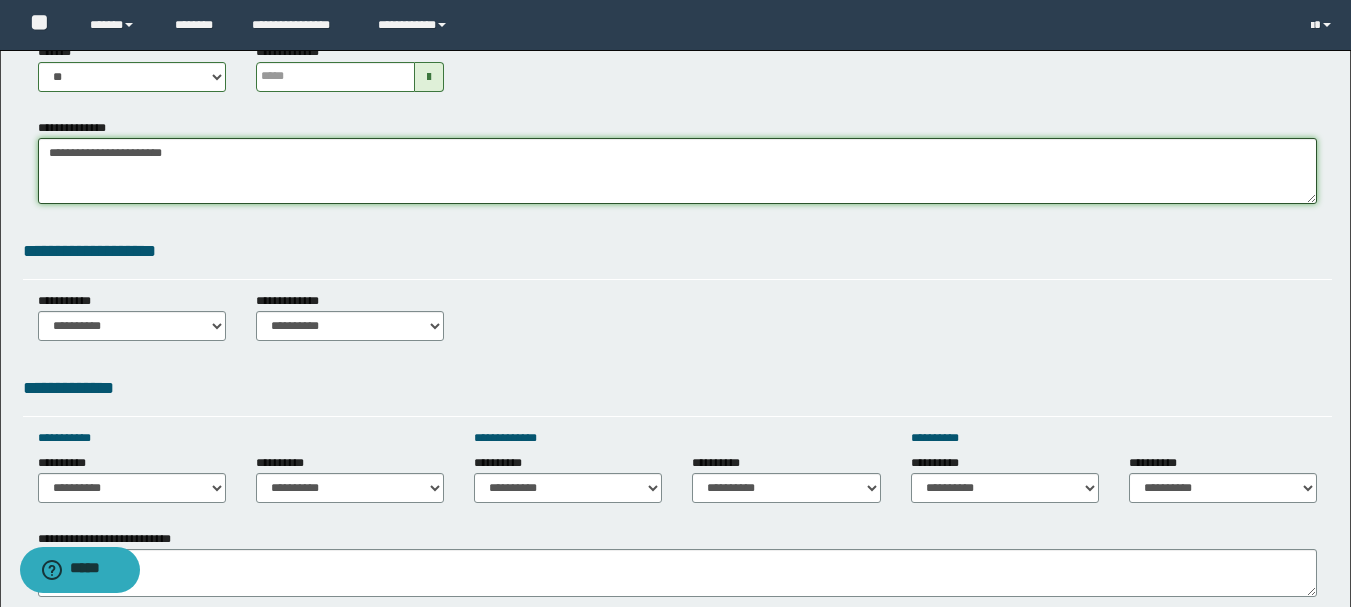 type on "**********" 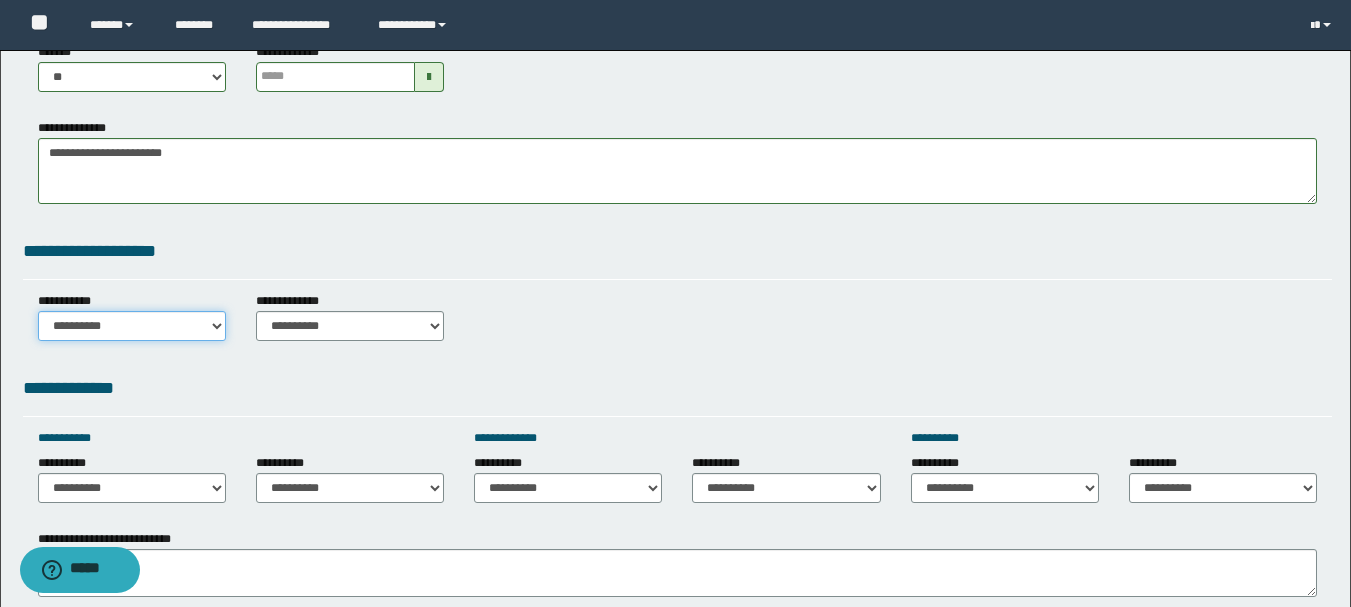 click on "**********" at bounding box center (132, 326) 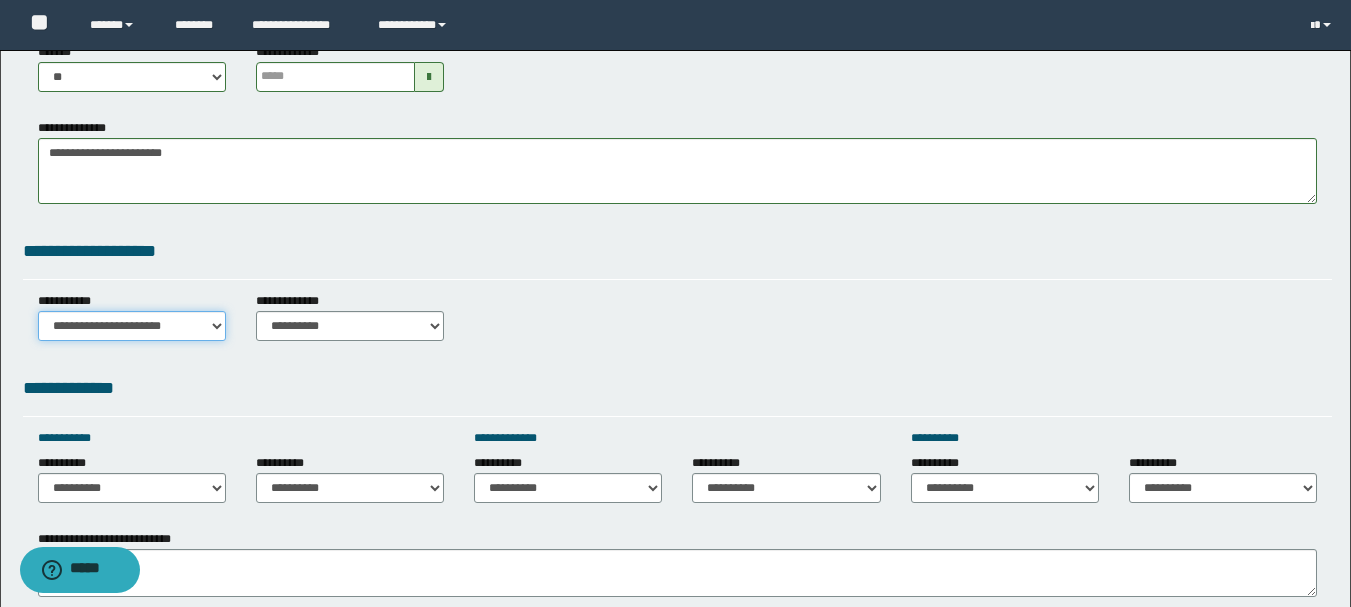 click on "**********" at bounding box center (132, 326) 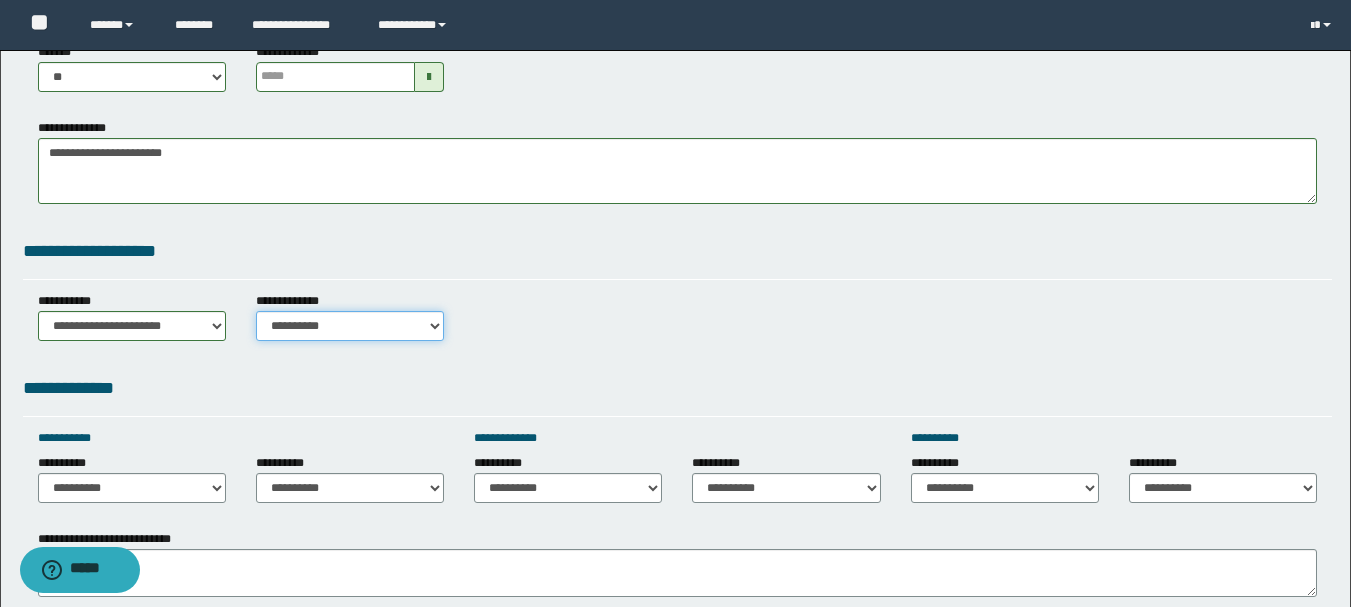 click on "**********" at bounding box center (350, 326) 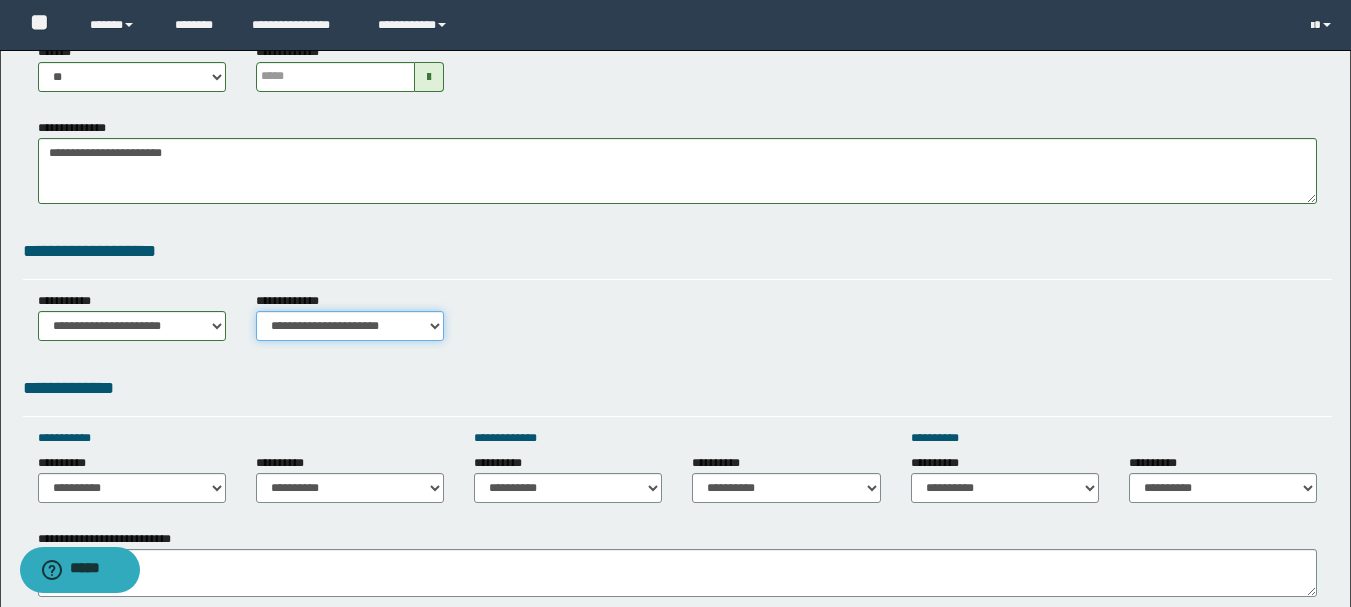 click on "**********" at bounding box center [350, 326] 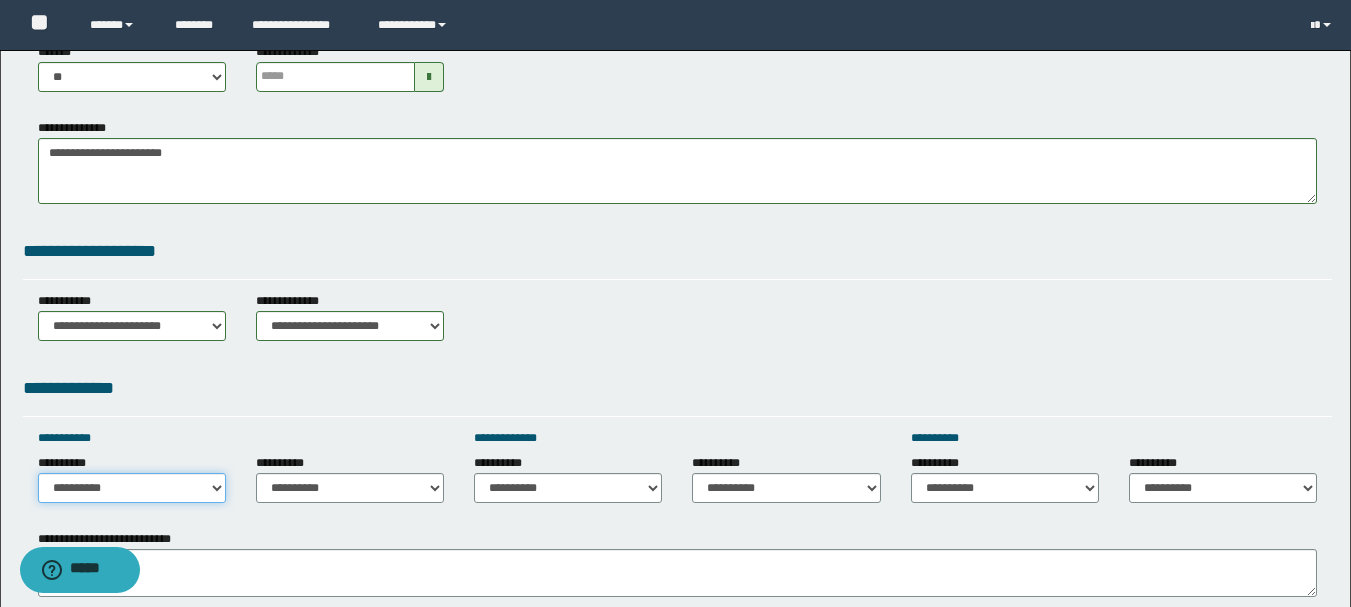 click on "**********" at bounding box center [132, 488] 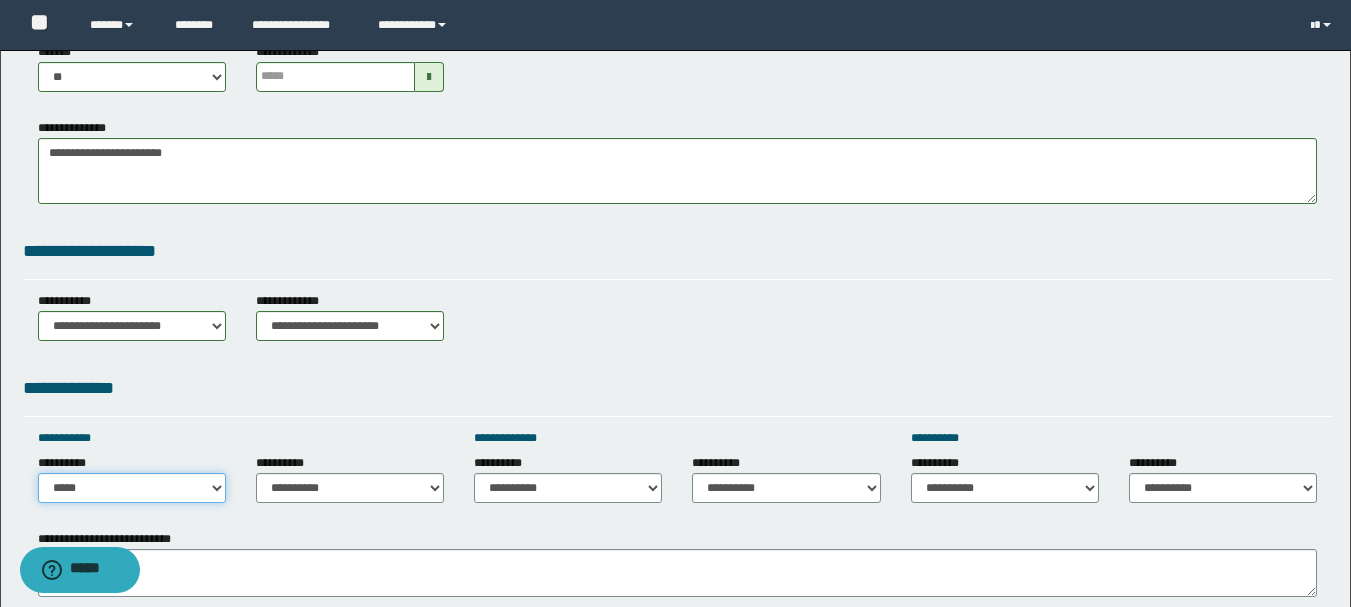 click on "**********" at bounding box center (132, 488) 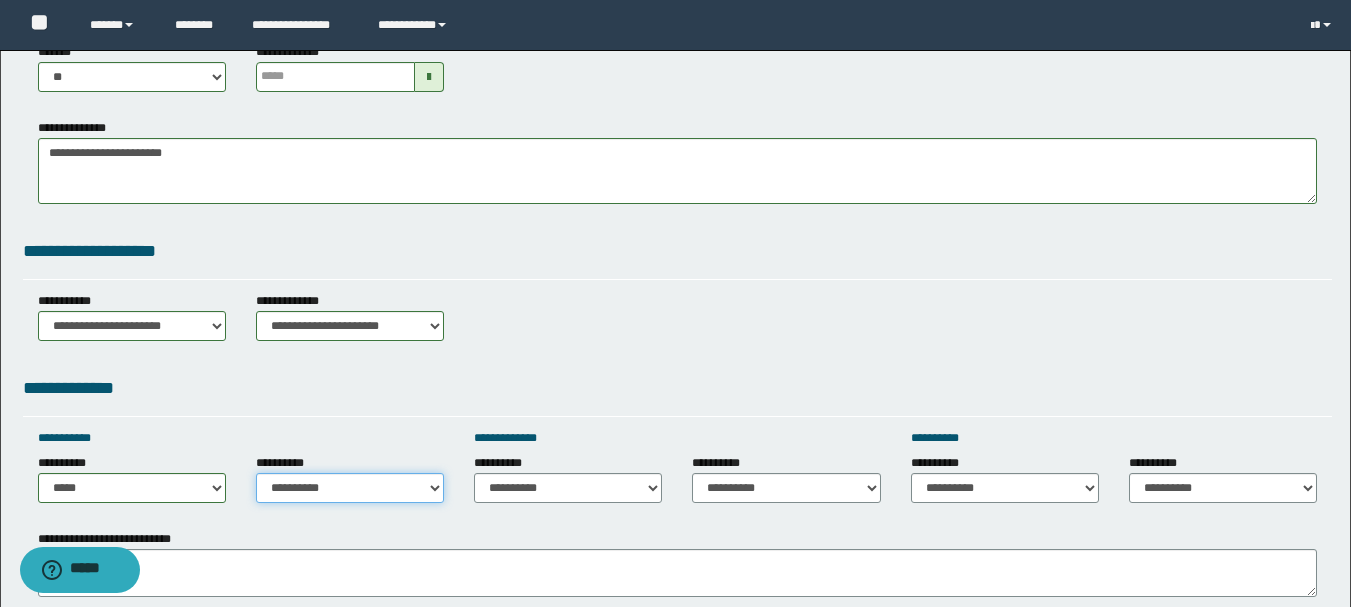 click on "**********" at bounding box center [350, 488] 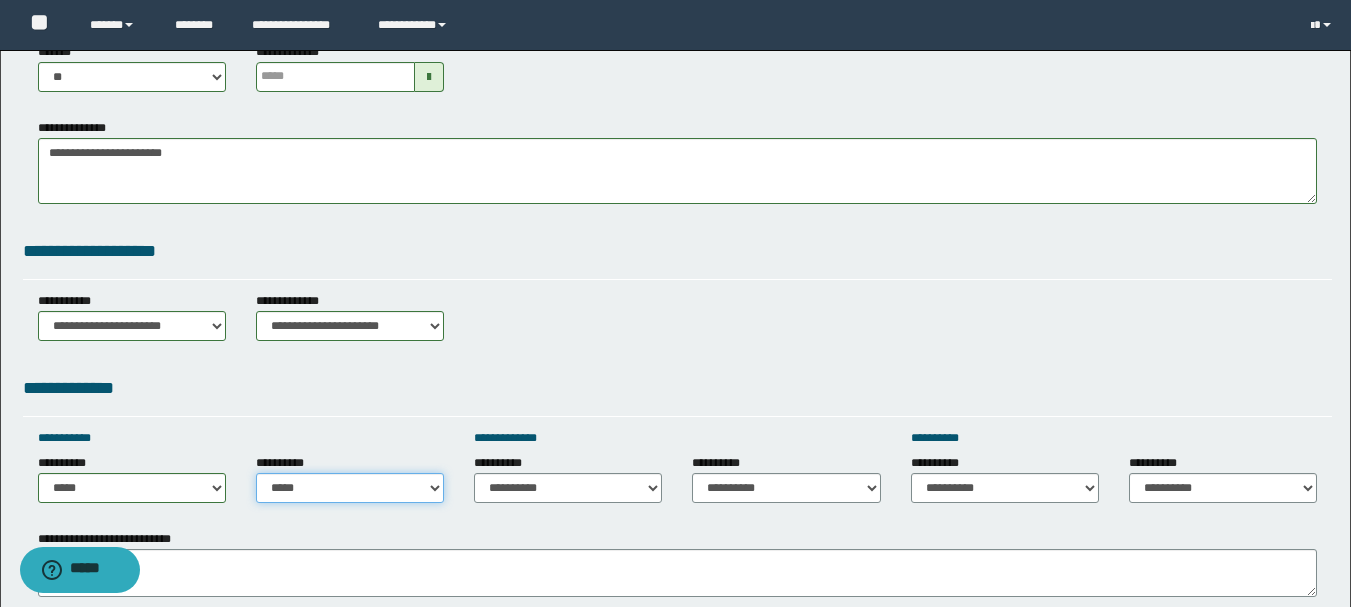click on "**********" at bounding box center [350, 488] 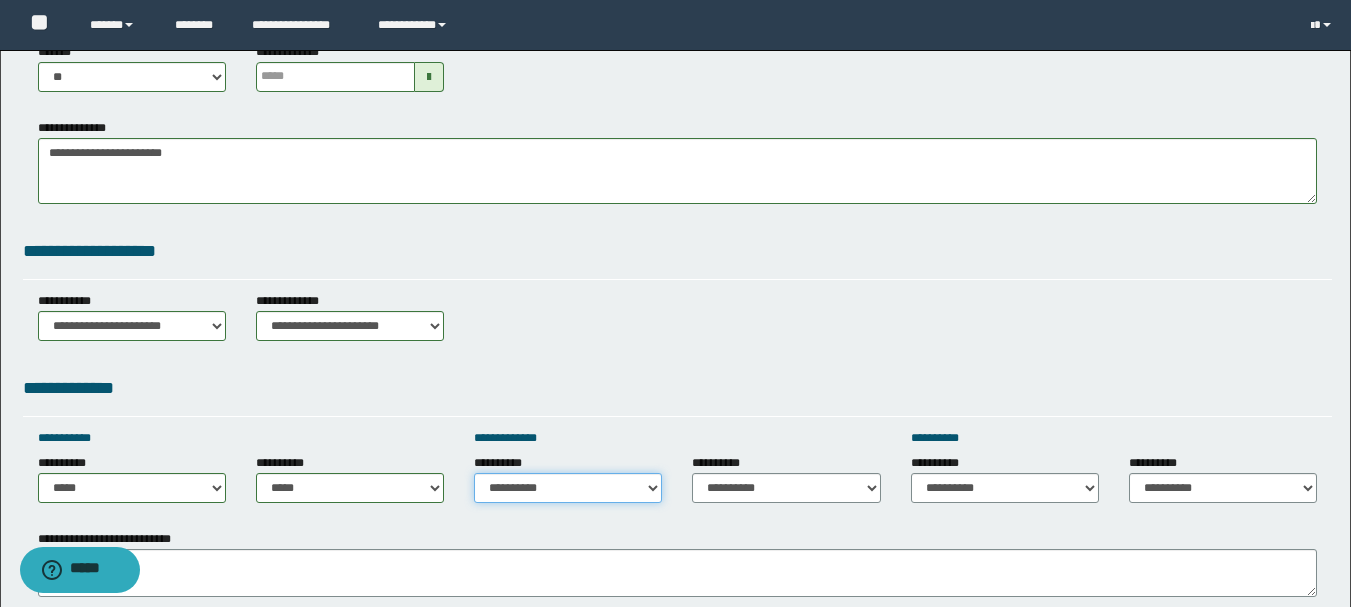 click on "**********" at bounding box center (568, 488) 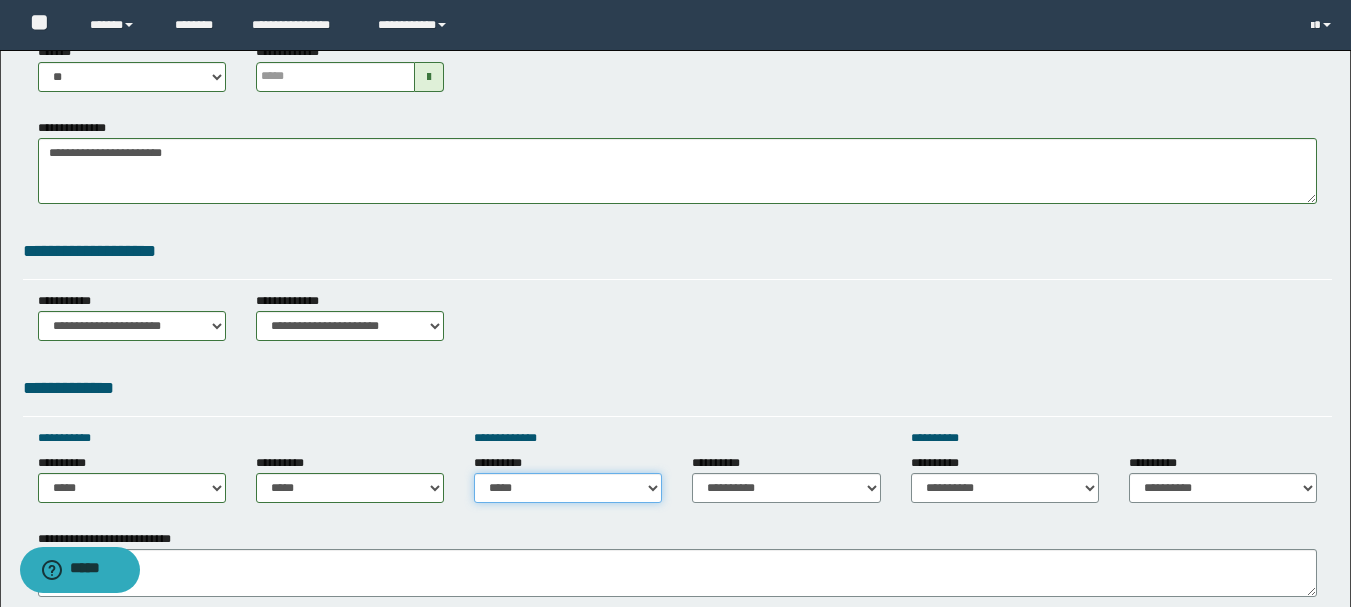 click on "**********" at bounding box center (568, 488) 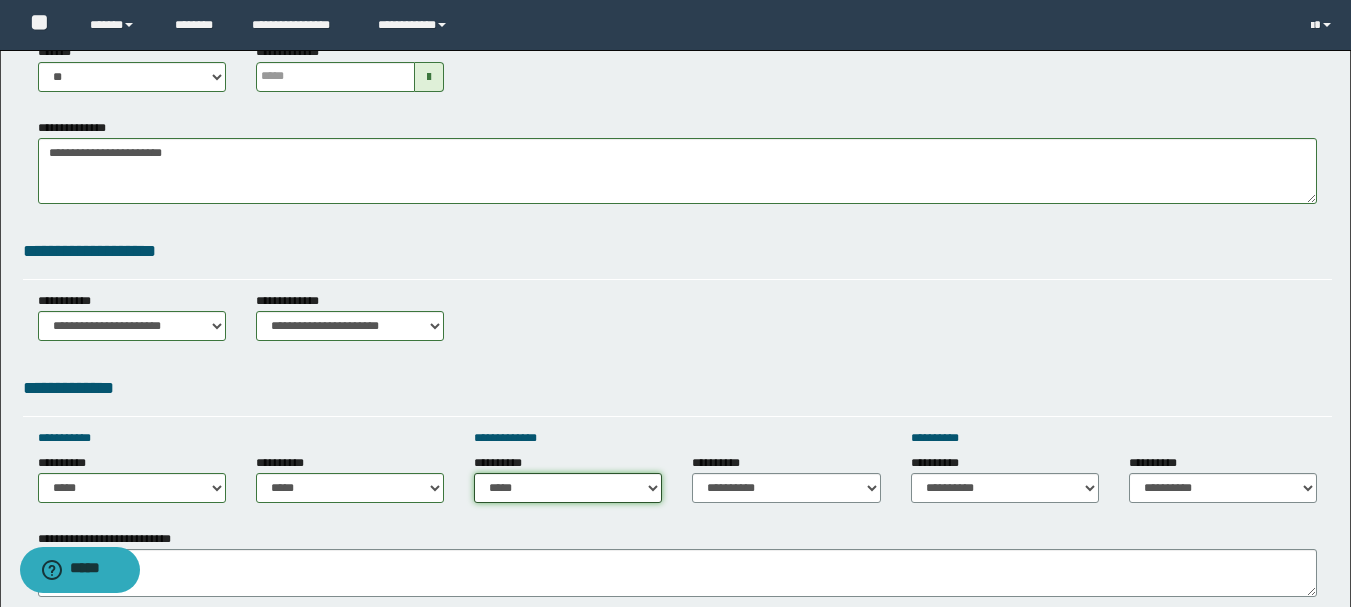 click on "**********" at bounding box center (568, 488) 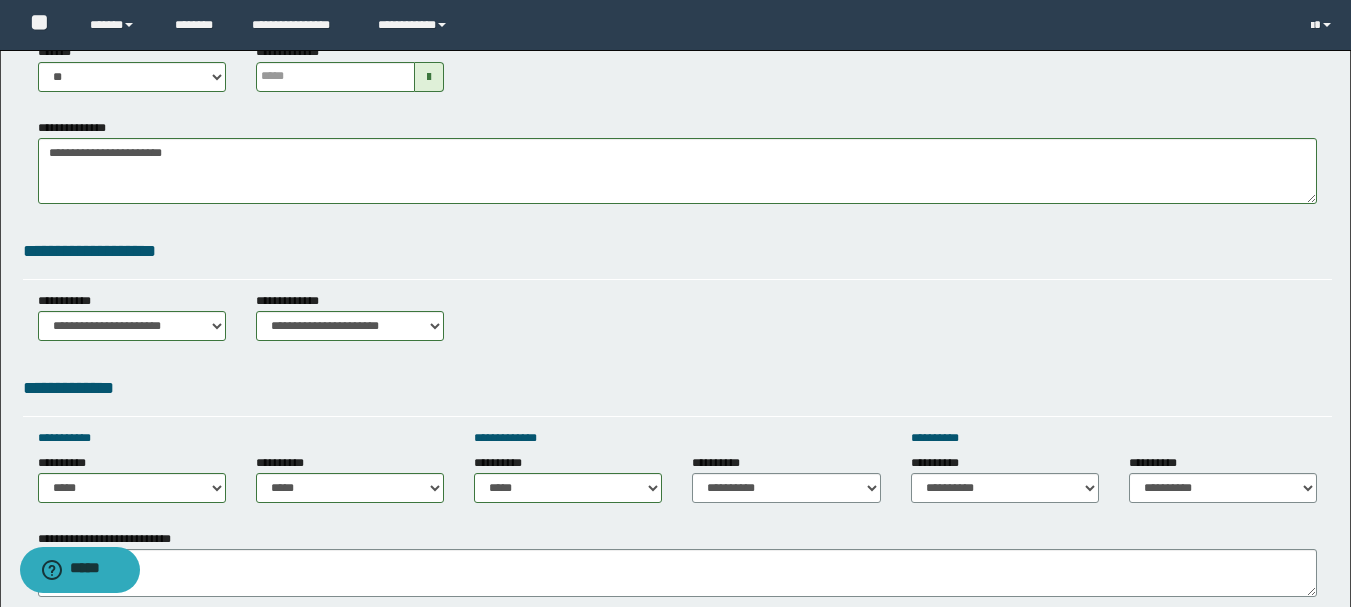 click on "**********" at bounding box center [677, 563] 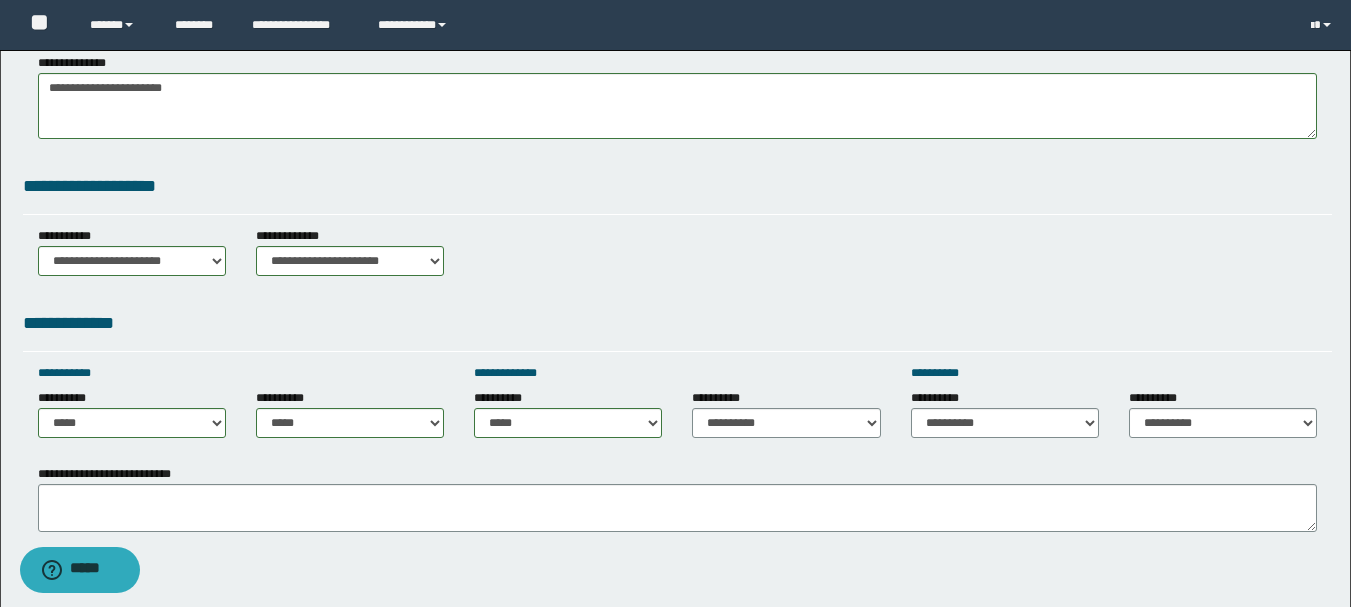 scroll, scrollTop: 800, scrollLeft: 0, axis: vertical 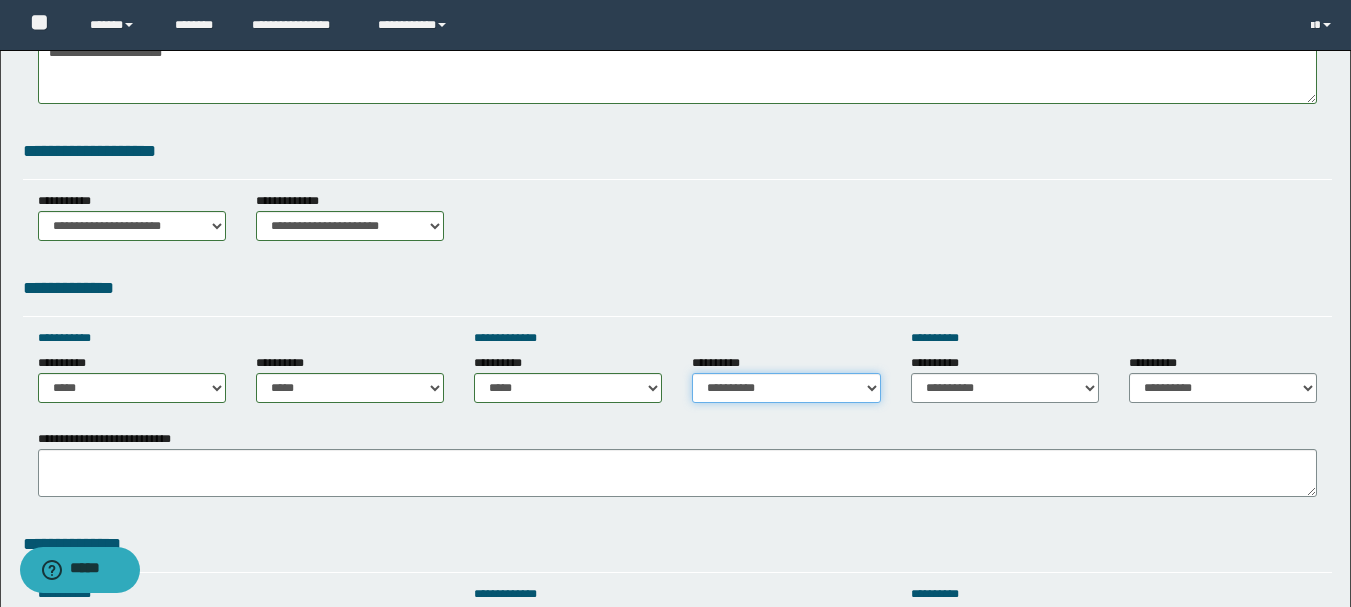 click on "**********" at bounding box center (786, 388) 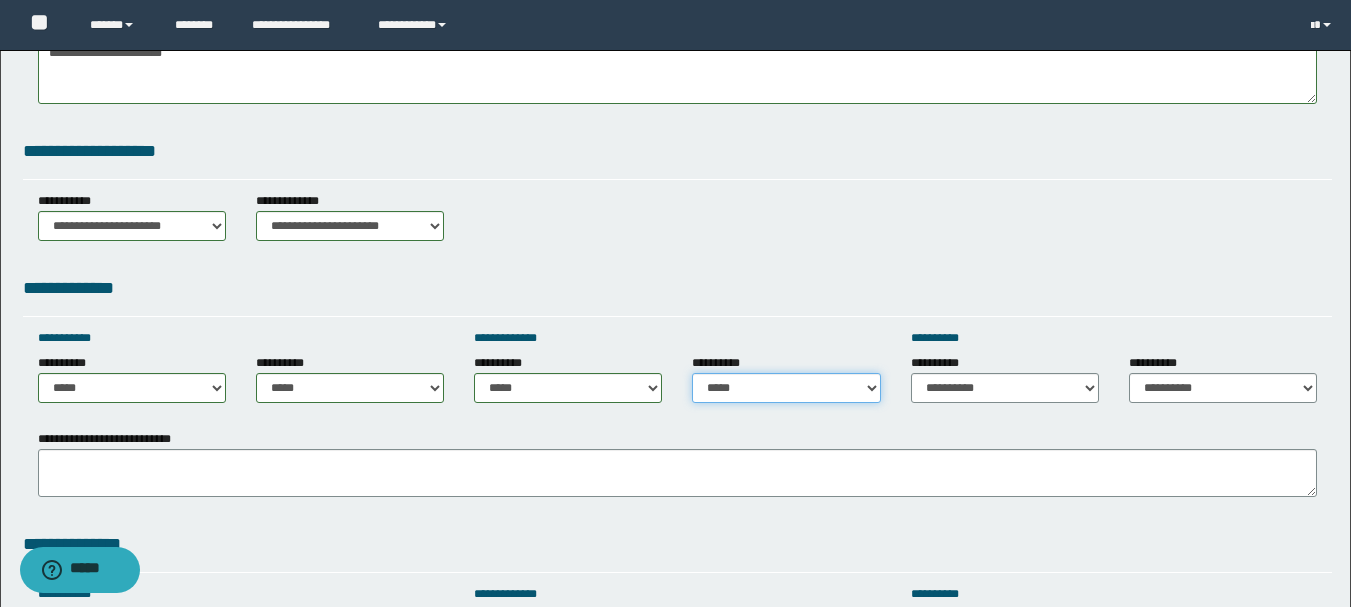 click on "**********" at bounding box center (786, 388) 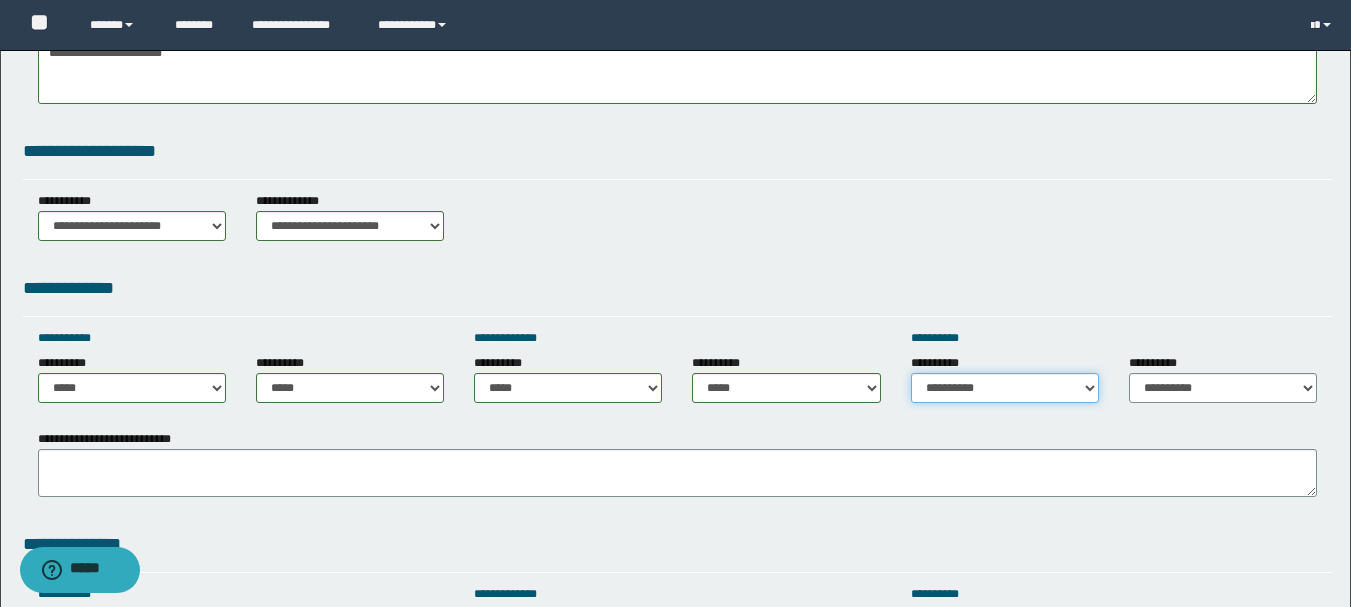 click on "**********" at bounding box center (1005, 388) 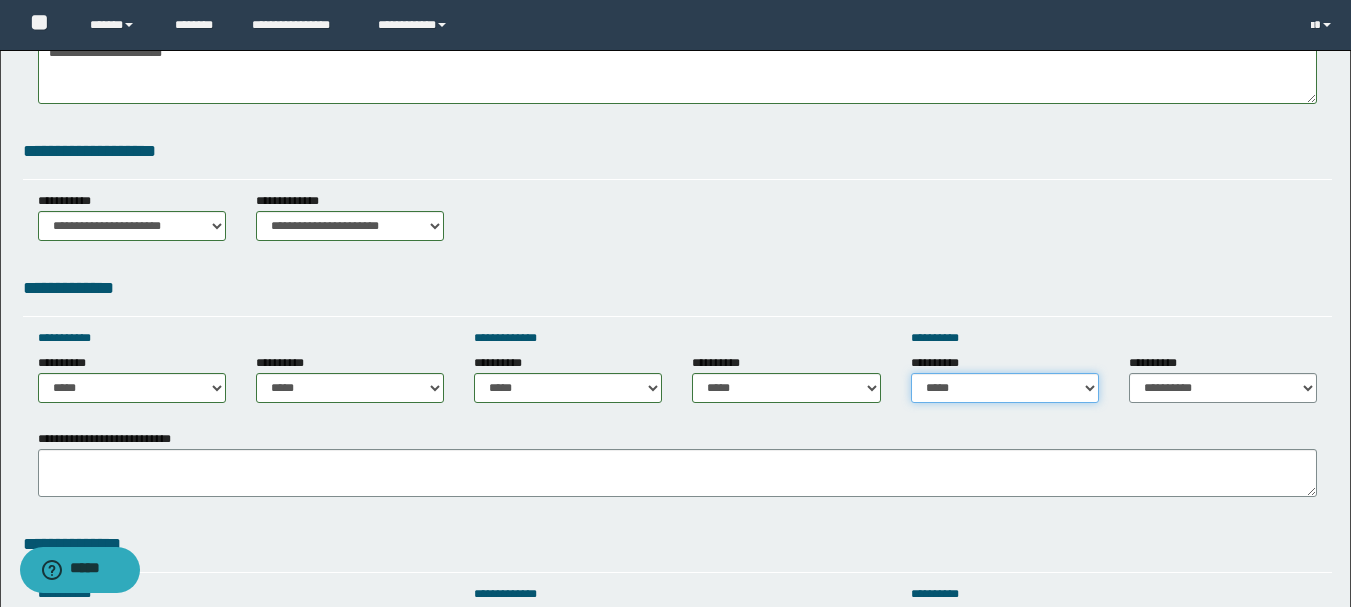 click on "**********" at bounding box center [1005, 388] 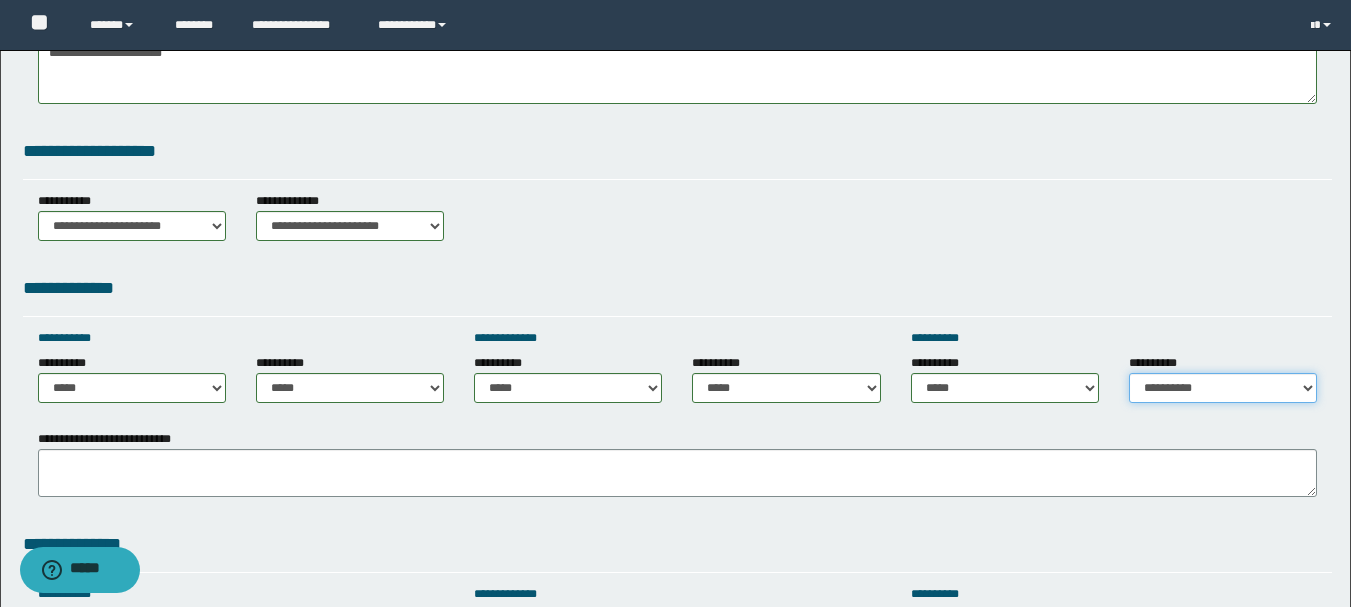 click on "**********" at bounding box center [1223, 388] 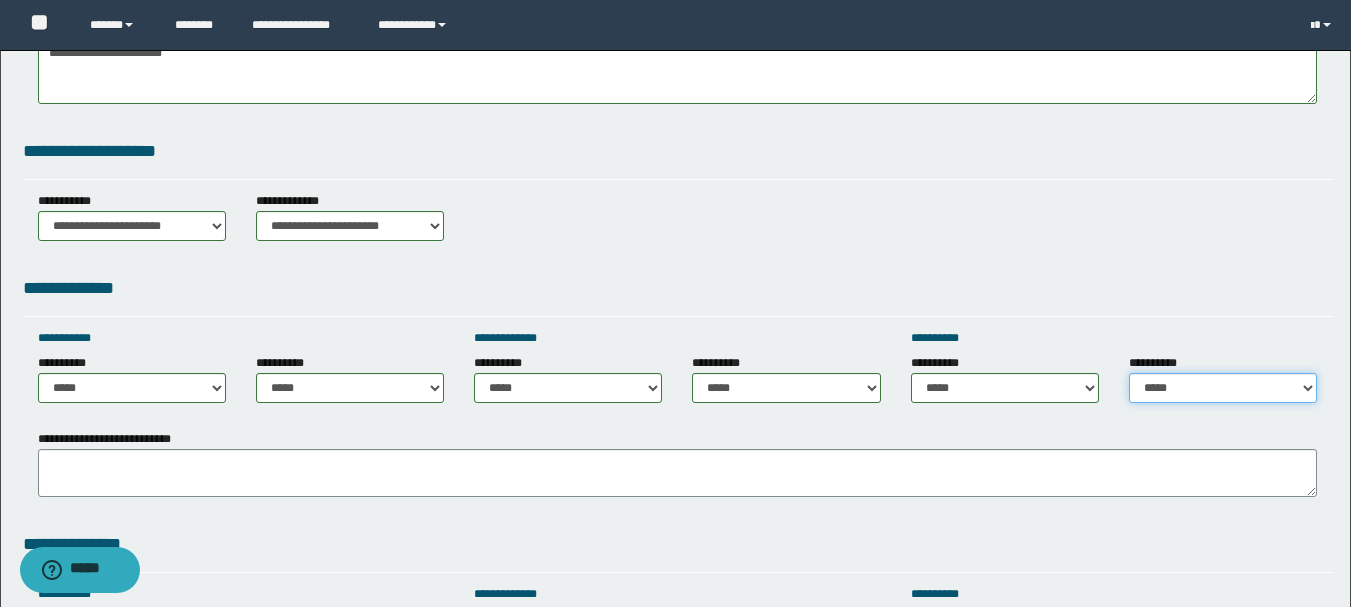 click on "**********" at bounding box center (1223, 388) 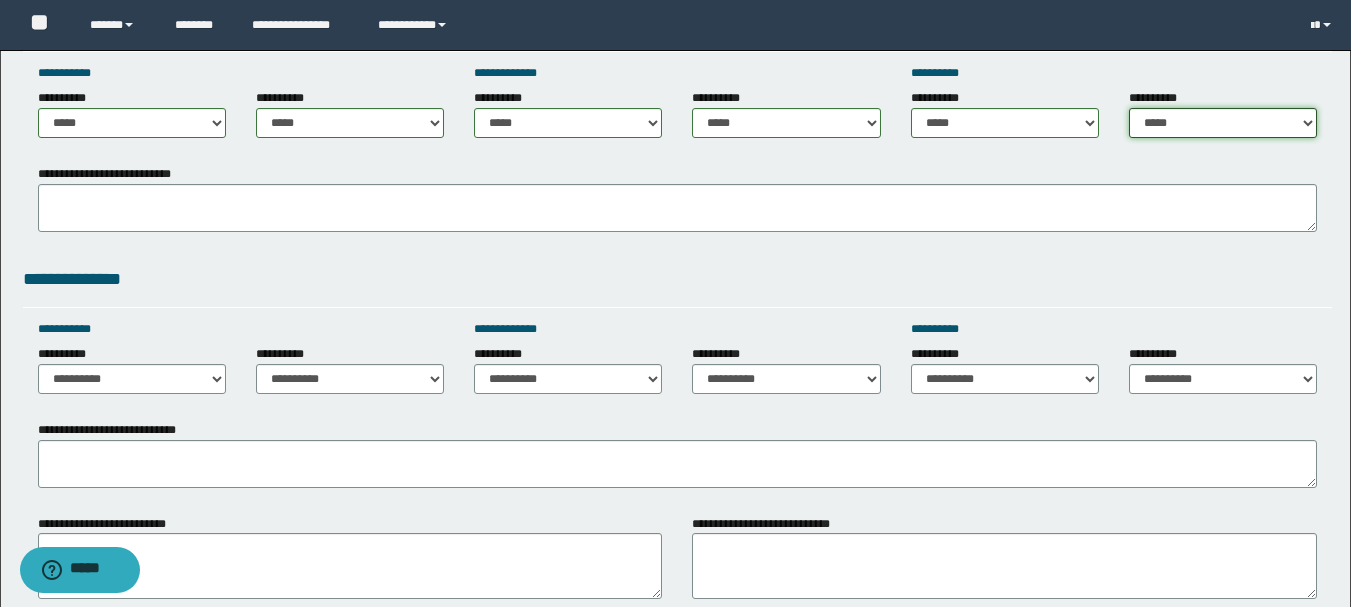scroll, scrollTop: 1100, scrollLeft: 0, axis: vertical 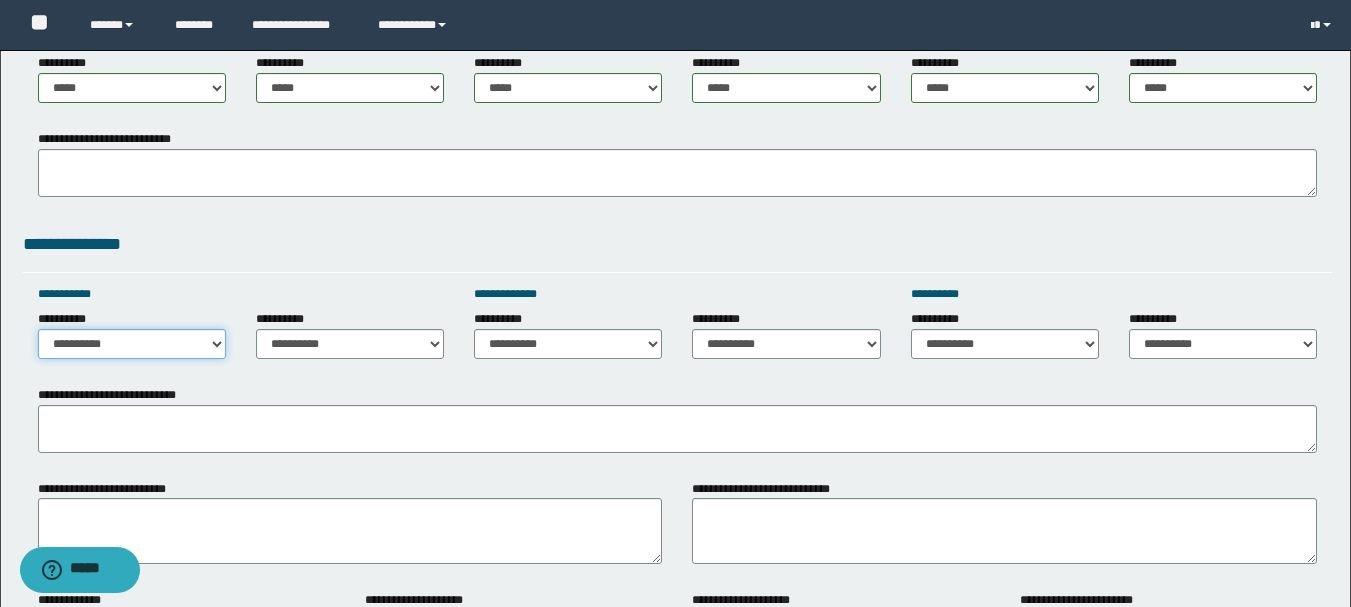 click on "**********" at bounding box center [132, 344] 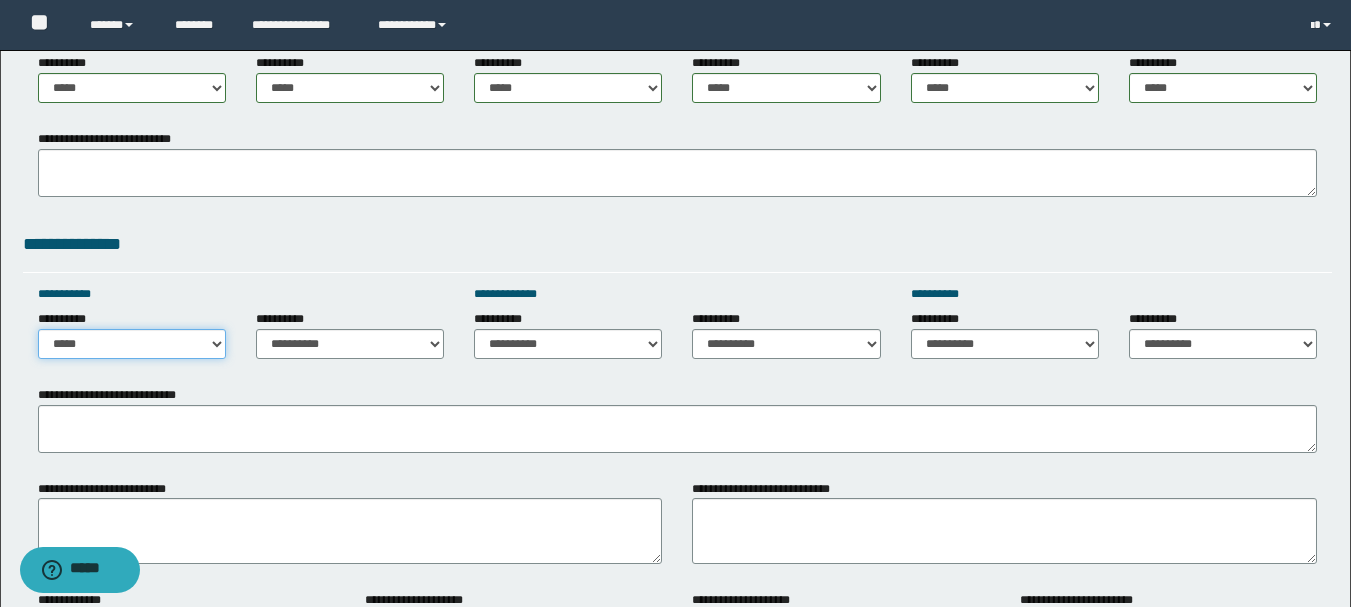 click on "**********" at bounding box center [132, 344] 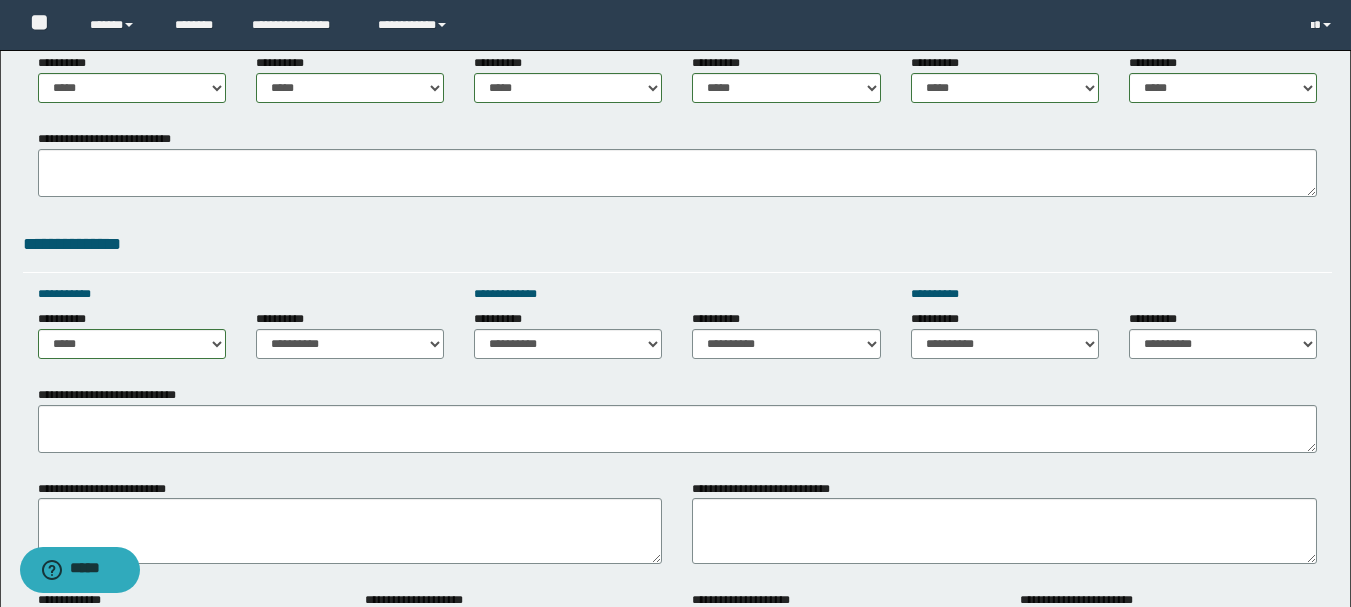 click on "**********" at bounding box center [350, 334] 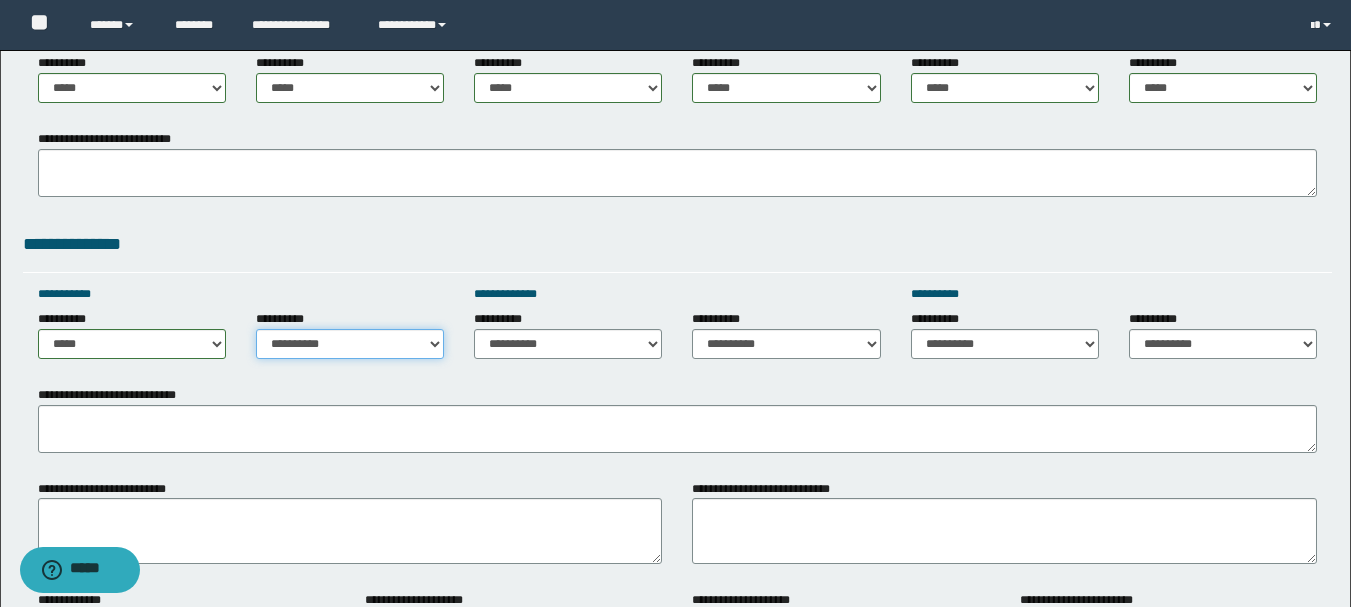 click on "**********" at bounding box center (350, 344) 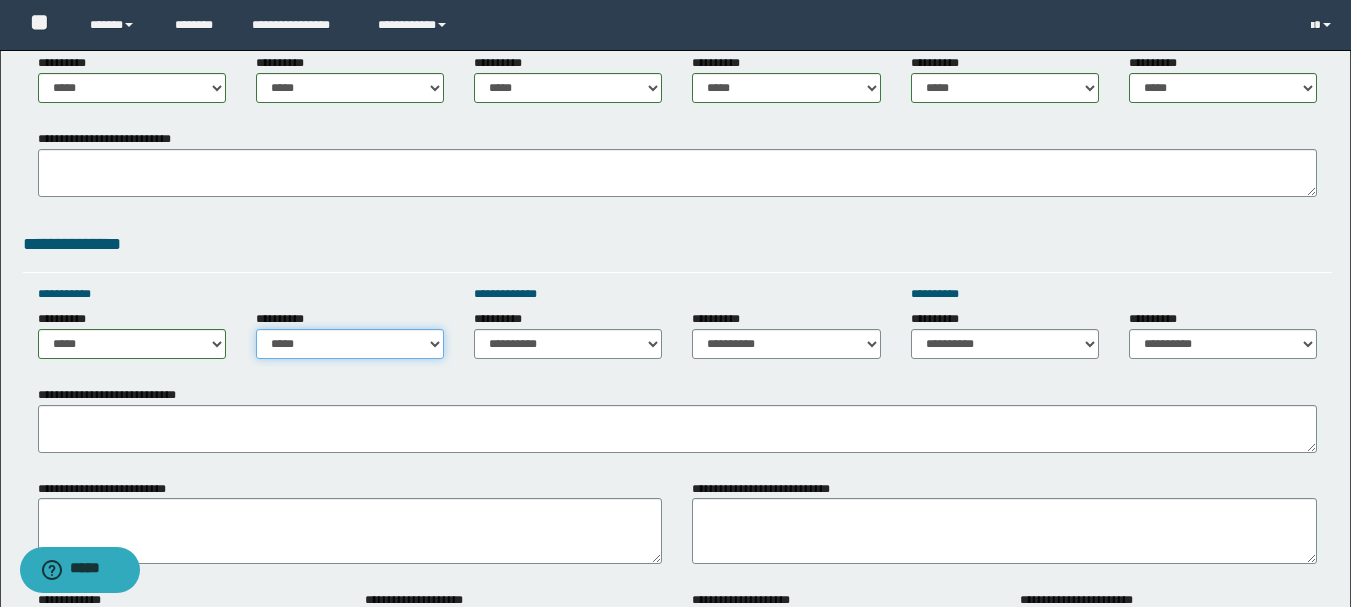 click on "**********" at bounding box center [350, 344] 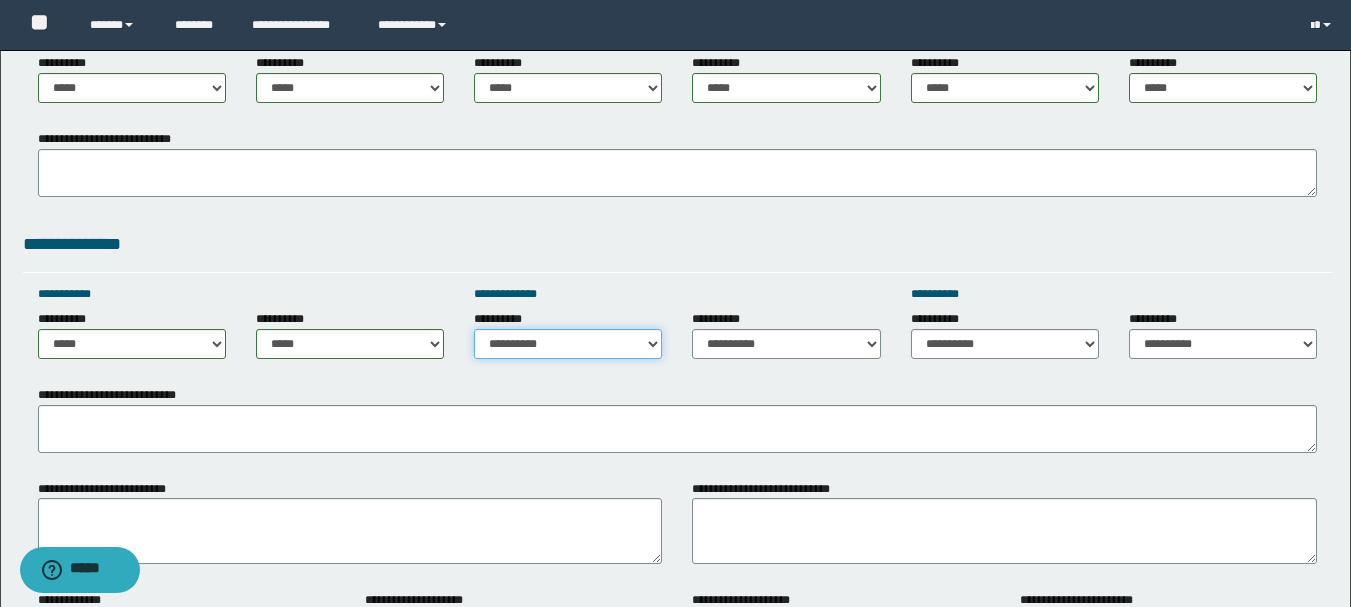 click on "**********" at bounding box center [568, 344] 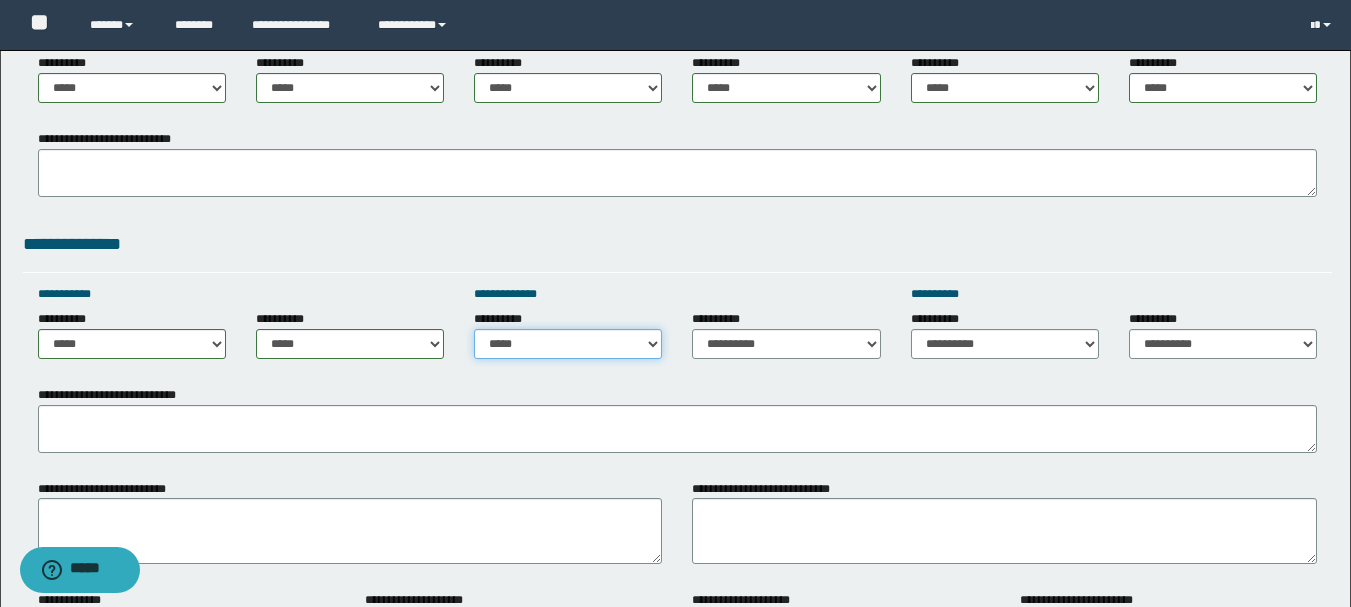 click on "**********" at bounding box center (568, 344) 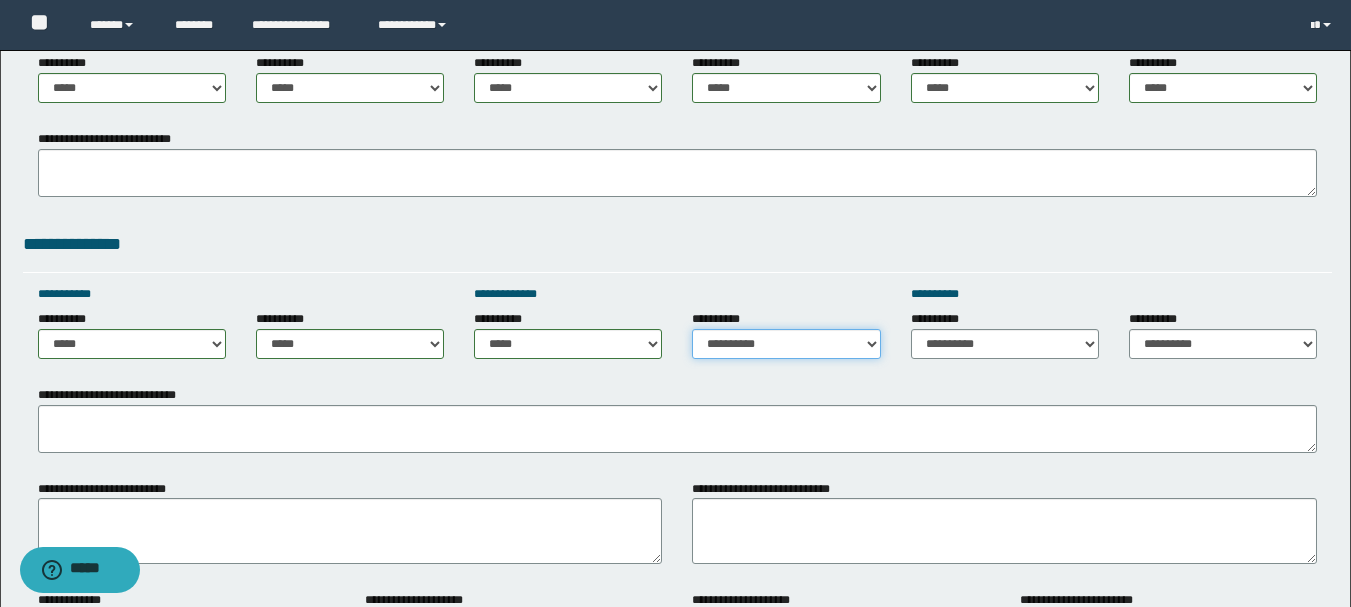 click on "**********" at bounding box center [786, 344] 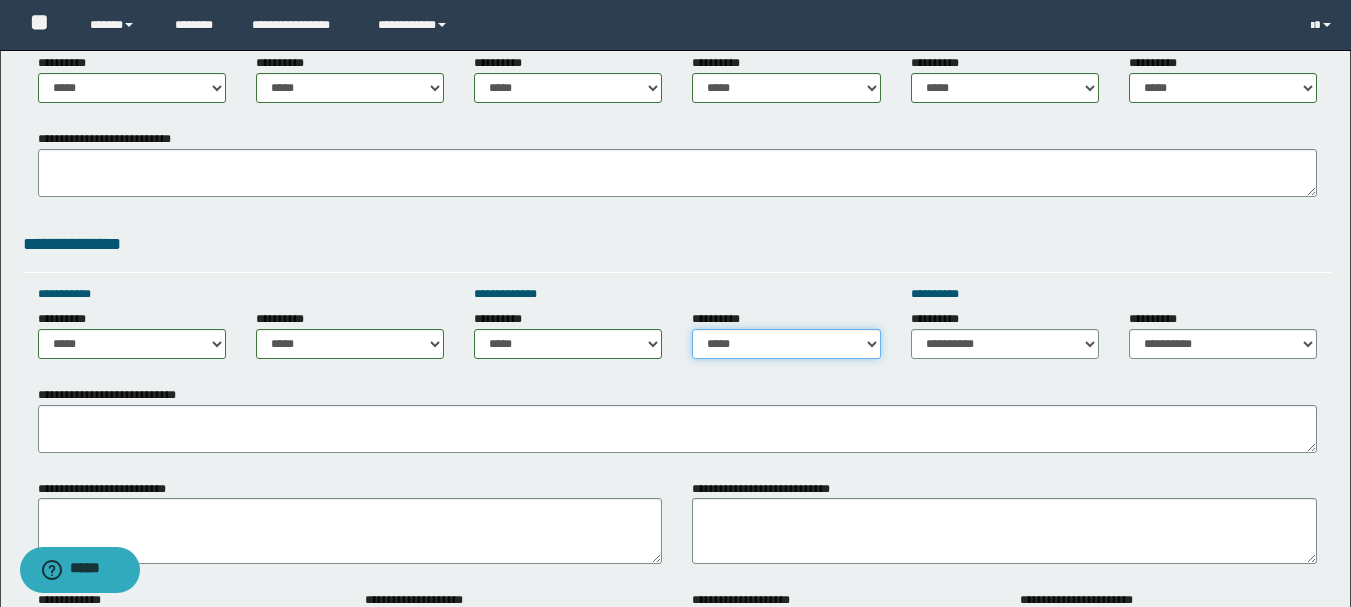 click on "**********" at bounding box center [786, 344] 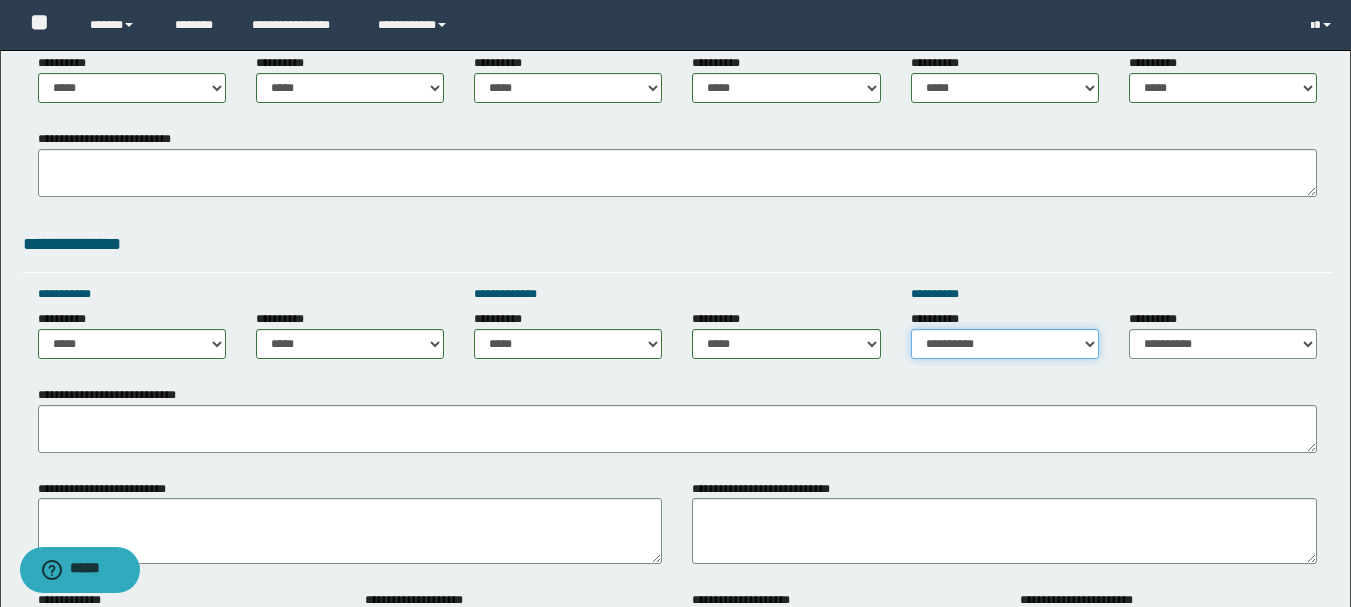 click on "**********" at bounding box center (1005, 344) 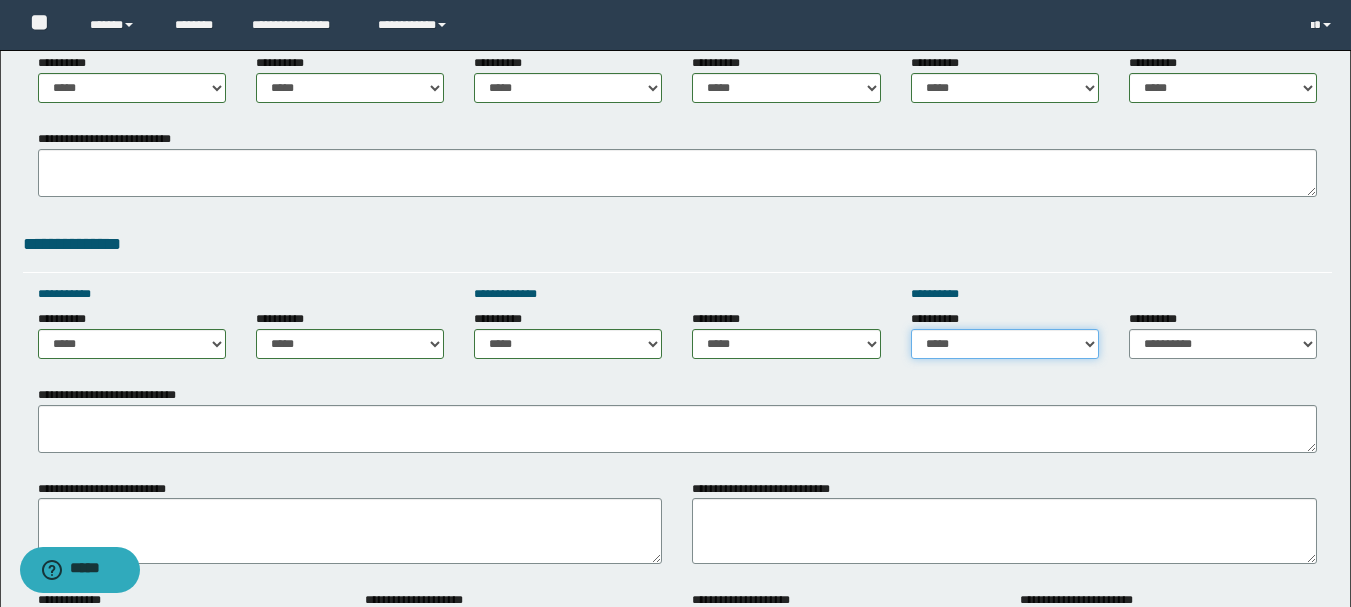 click on "**********" at bounding box center [1005, 344] 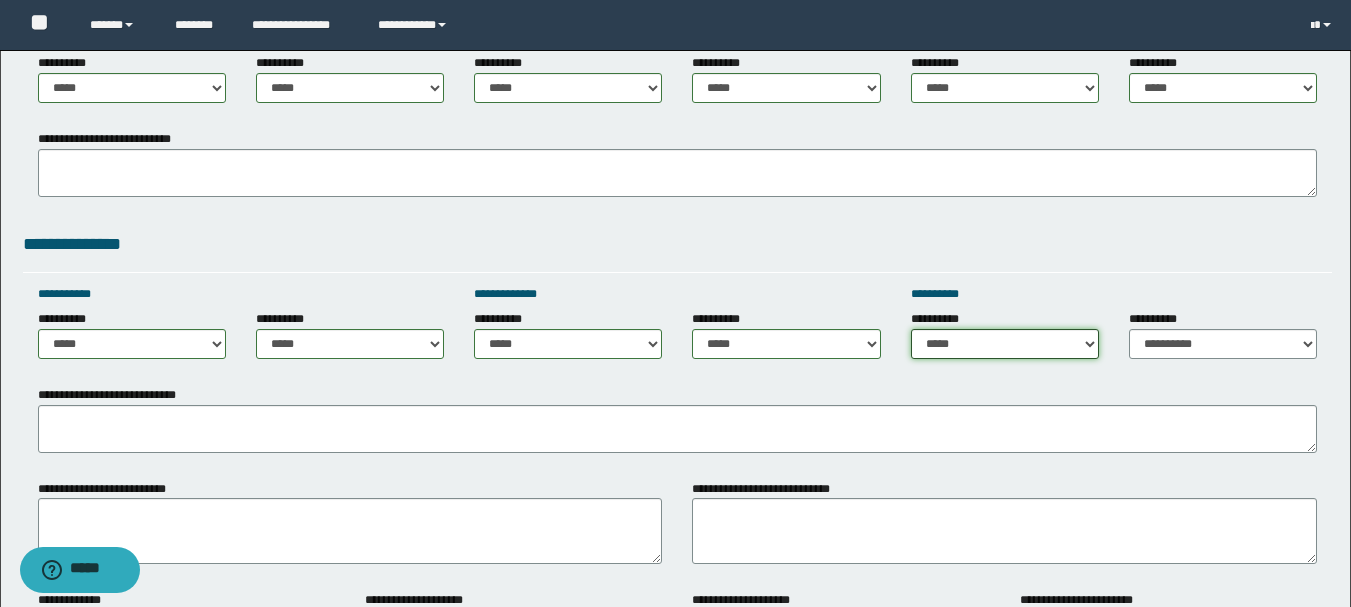click on "**********" at bounding box center (1005, 344) 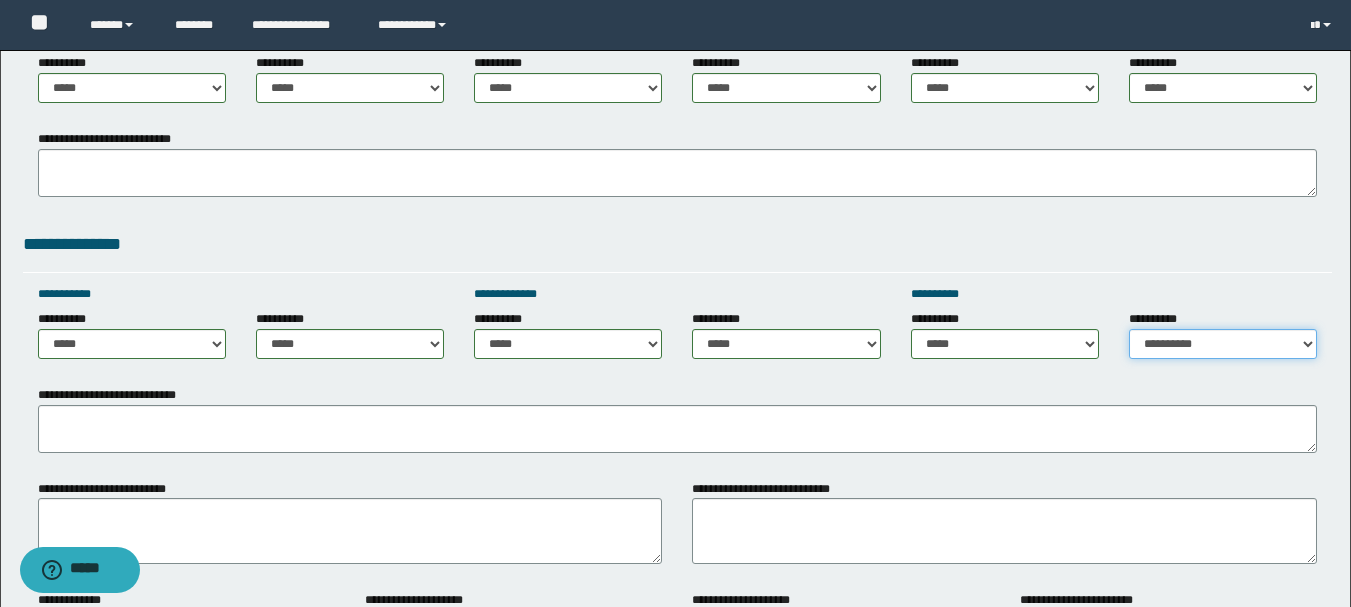 drag, startPoint x: 1175, startPoint y: 350, endPoint x: 1176, endPoint y: 332, distance: 18.027756 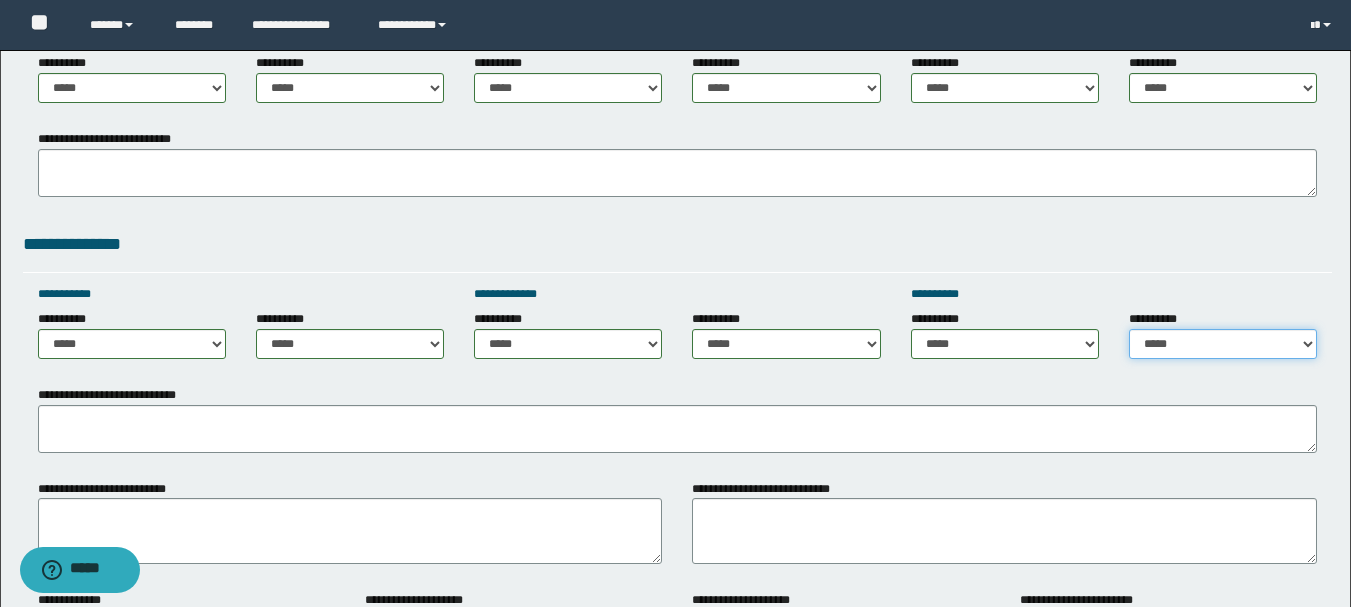 click on "**********" at bounding box center [1223, 344] 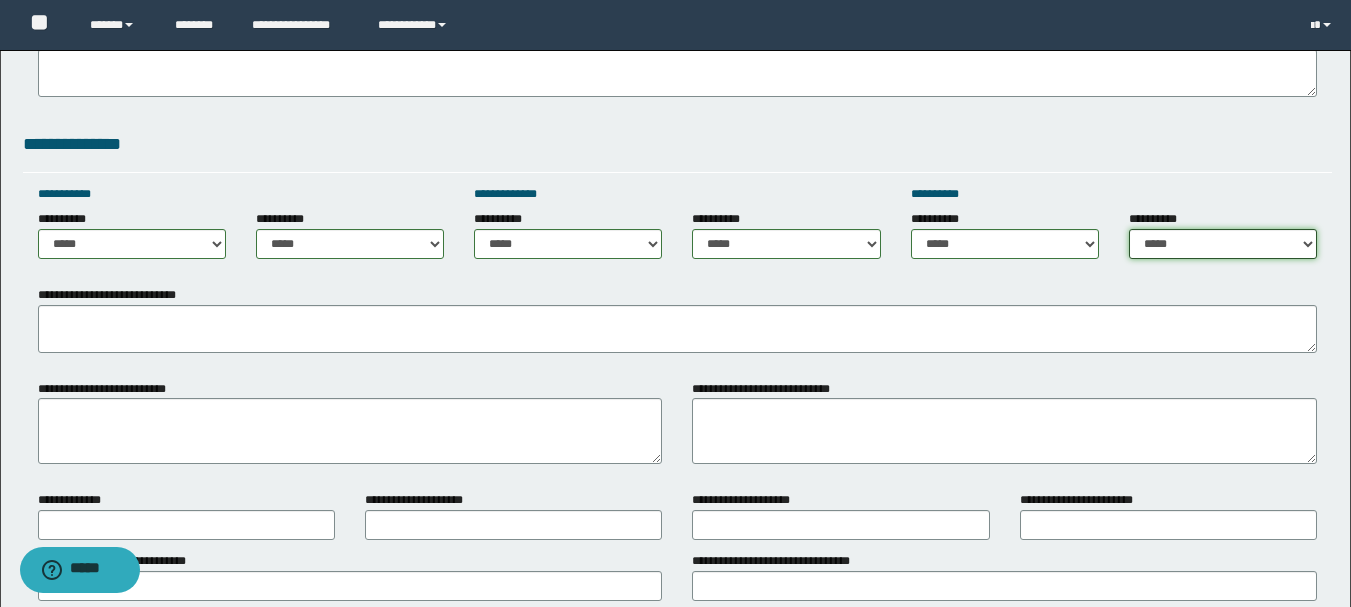 scroll, scrollTop: 1300, scrollLeft: 0, axis: vertical 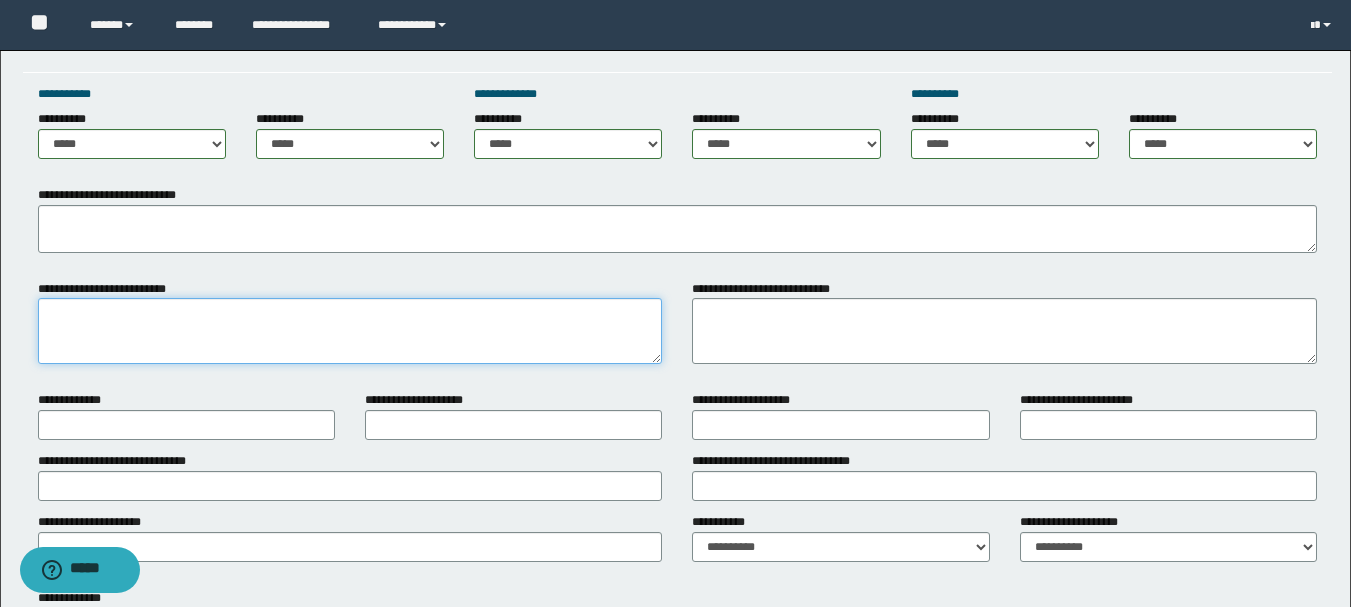 click on "**********" at bounding box center (350, 331) 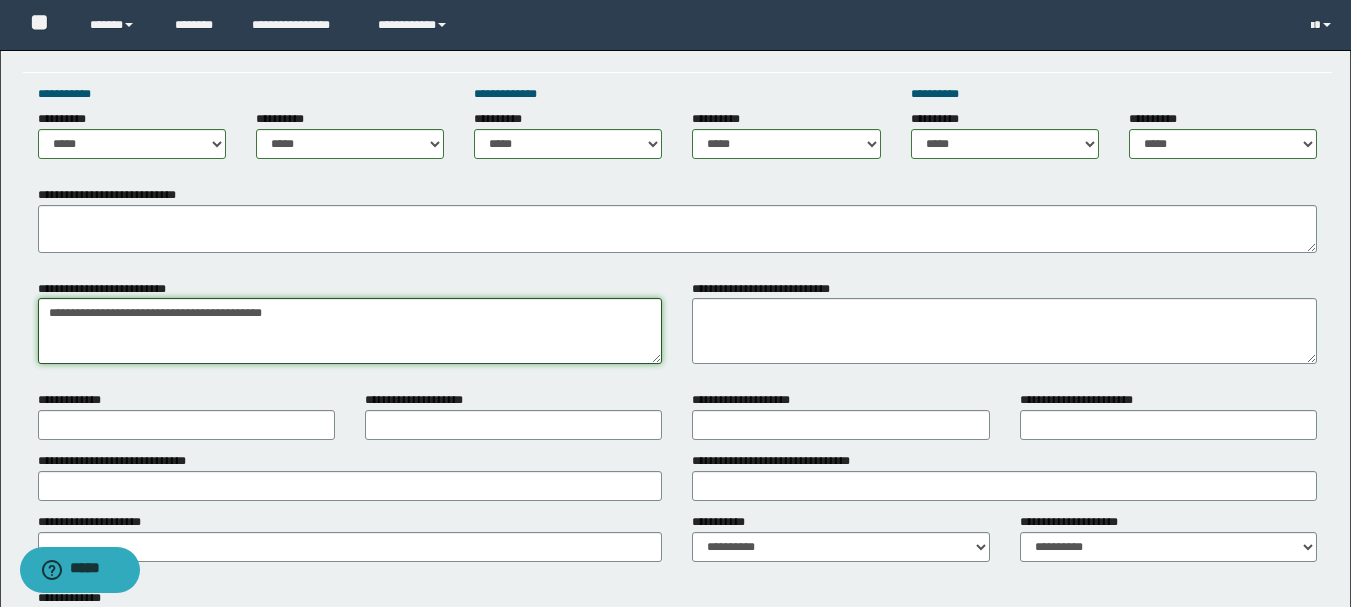 drag, startPoint x: 342, startPoint y: 312, endPoint x: 0, endPoint y: 302, distance: 342.14618 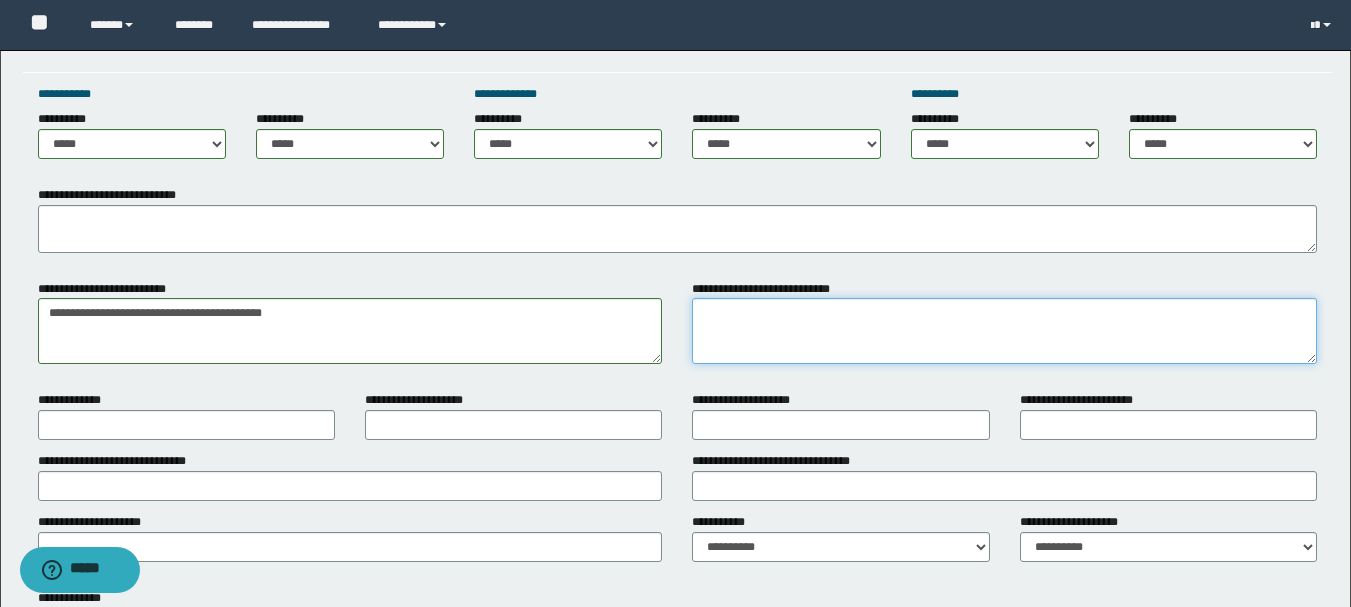 click on "**********" at bounding box center [1004, 331] 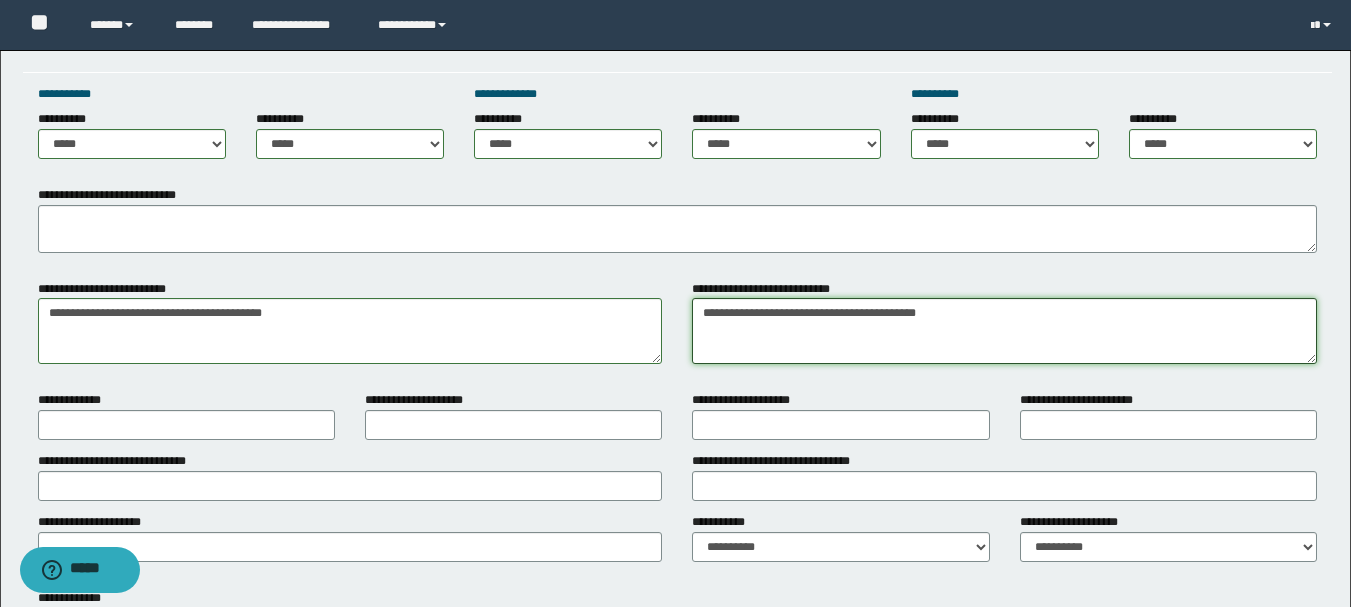 type on "**********" 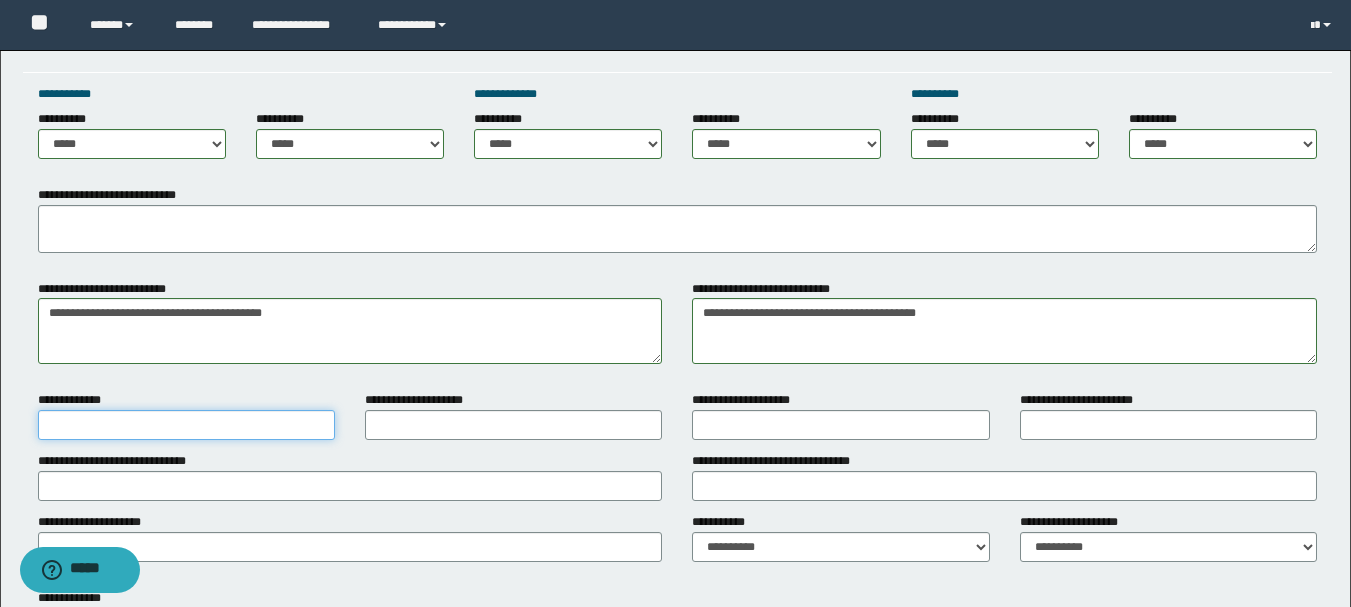 click on "**********" at bounding box center [186, 425] 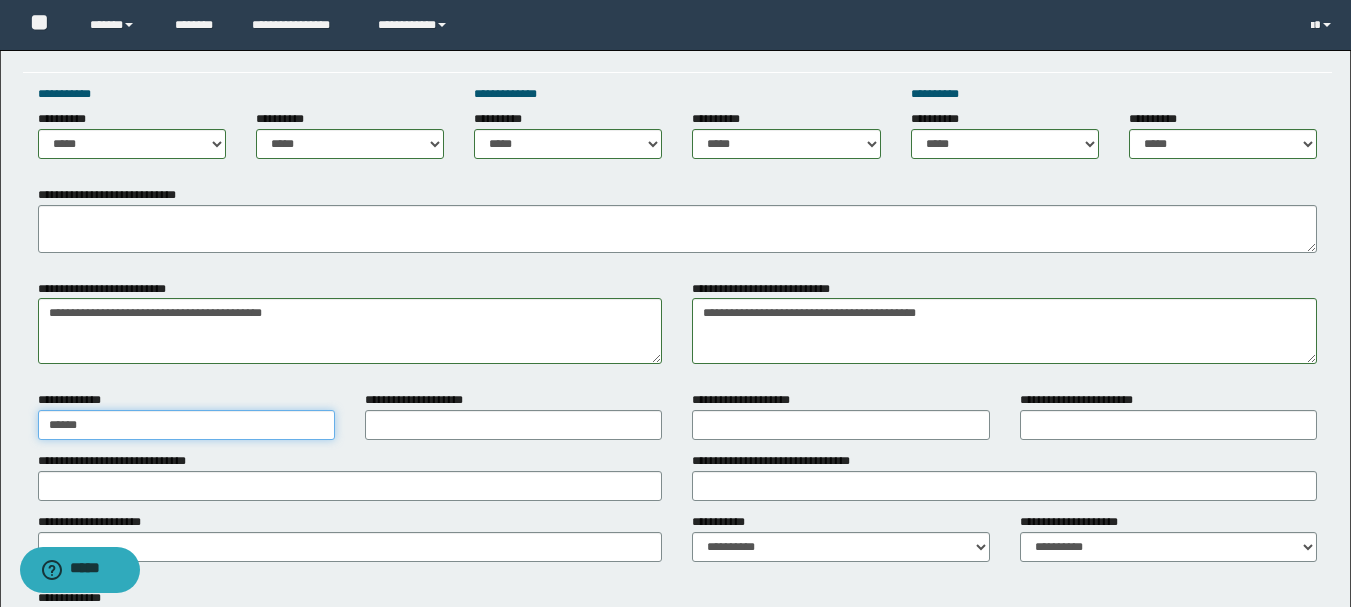 type on "*****" 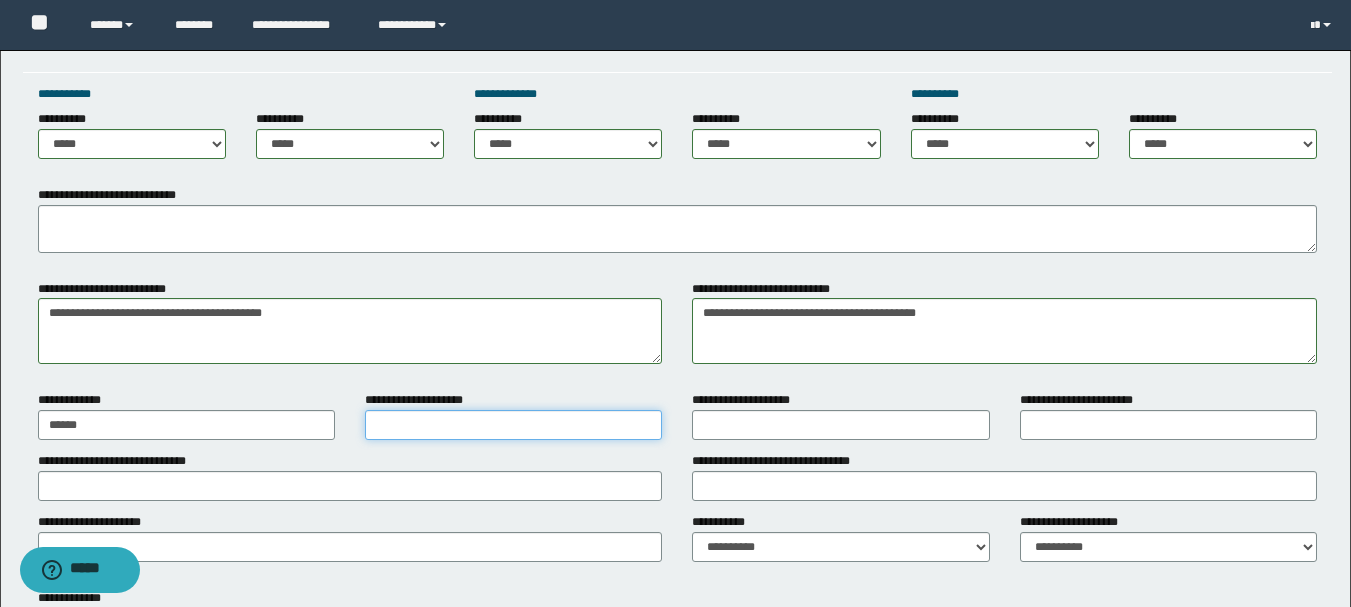 click on "**********" at bounding box center [513, 425] 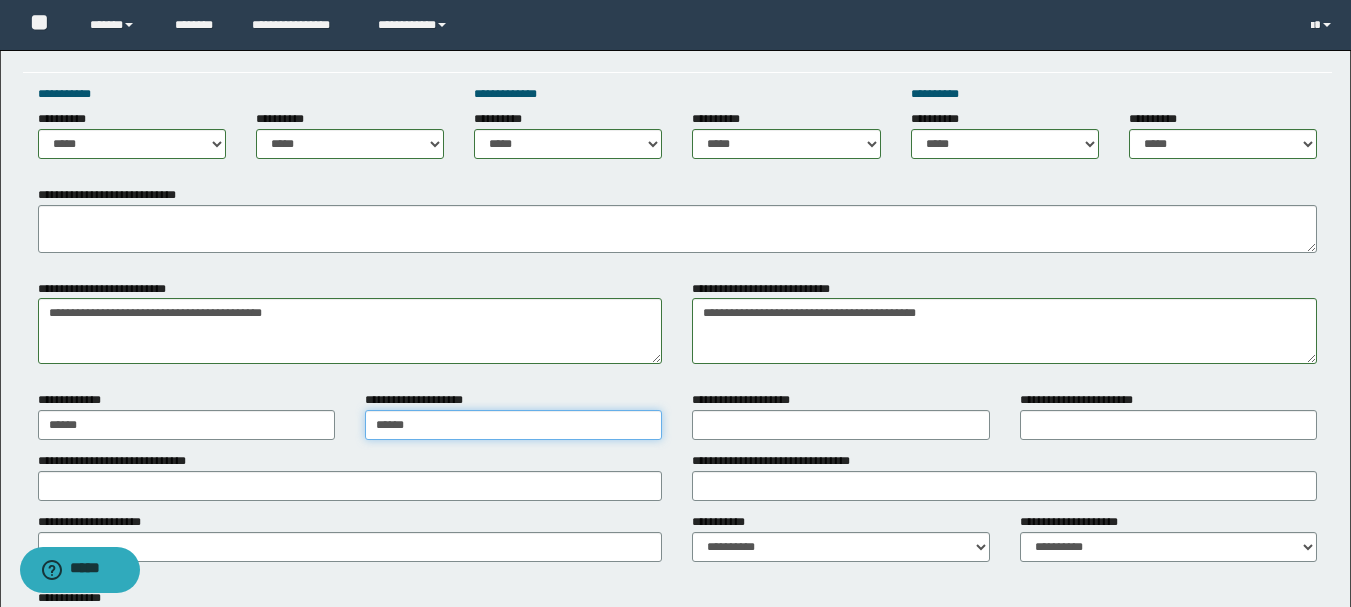 type on "*****" 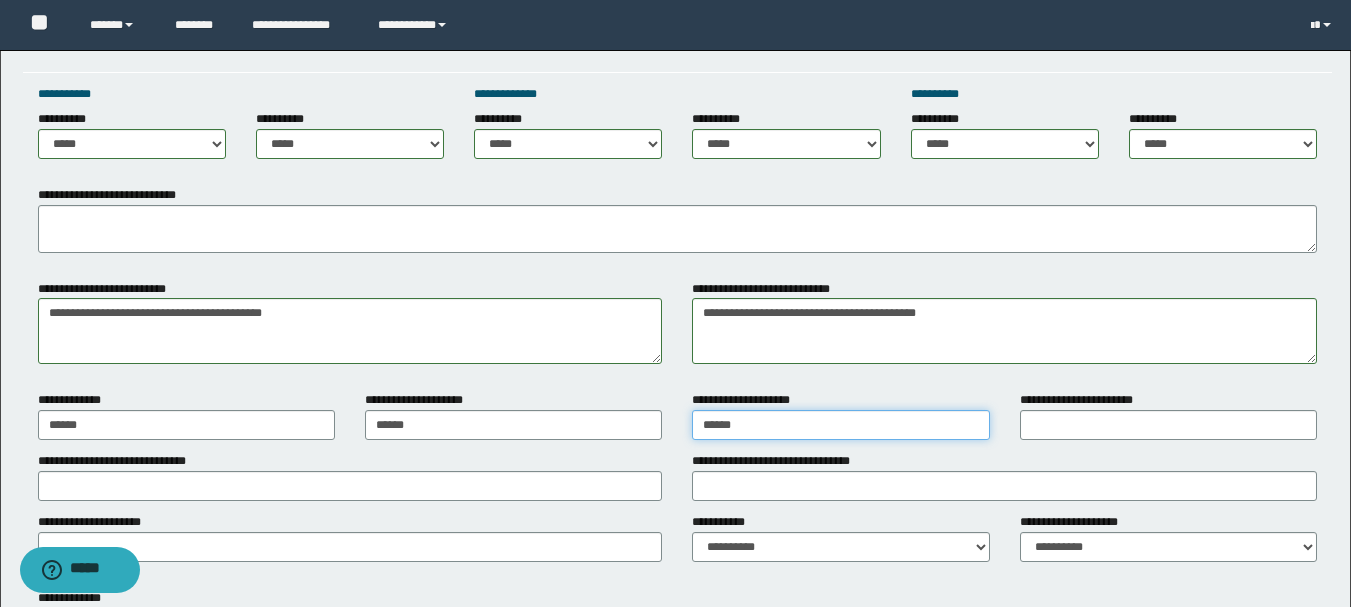 type on "*****" 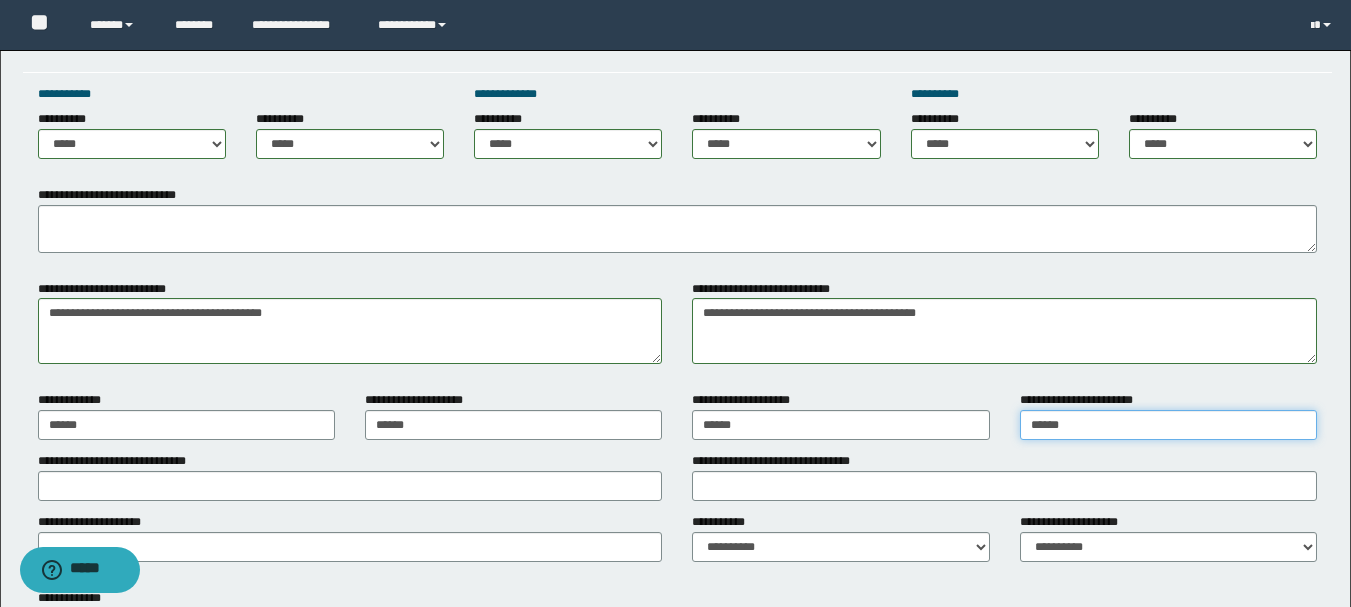 click on "******" at bounding box center (1168, 425) 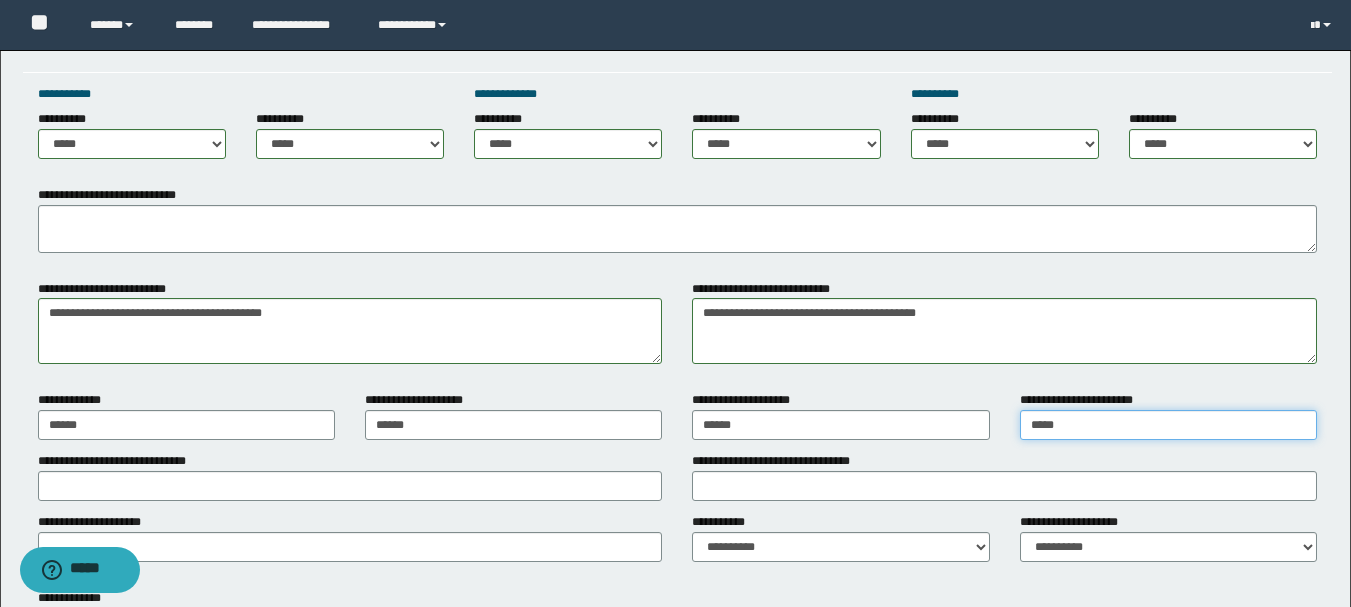type on "*****" 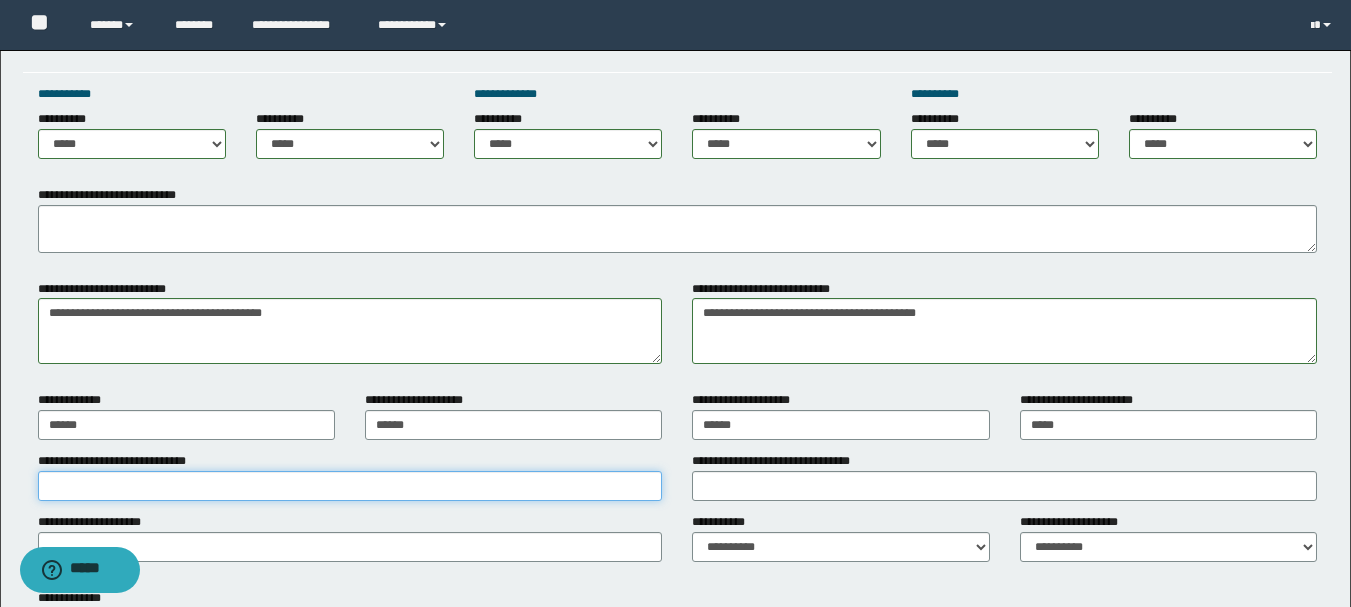 click on "**********" at bounding box center (350, 486) 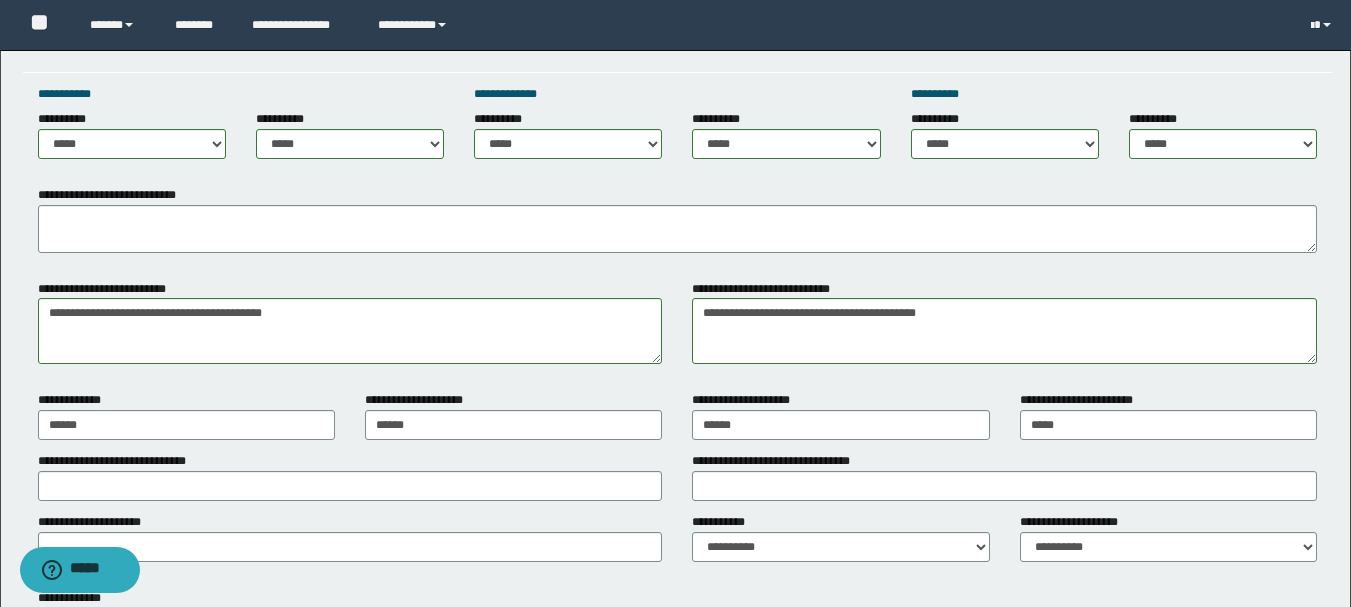 click on "**********" at bounding box center (677, 471) 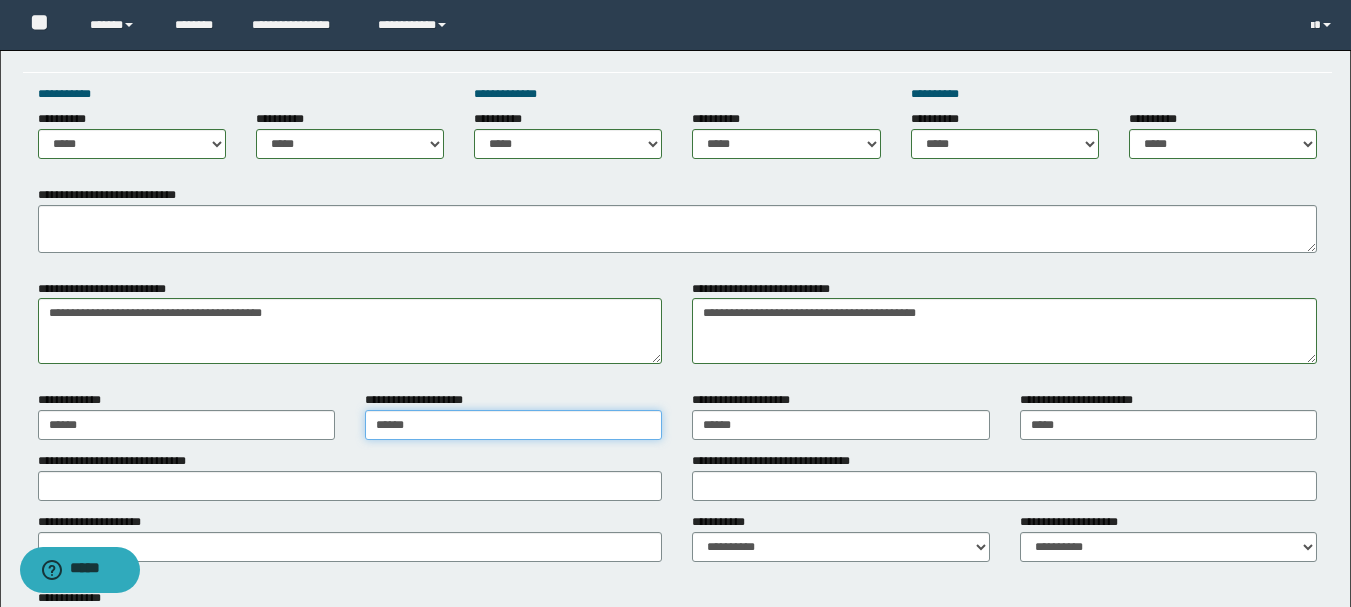 click on "*****" at bounding box center [513, 425] 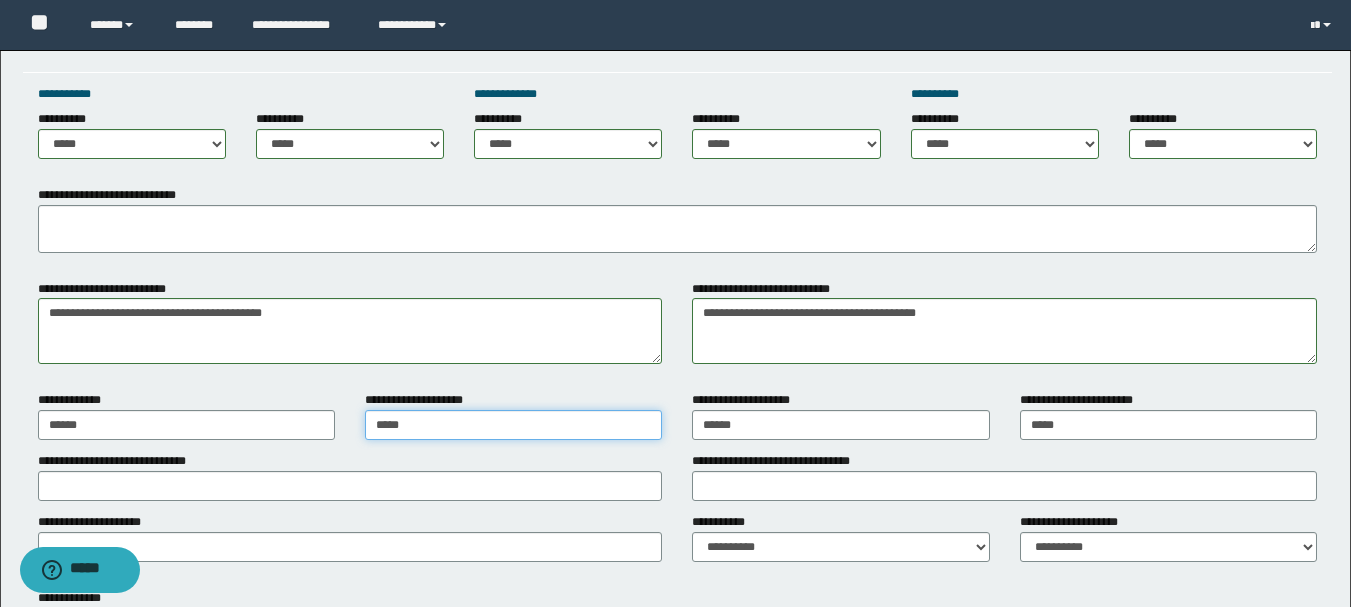 type on "*****" 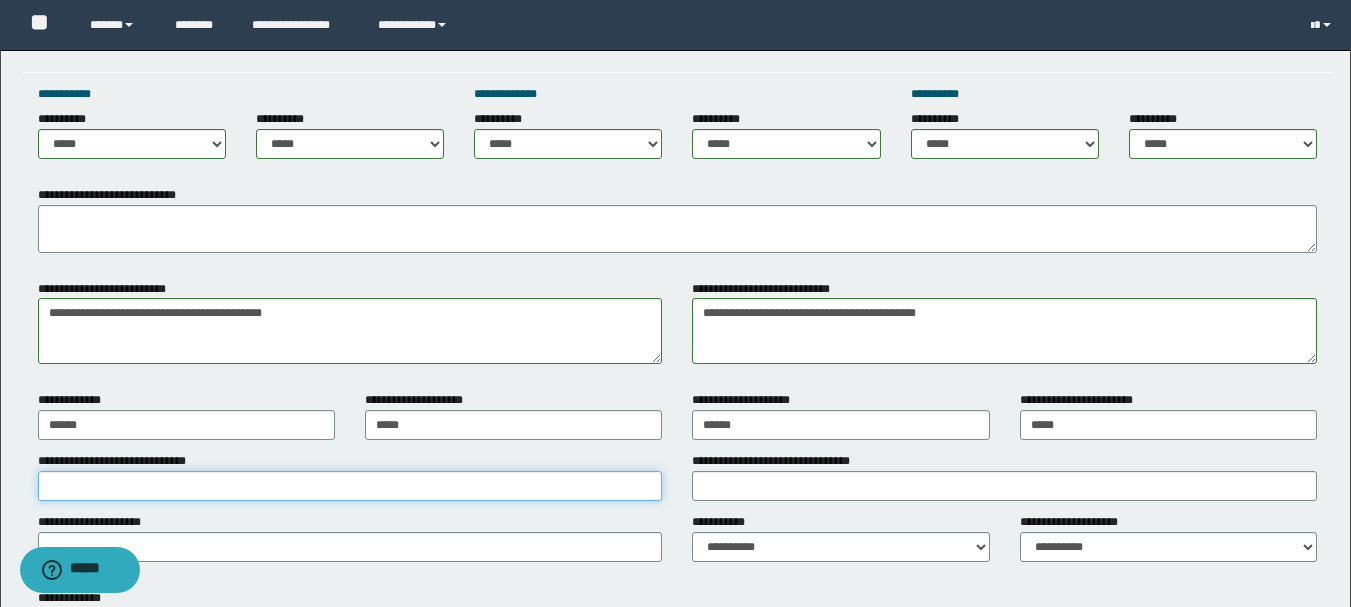 click on "**********" at bounding box center [350, 486] 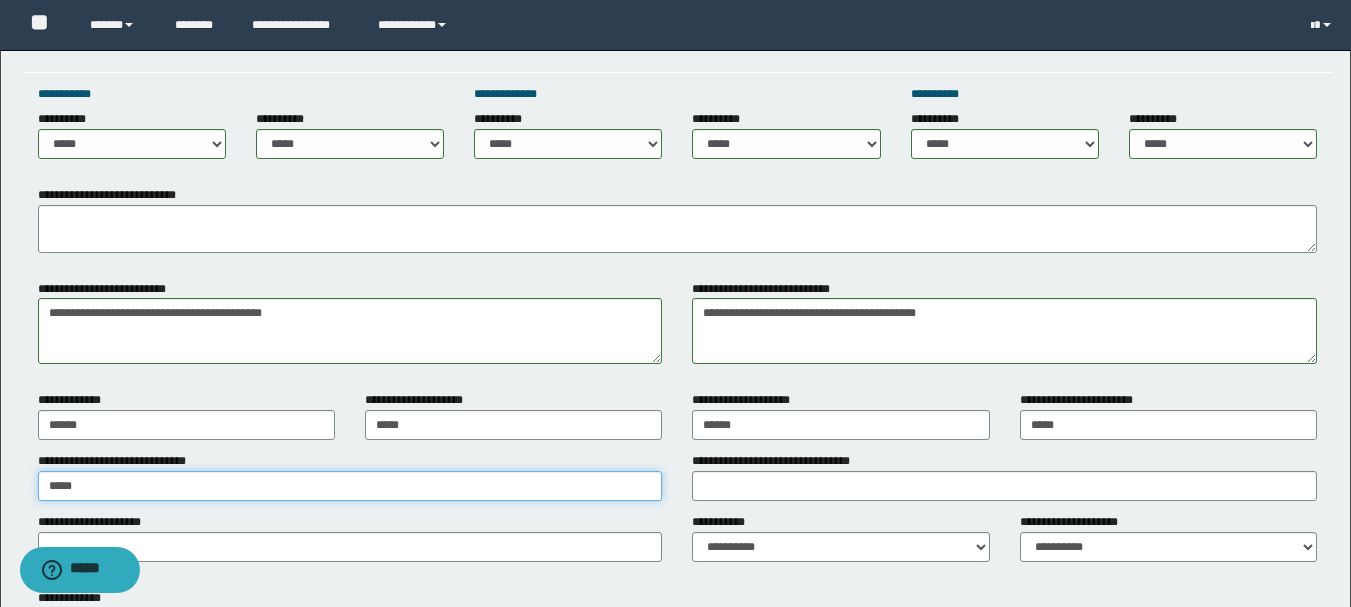 type on "****" 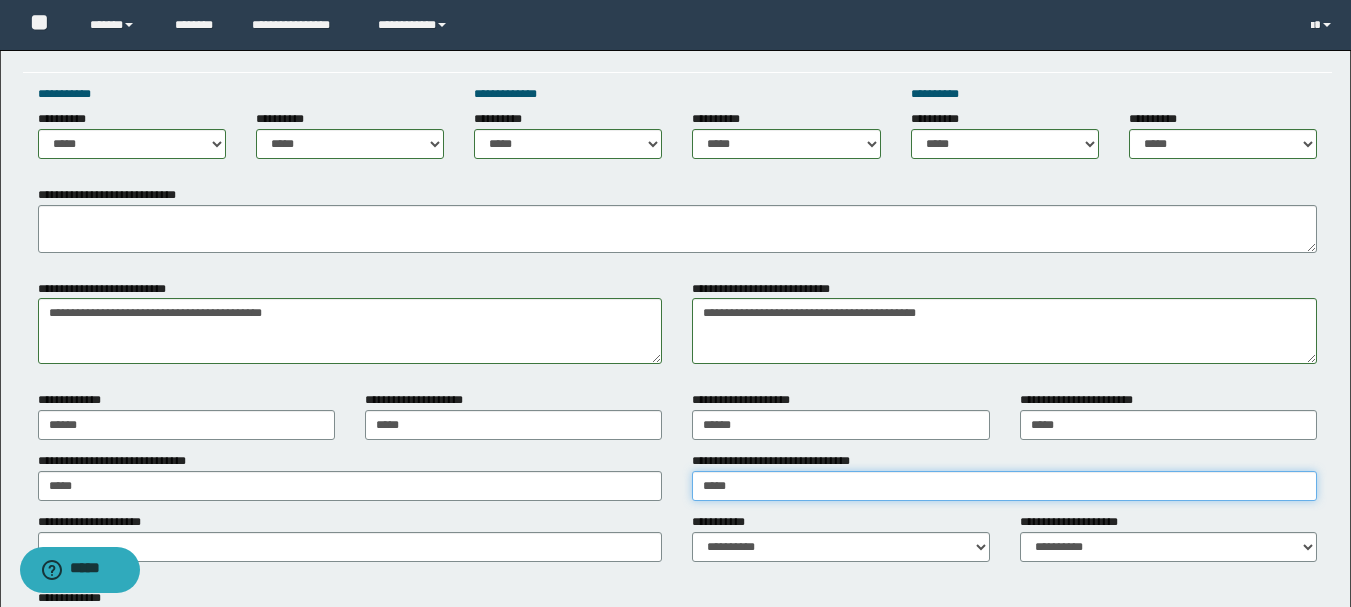 type on "****" 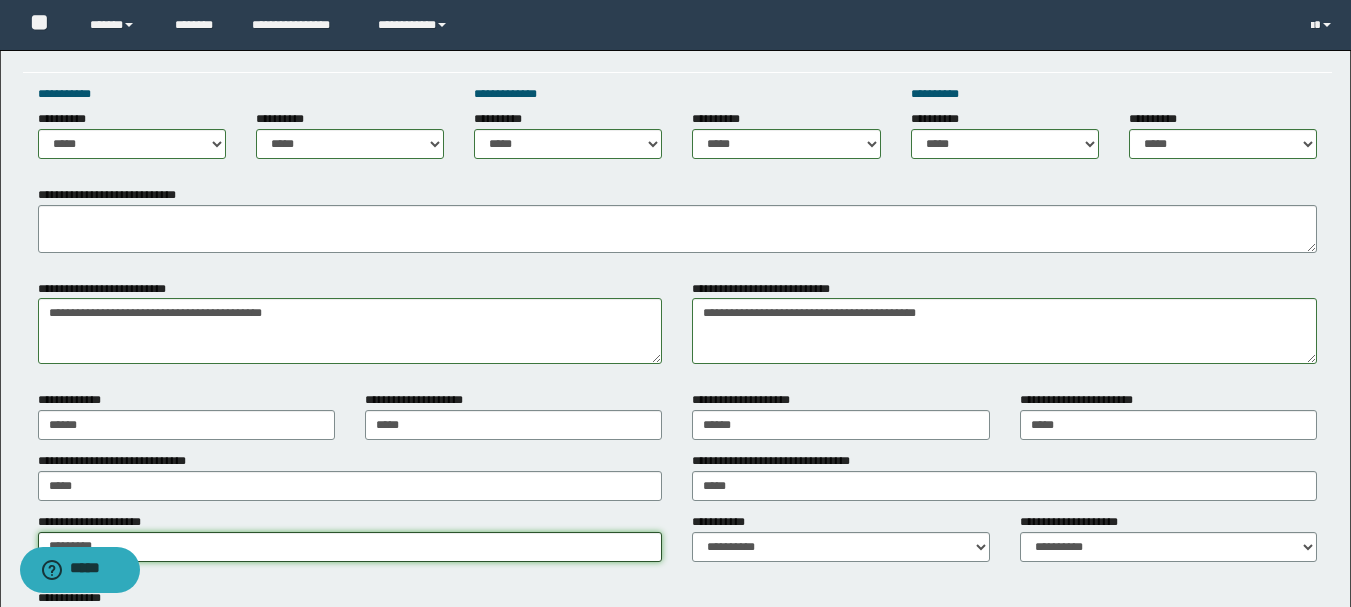 type on "********" 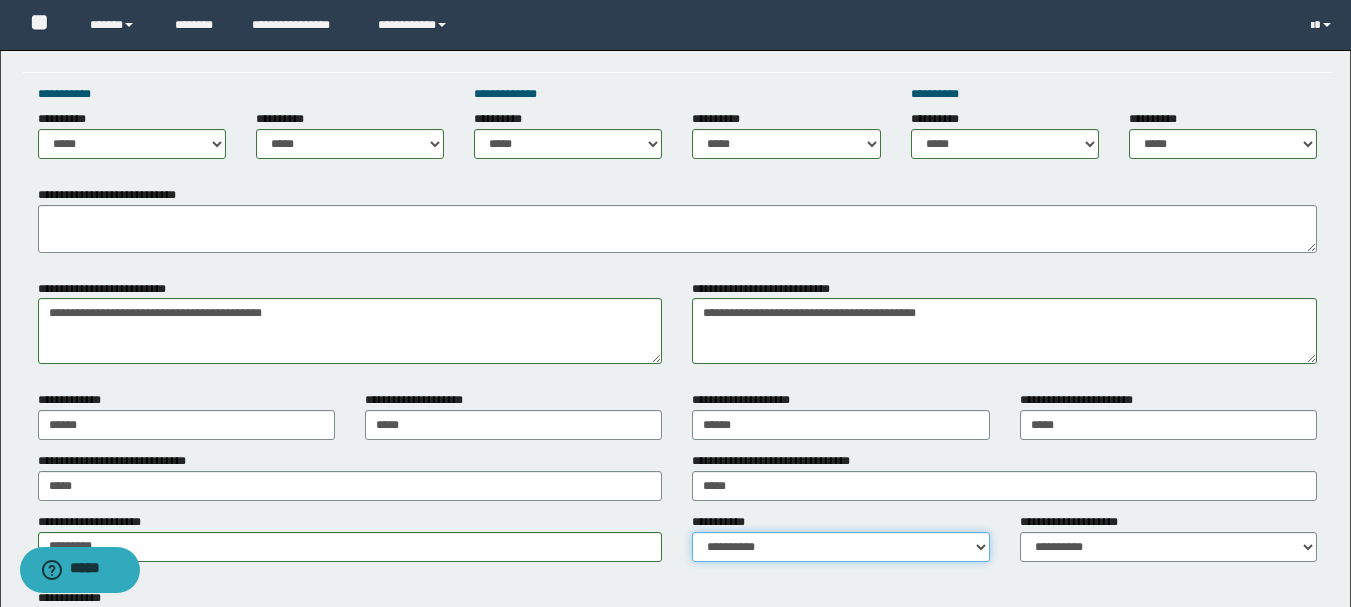 click on "**********" at bounding box center [840, 547] 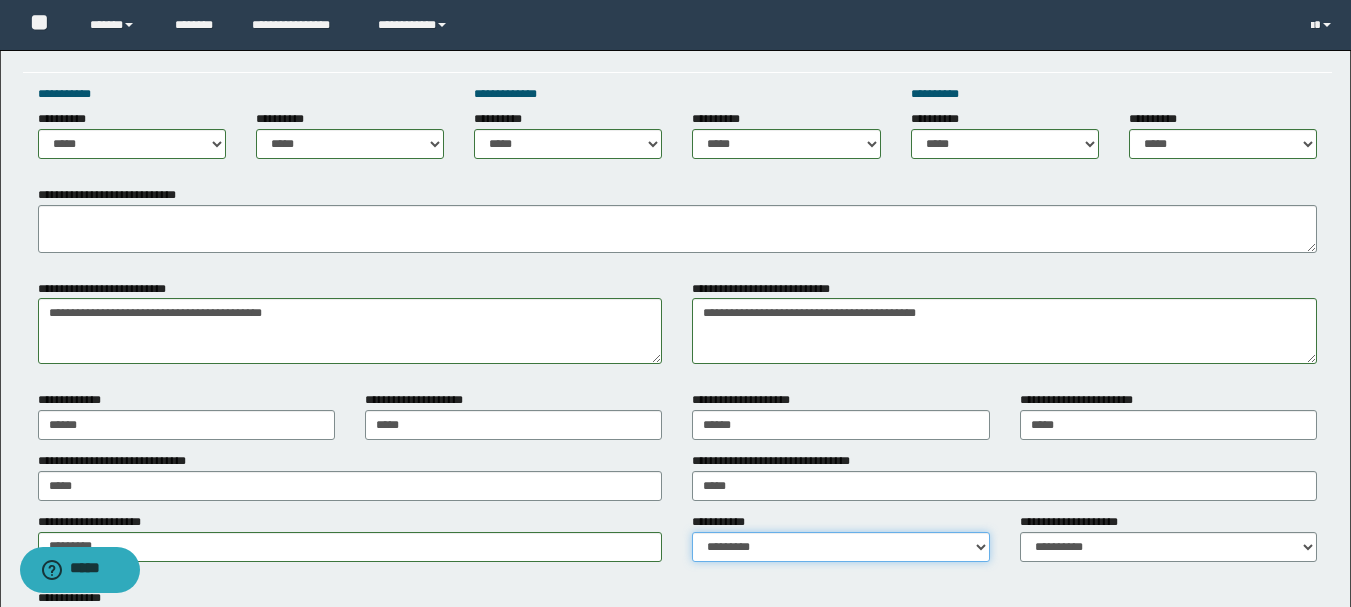 click on "**********" at bounding box center (840, 547) 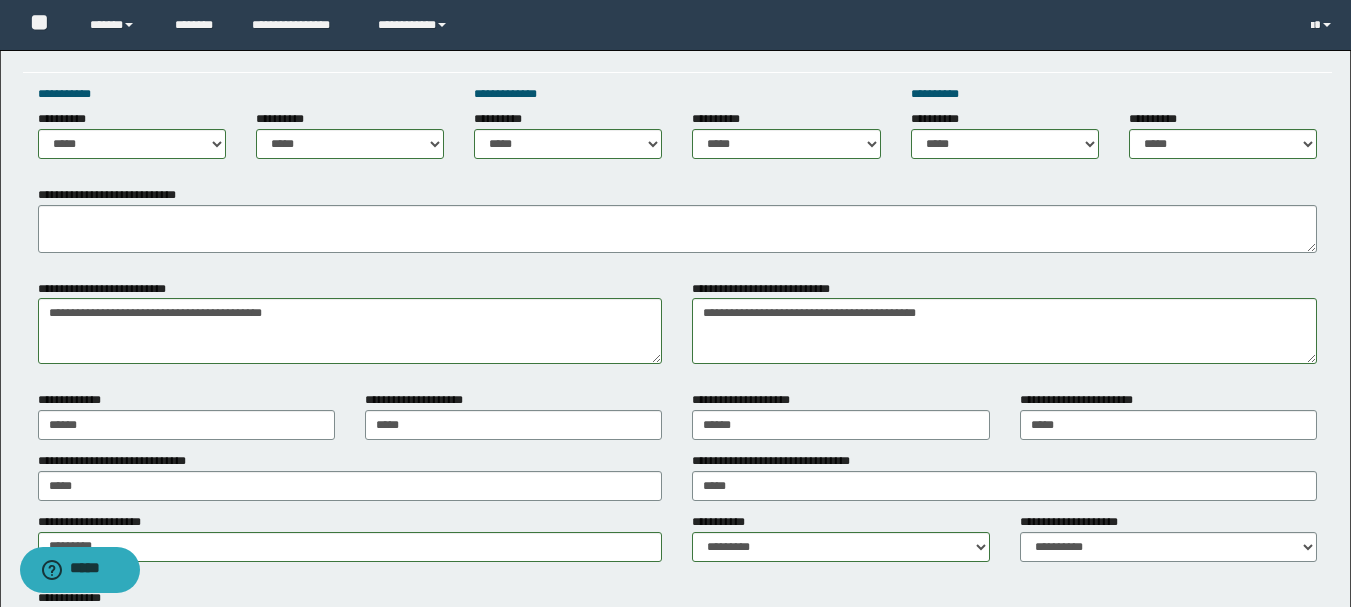 click on "**********" at bounding box center (1075, 522) 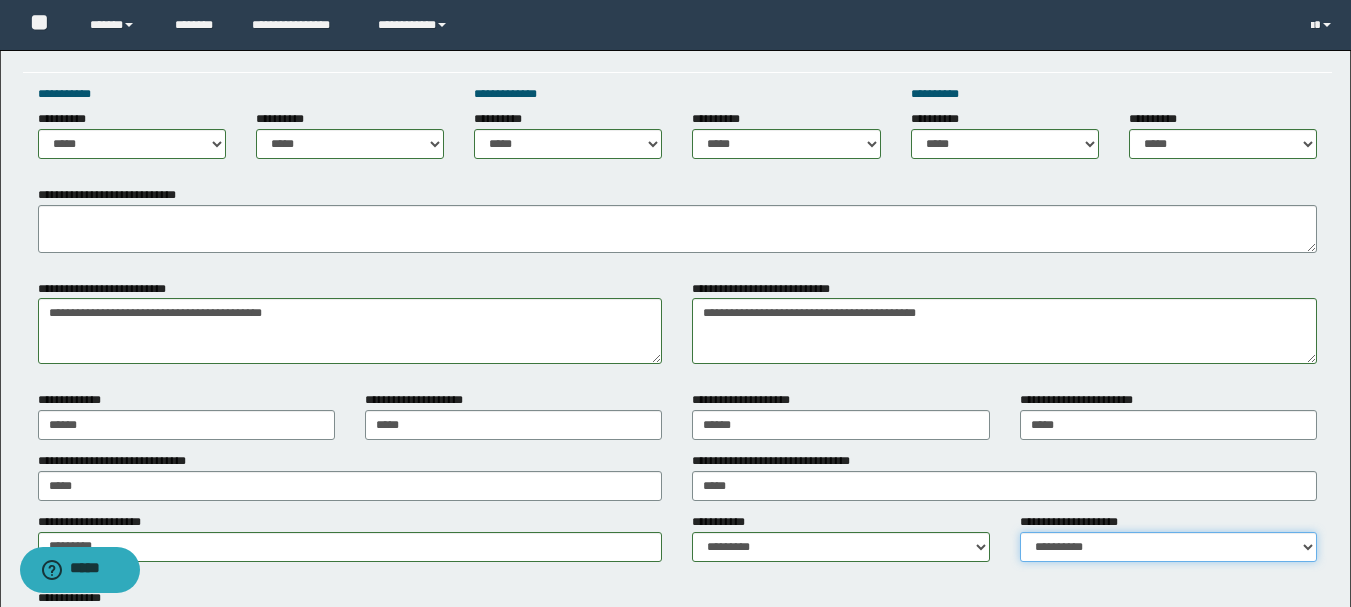 click on "**********" at bounding box center (1168, 547) 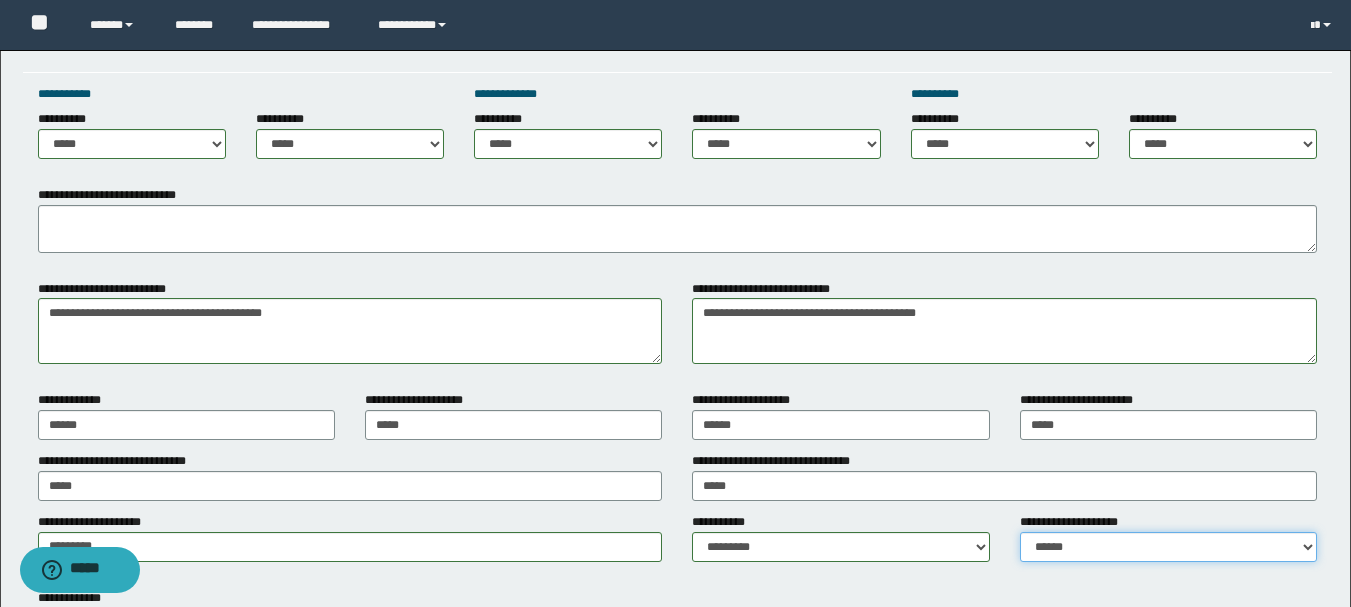 click on "**********" at bounding box center (1168, 547) 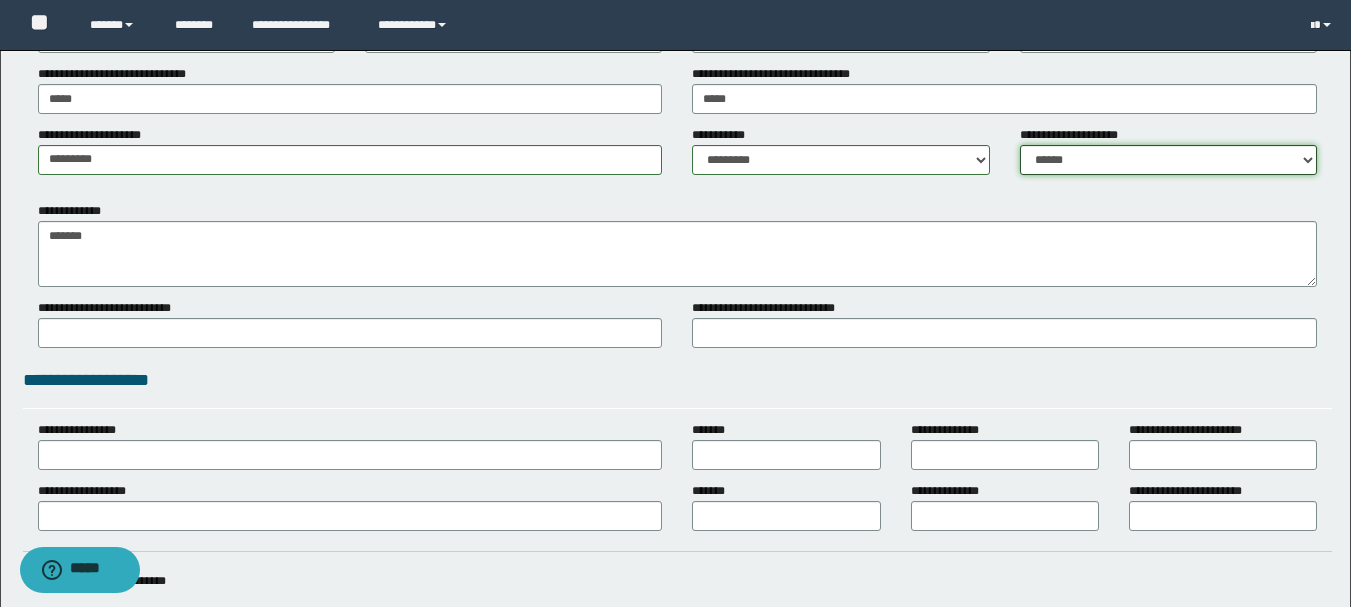 scroll, scrollTop: 1700, scrollLeft: 0, axis: vertical 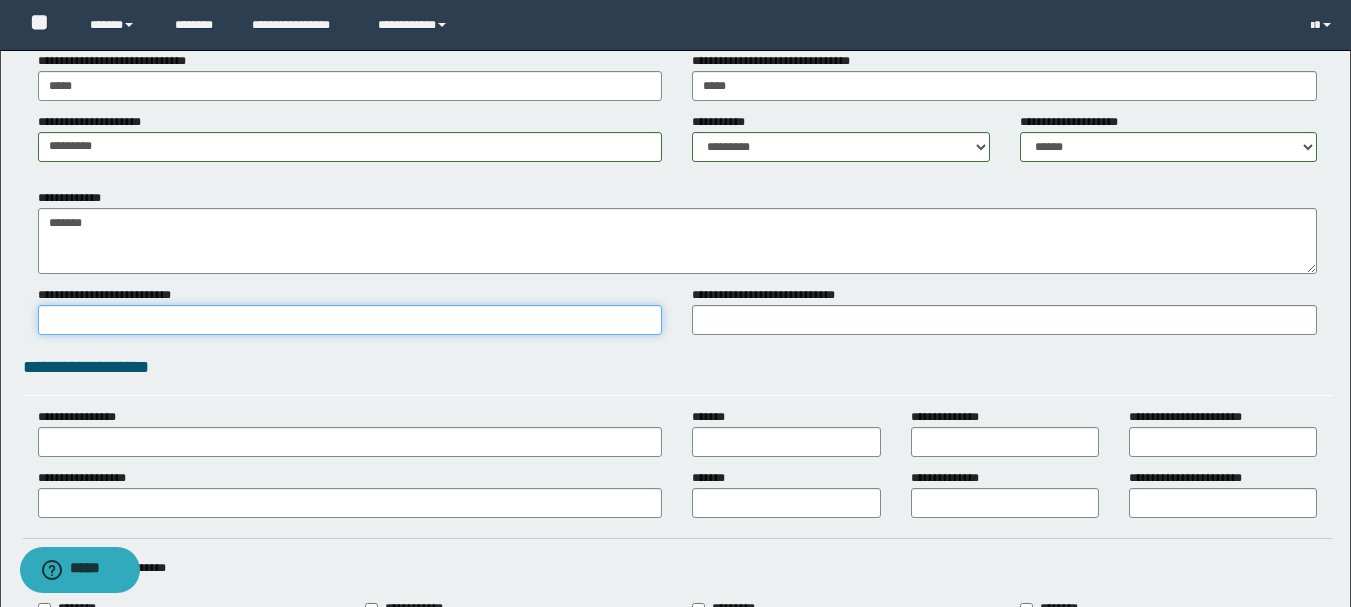 click on "**********" at bounding box center [350, 320] 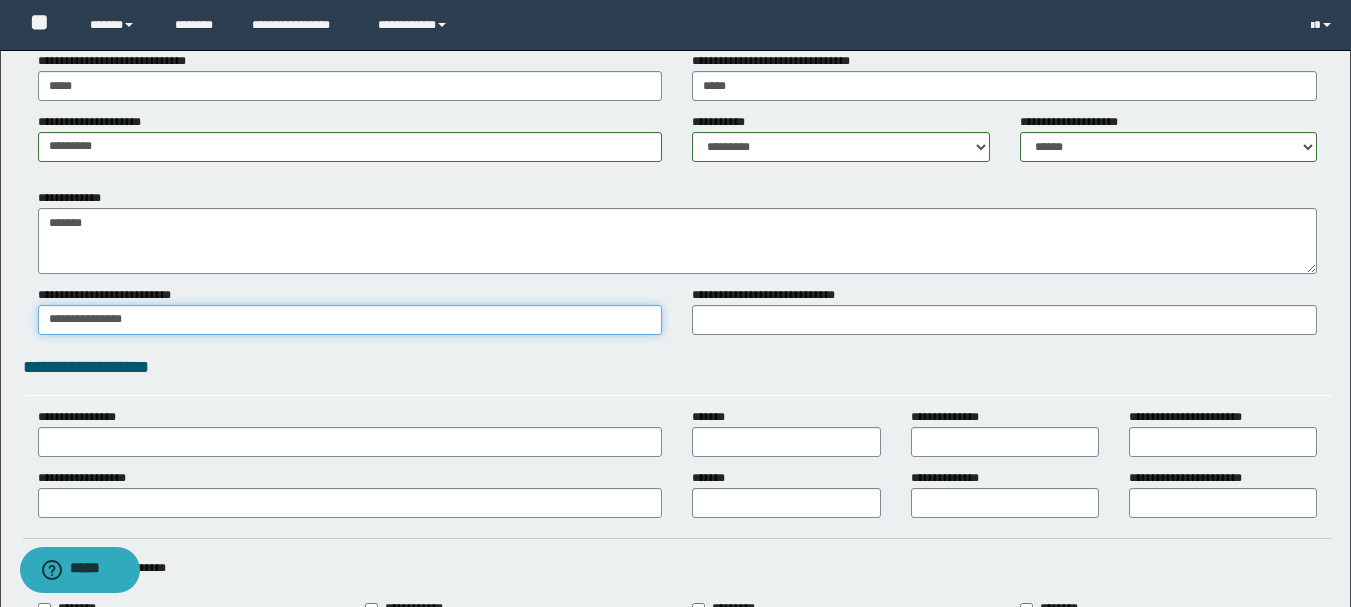 type on "**********" 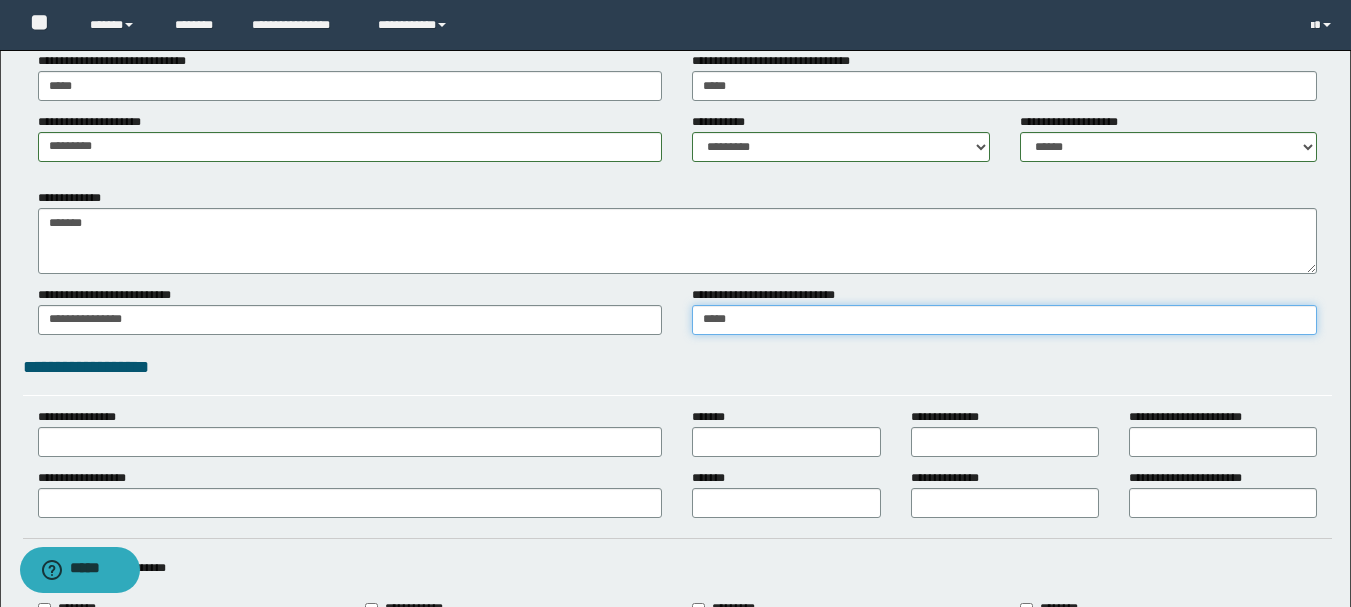 type on "*****" 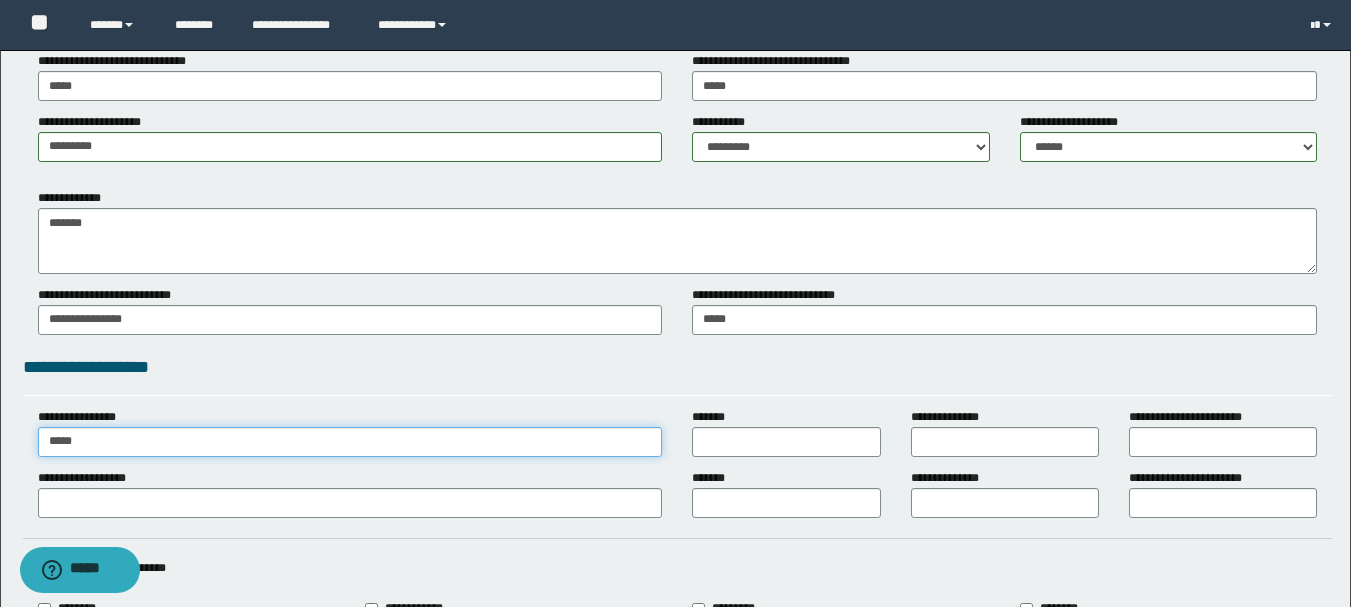 type on "*****" 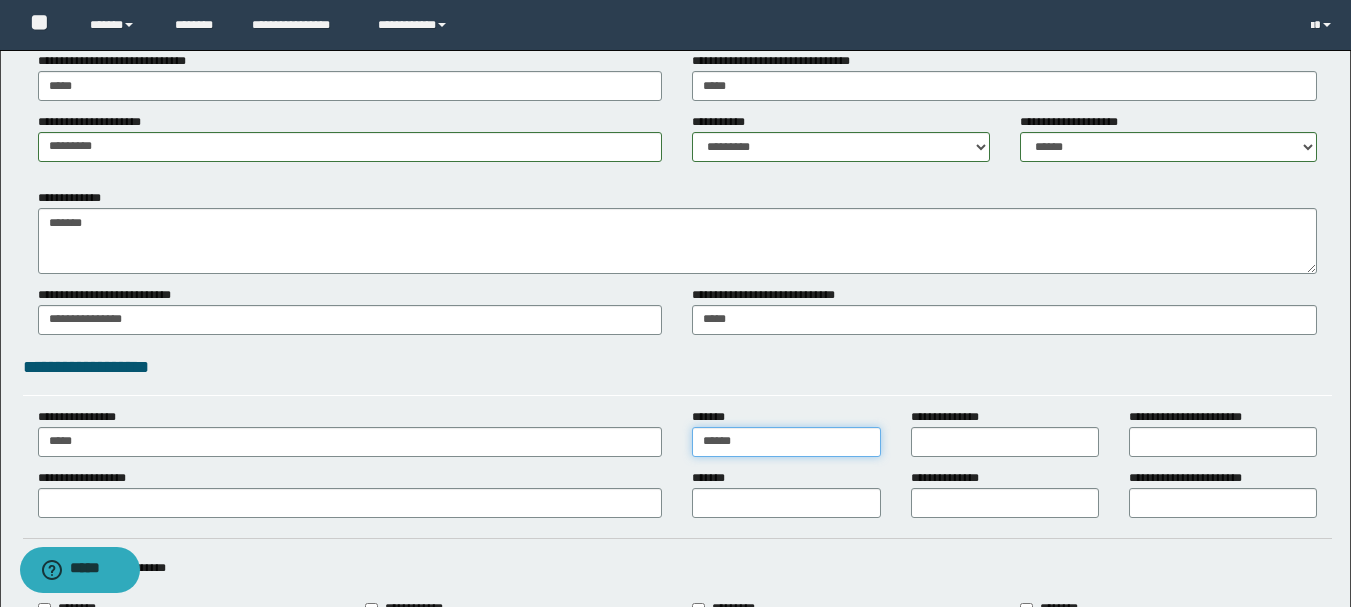 type on "******" 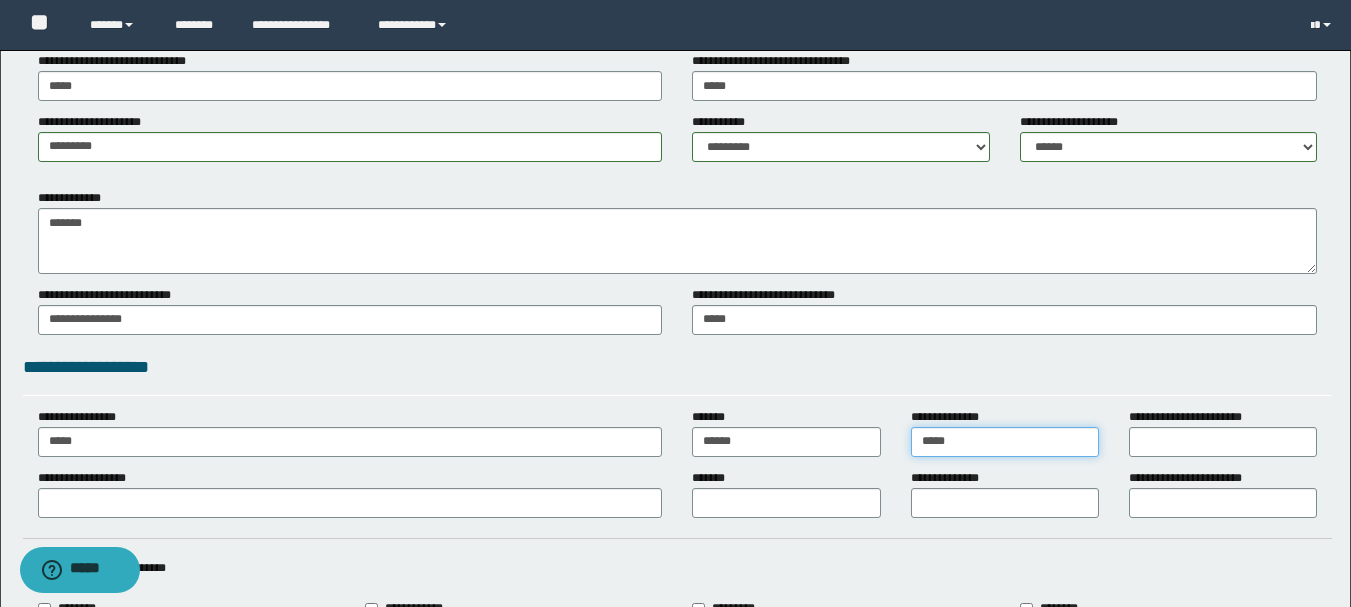 type on "*****" 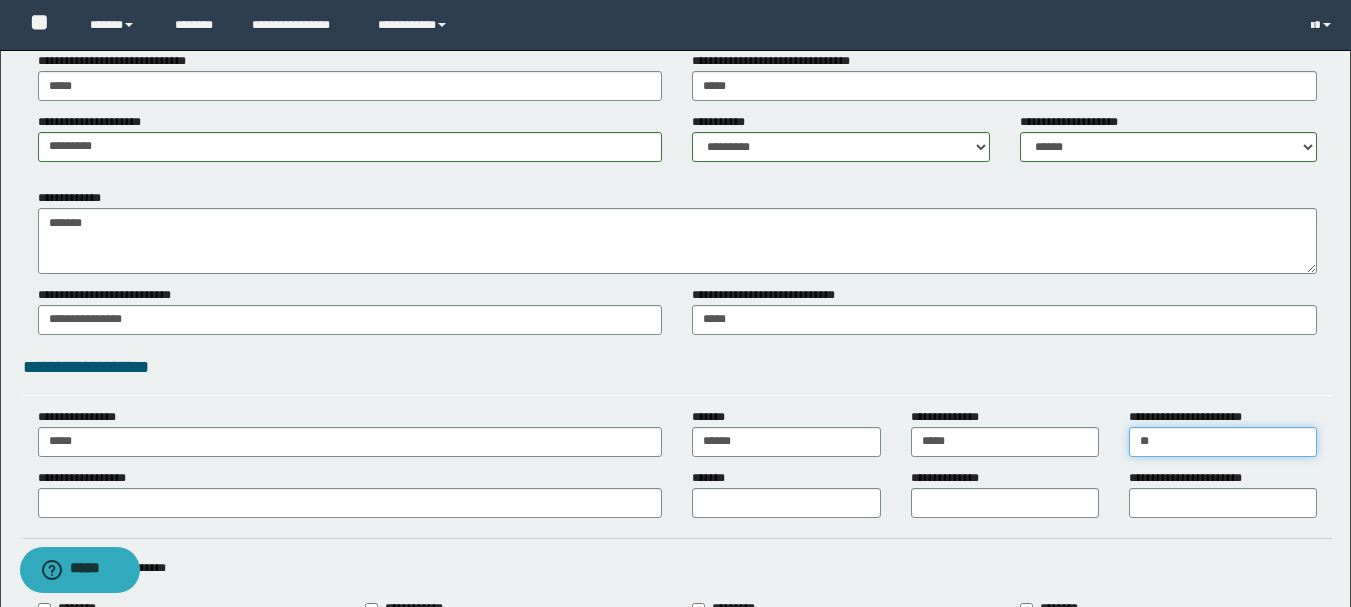type on "**" 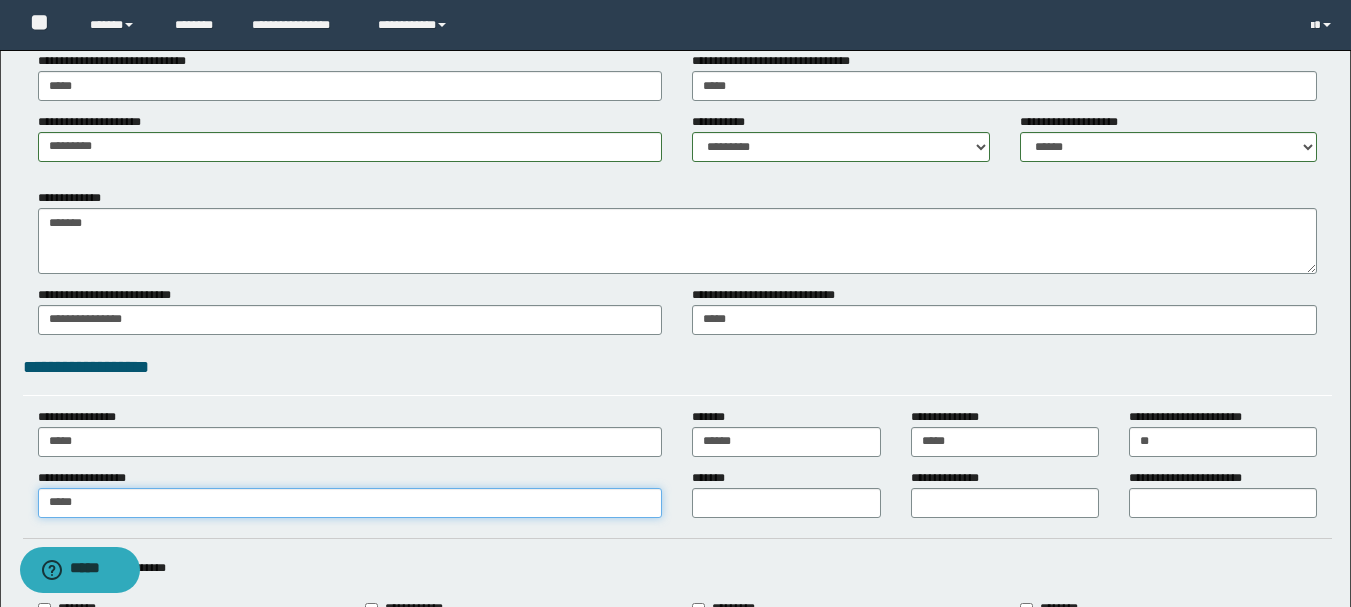 type on "*****" 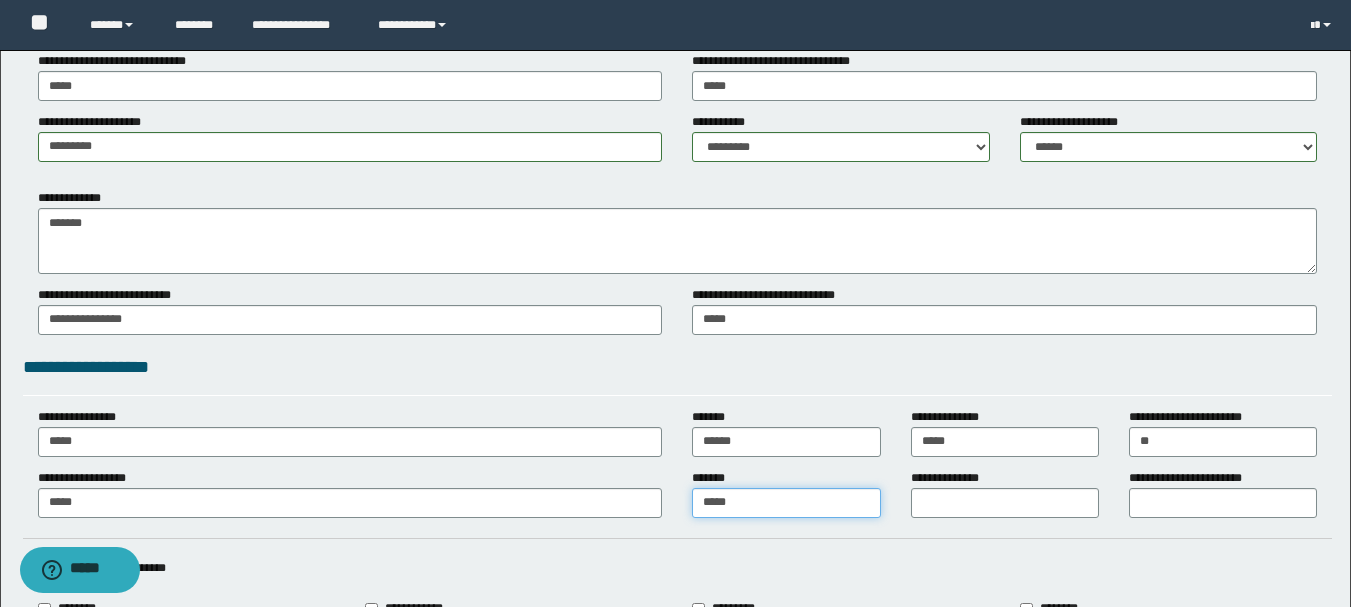 type on "*****" 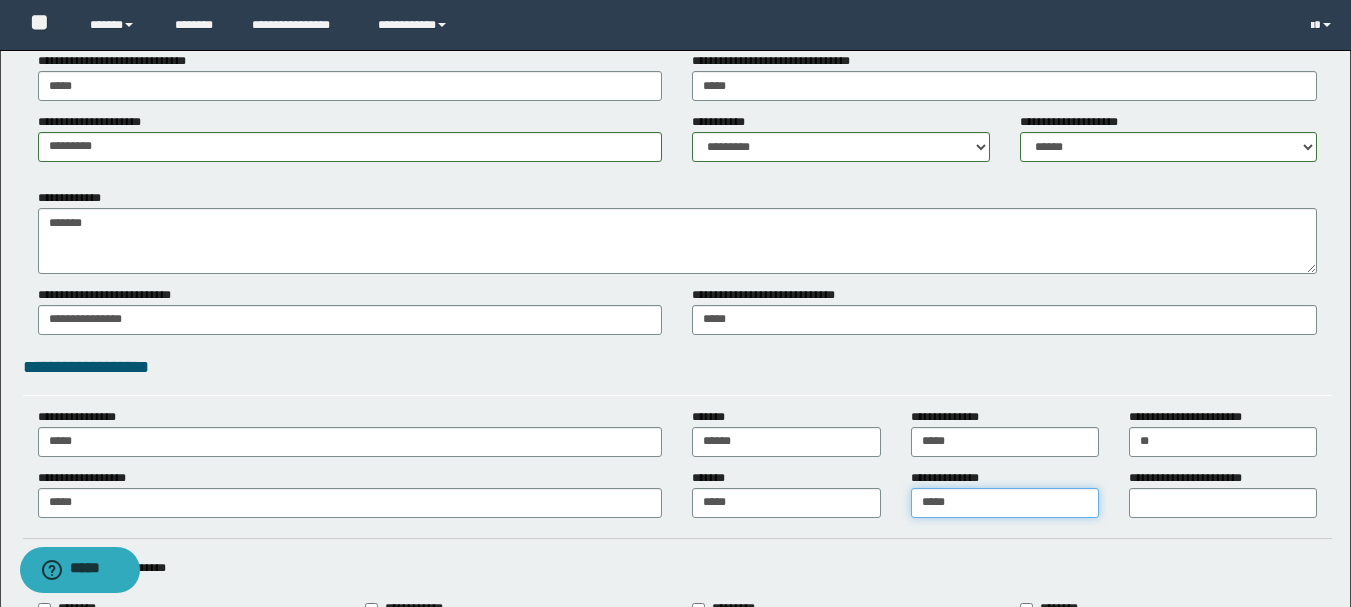 type on "*****" 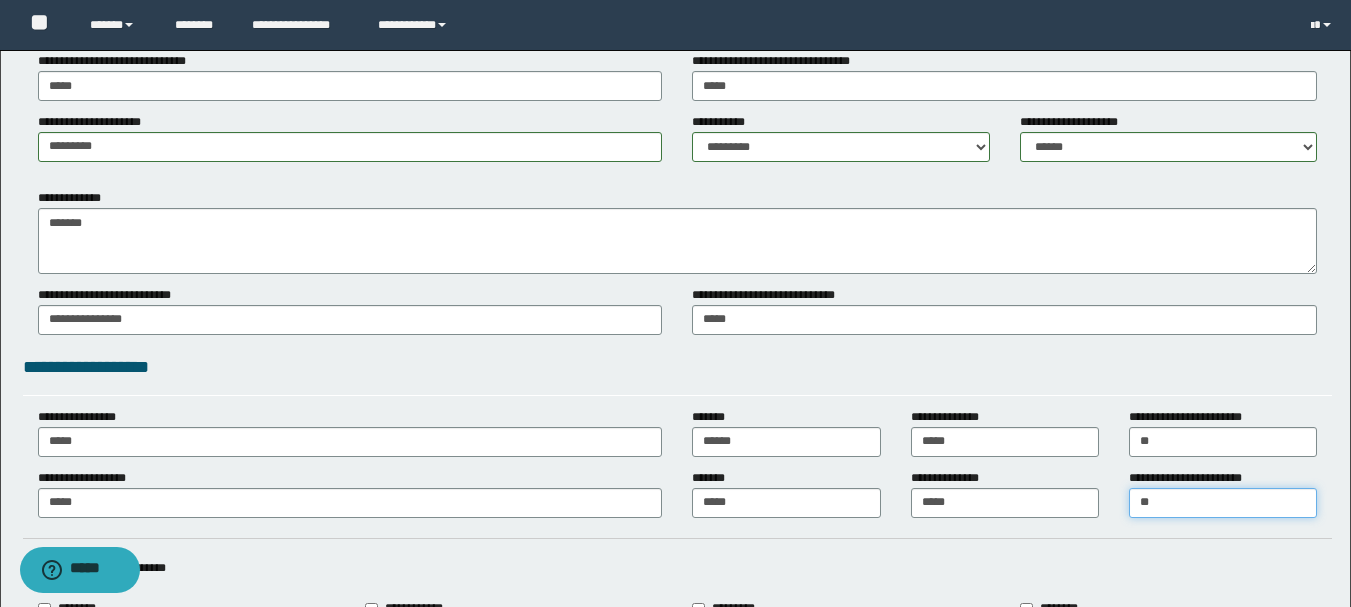 type on "**" 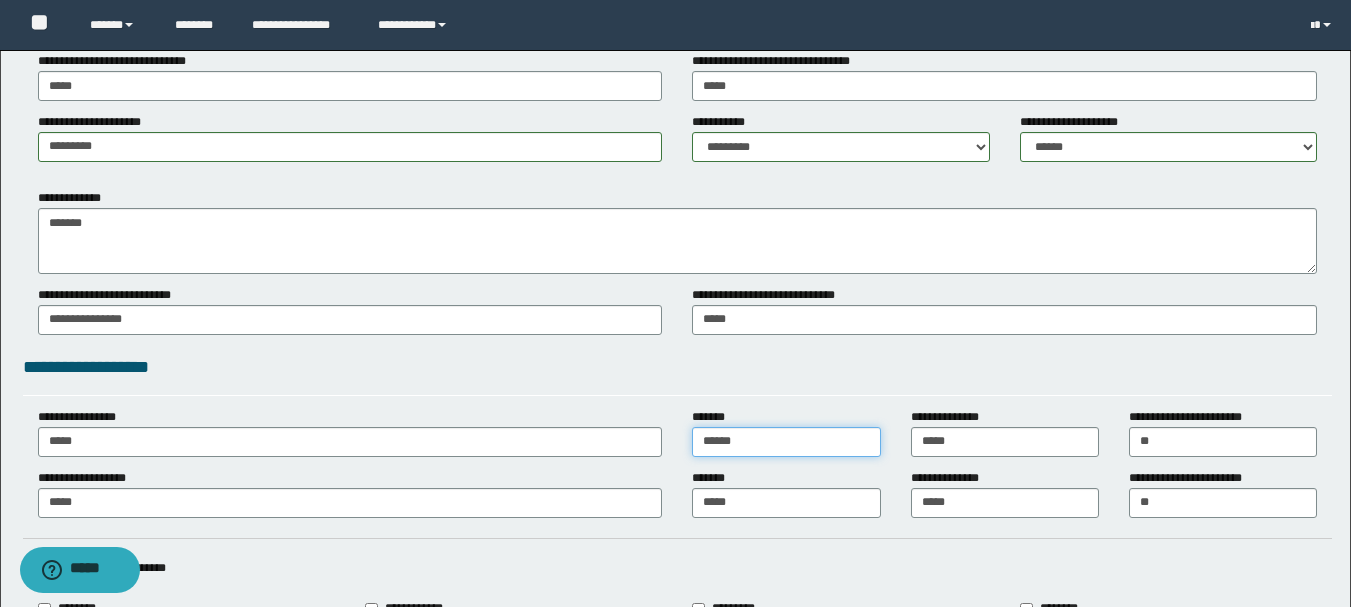 drag, startPoint x: 741, startPoint y: 437, endPoint x: 545, endPoint y: 419, distance: 196.8248 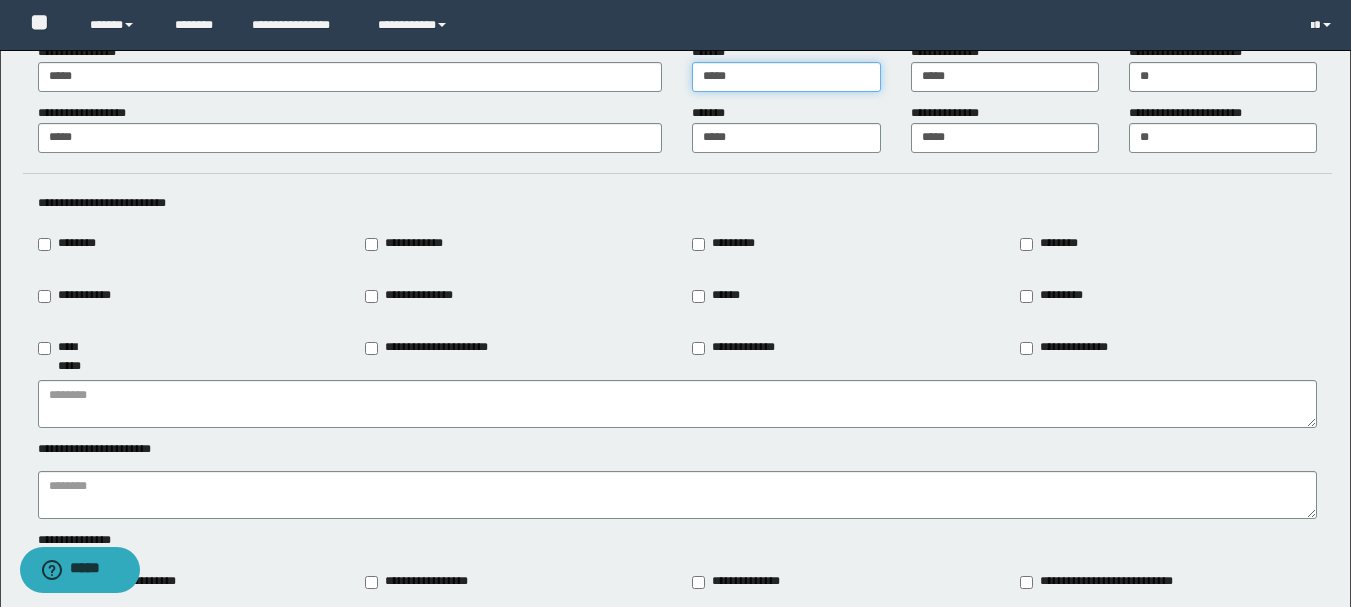 scroll, scrollTop: 2100, scrollLeft: 0, axis: vertical 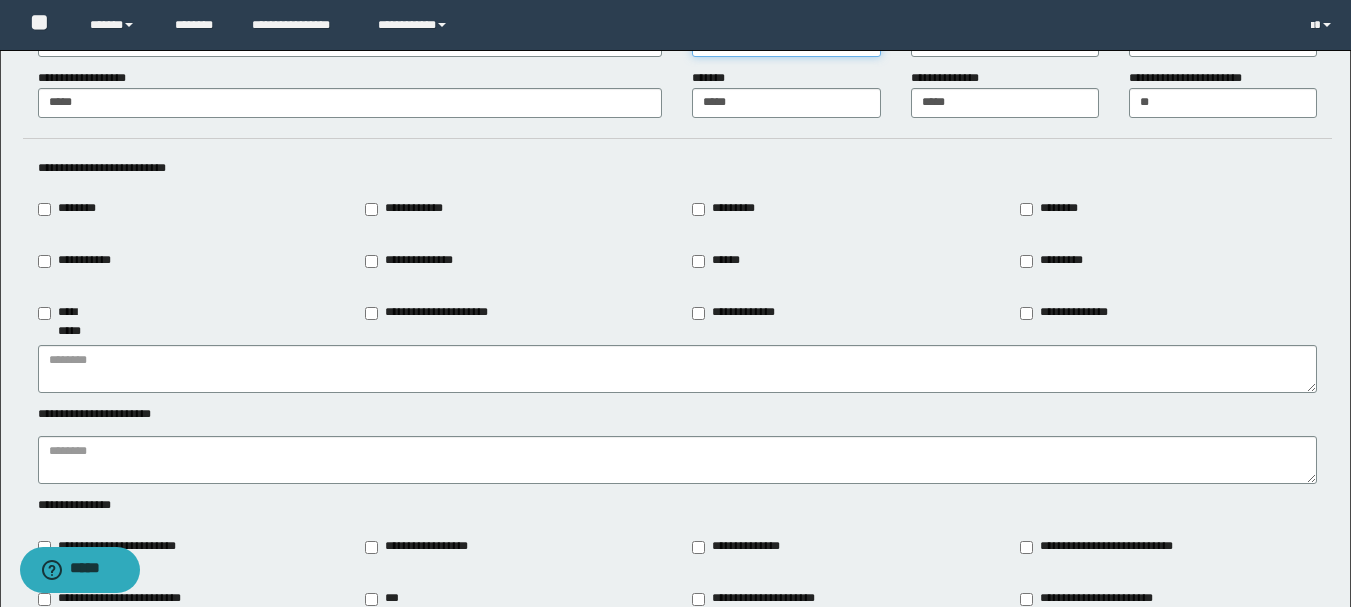 type on "*****" 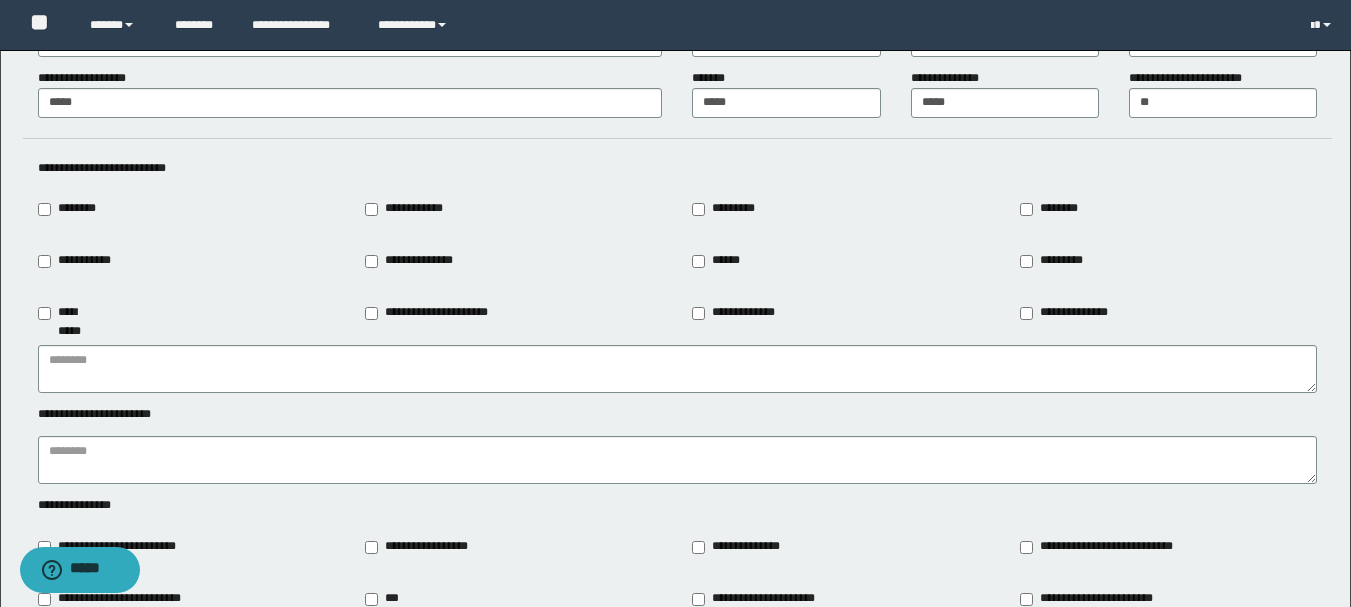 click on "*********" at bounding box center [725, 209] 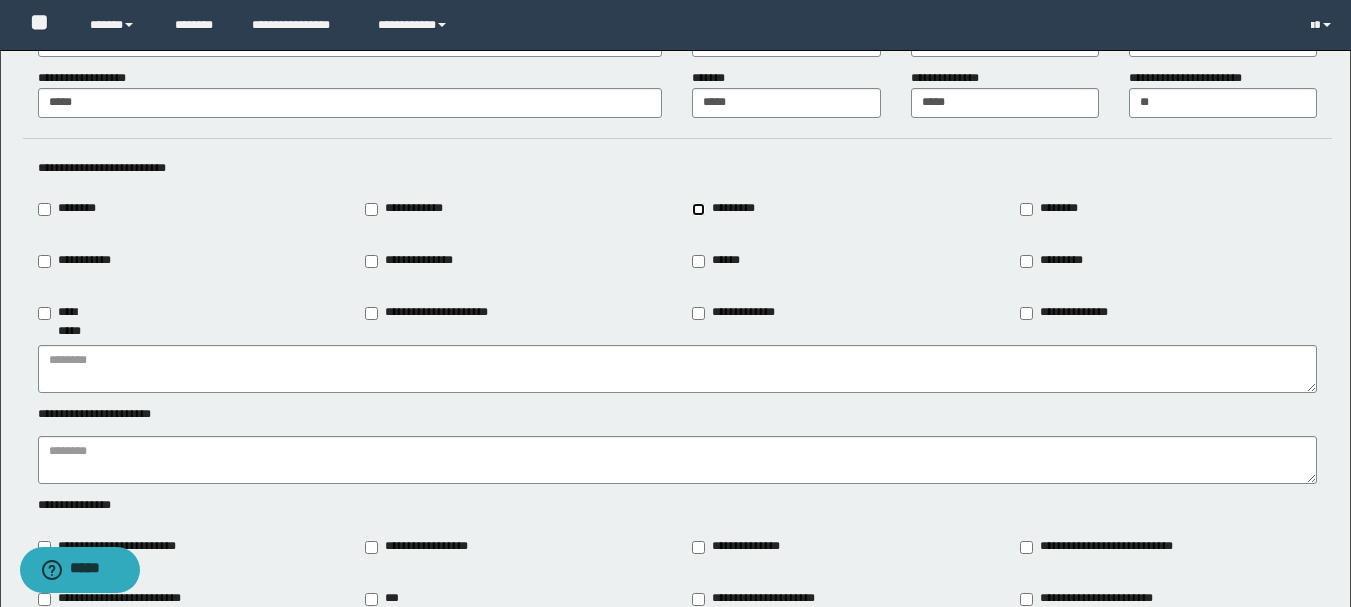 type on "*********" 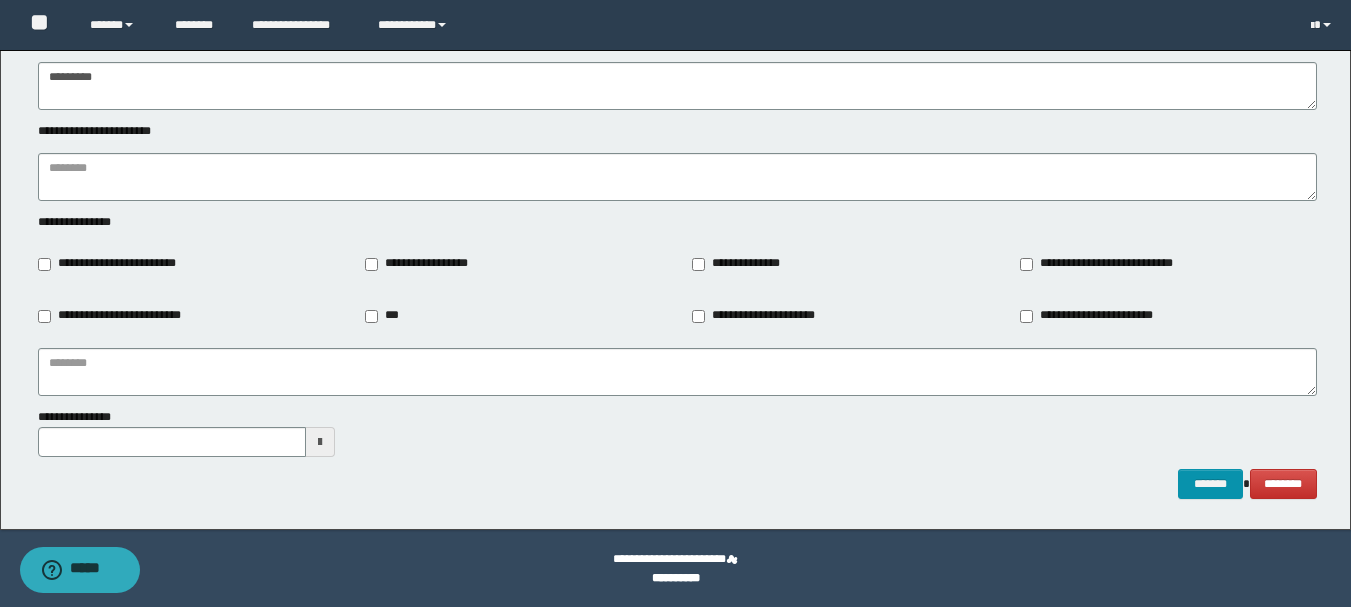 scroll, scrollTop: 2284, scrollLeft: 0, axis: vertical 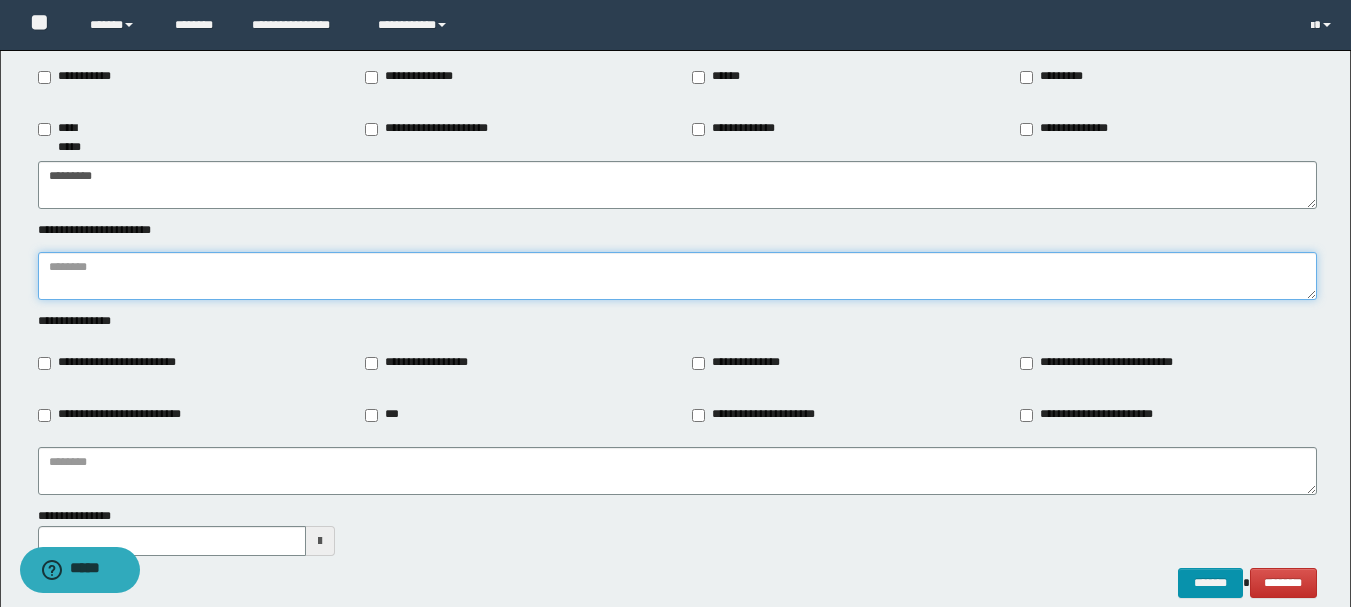 click at bounding box center [677, 276] 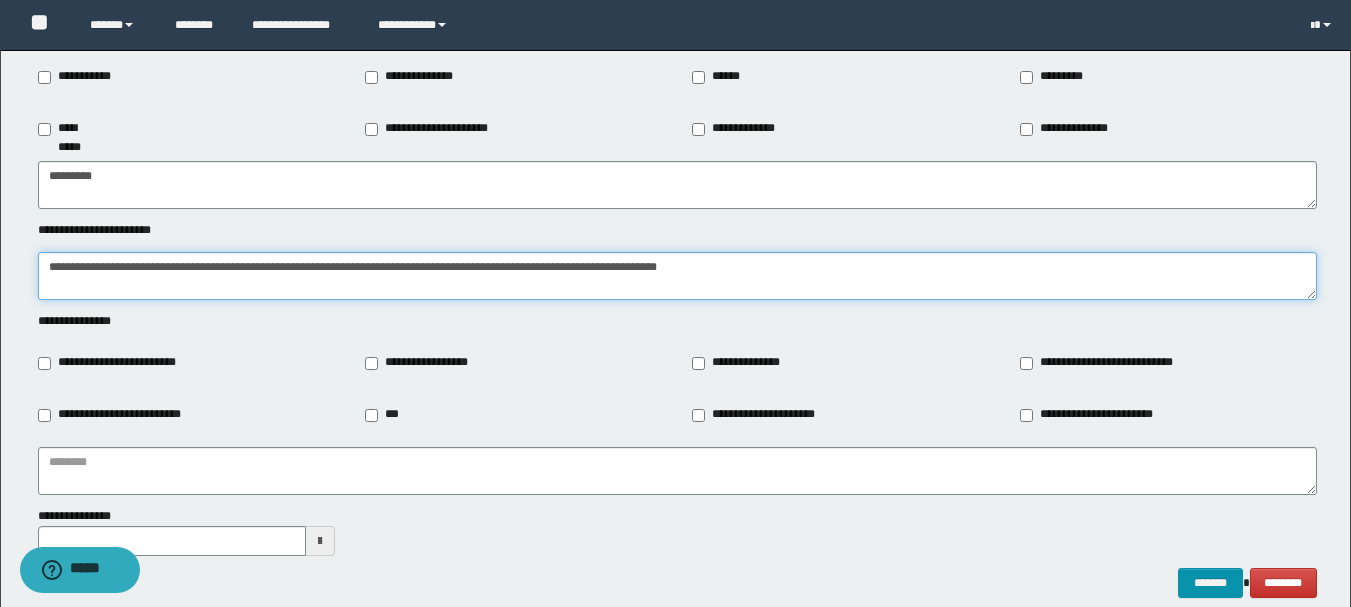 type on "**********" 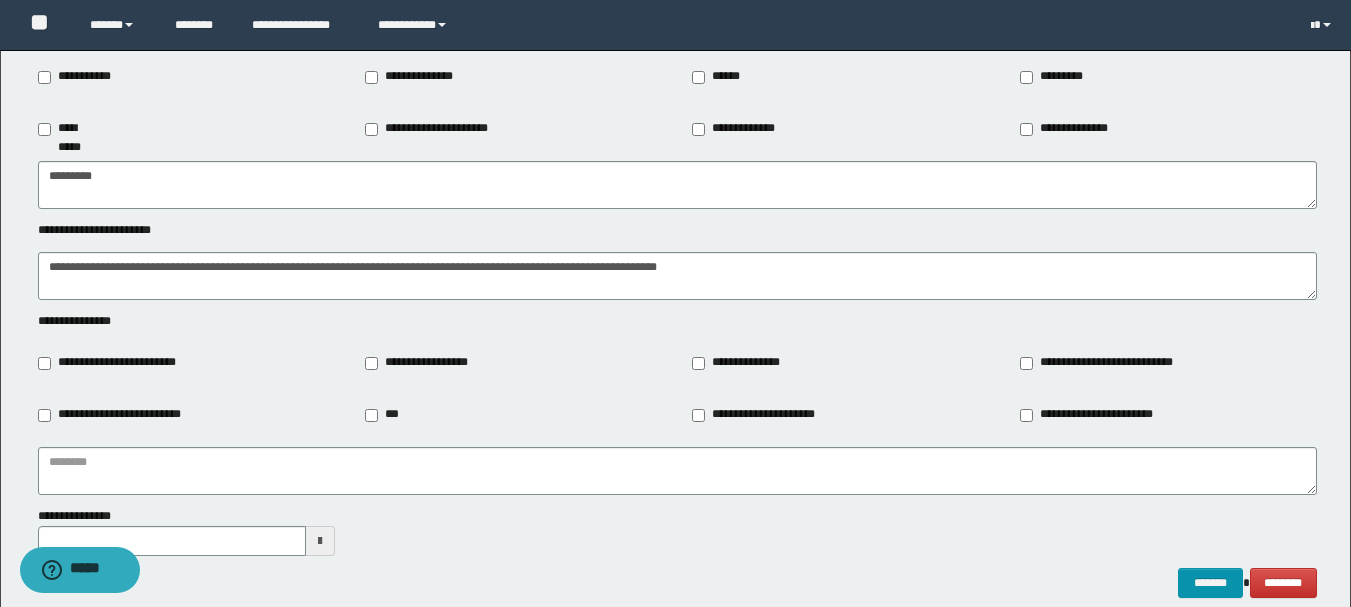 click on "**********" at bounding box center [1102, 363] 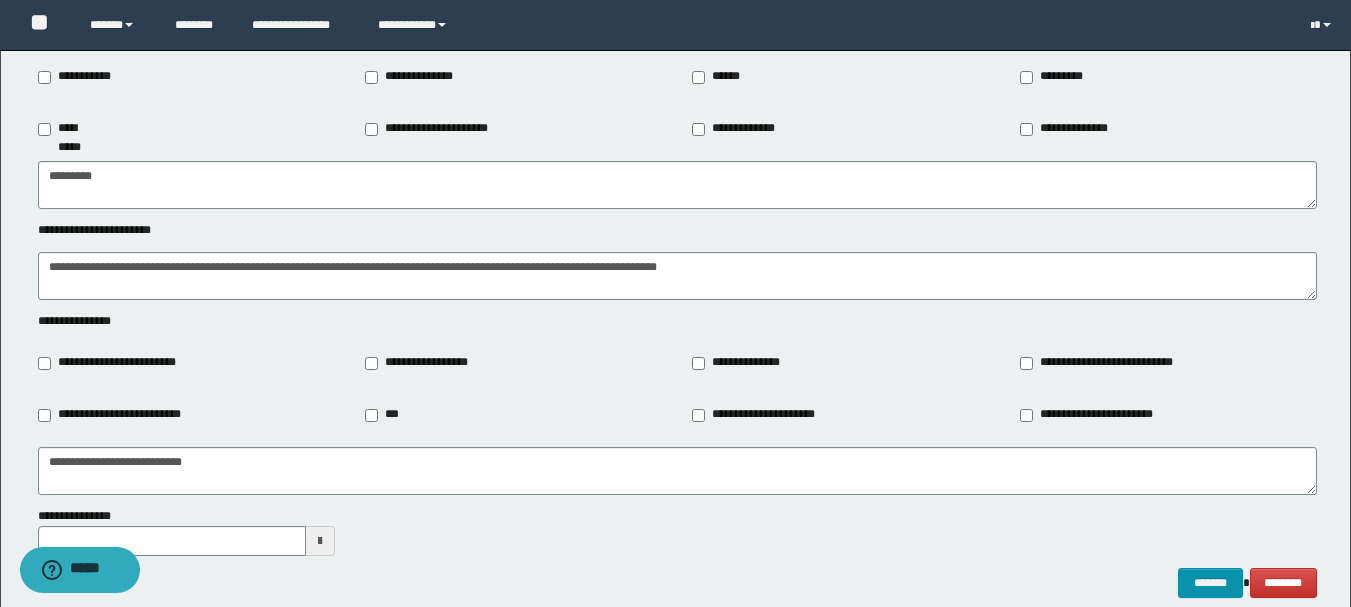 click on "**********" at bounding box center [739, 363] 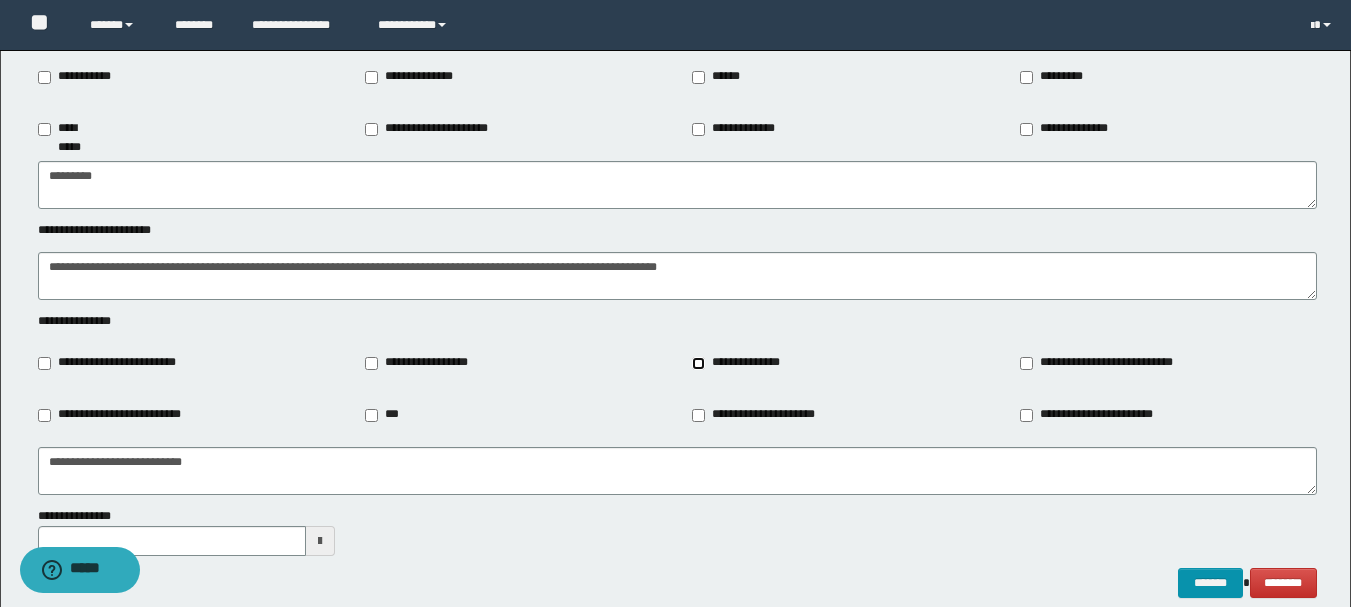 type on "**********" 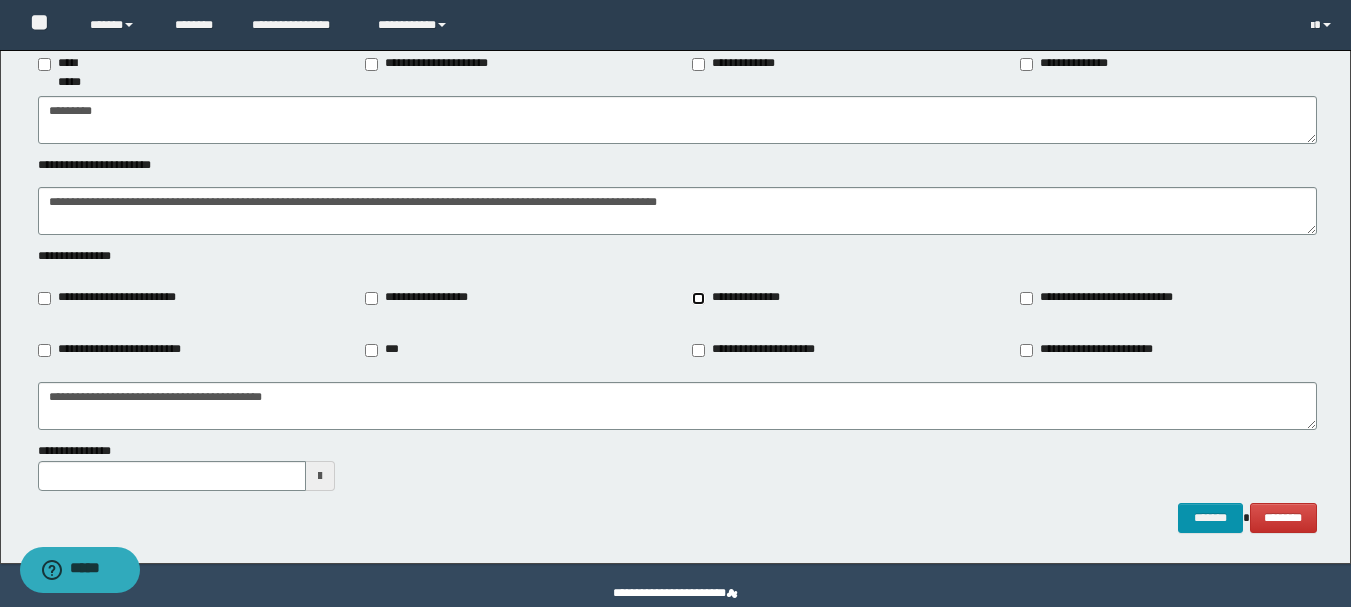 scroll, scrollTop: 2384, scrollLeft: 0, axis: vertical 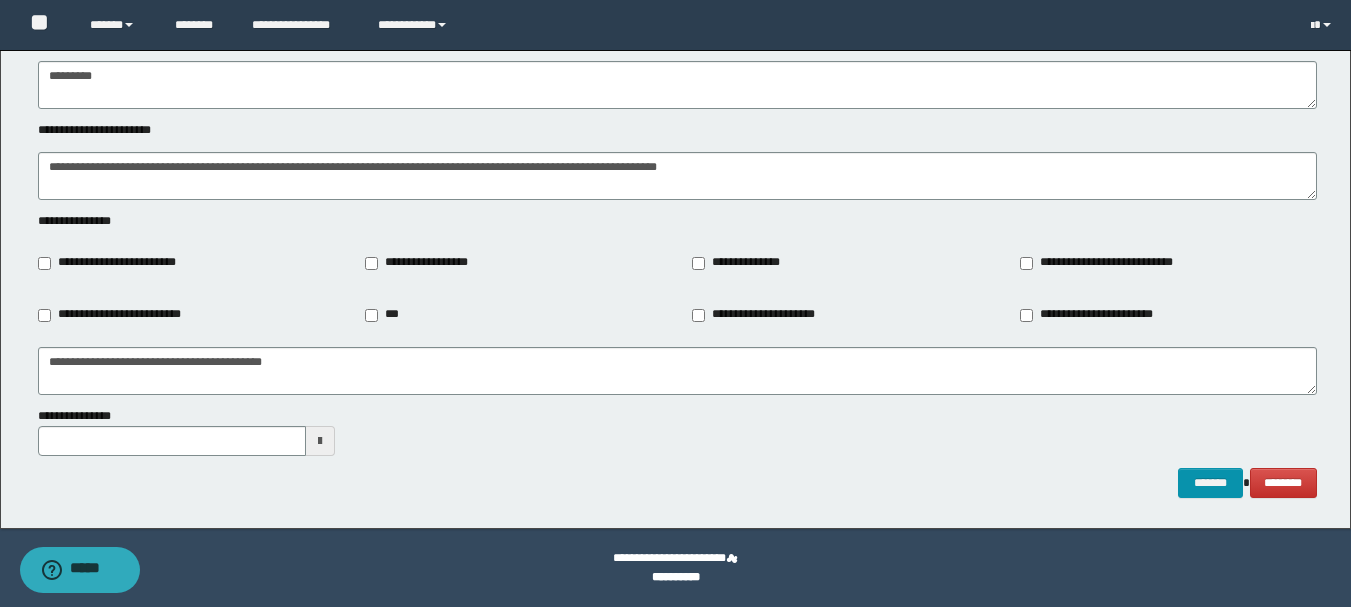click at bounding box center [320, 441] 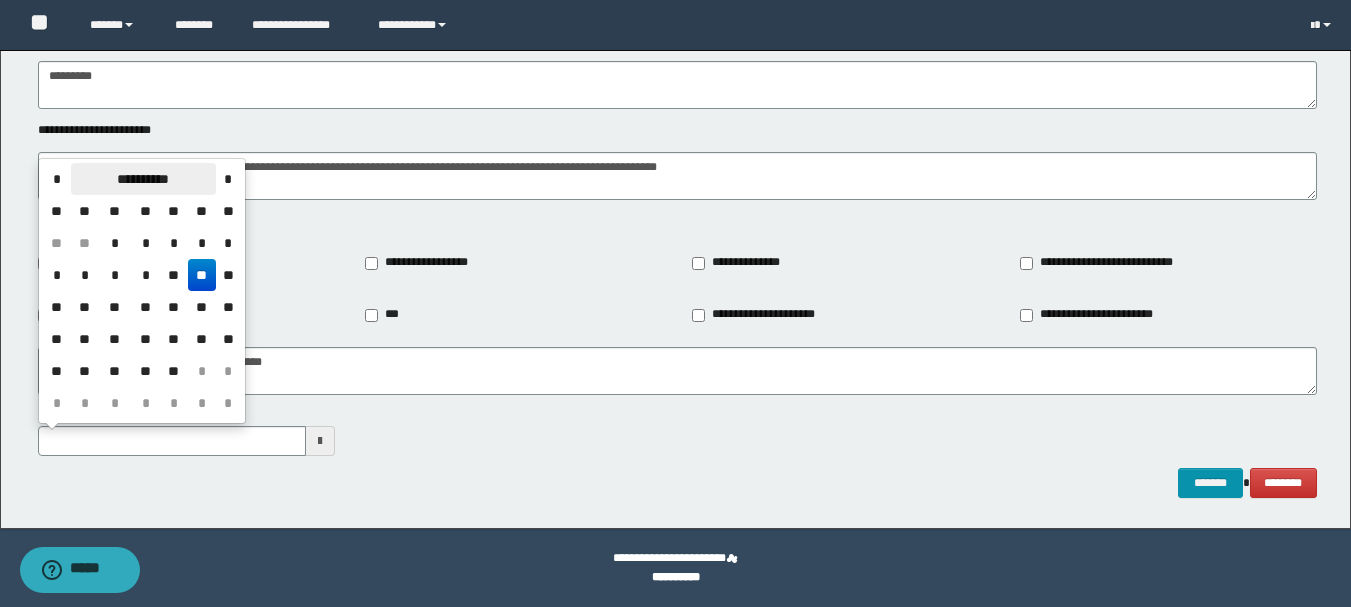 click on "**********" at bounding box center [143, 179] 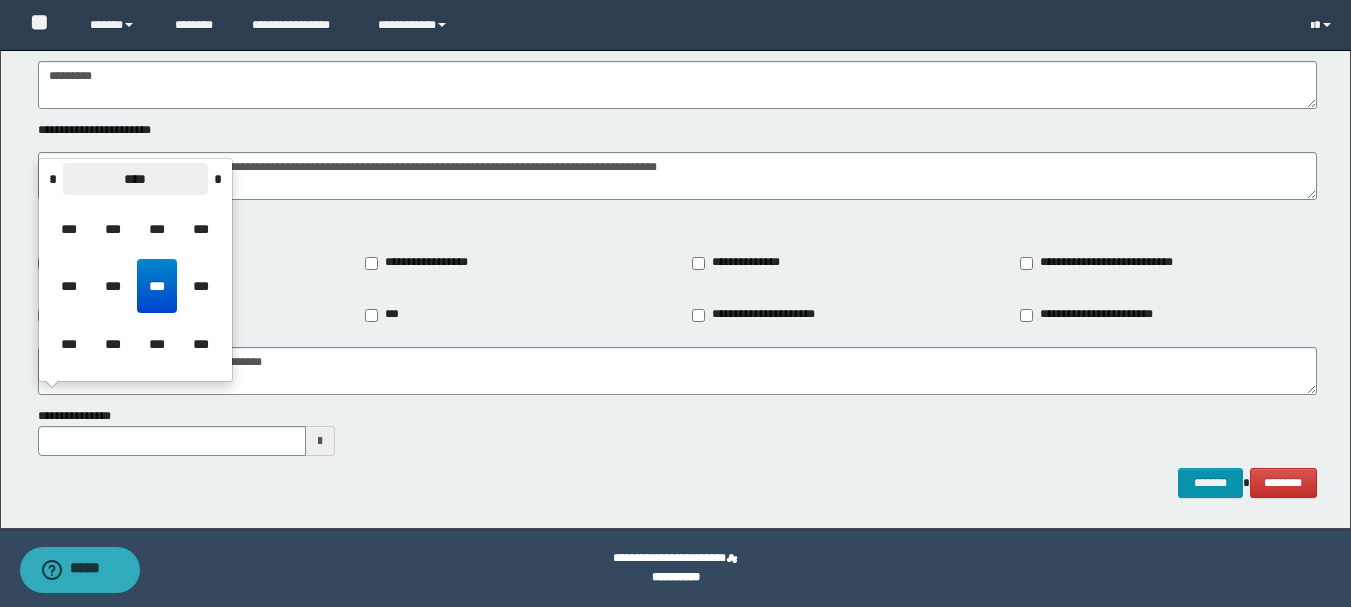 click on "****" at bounding box center (135, 179) 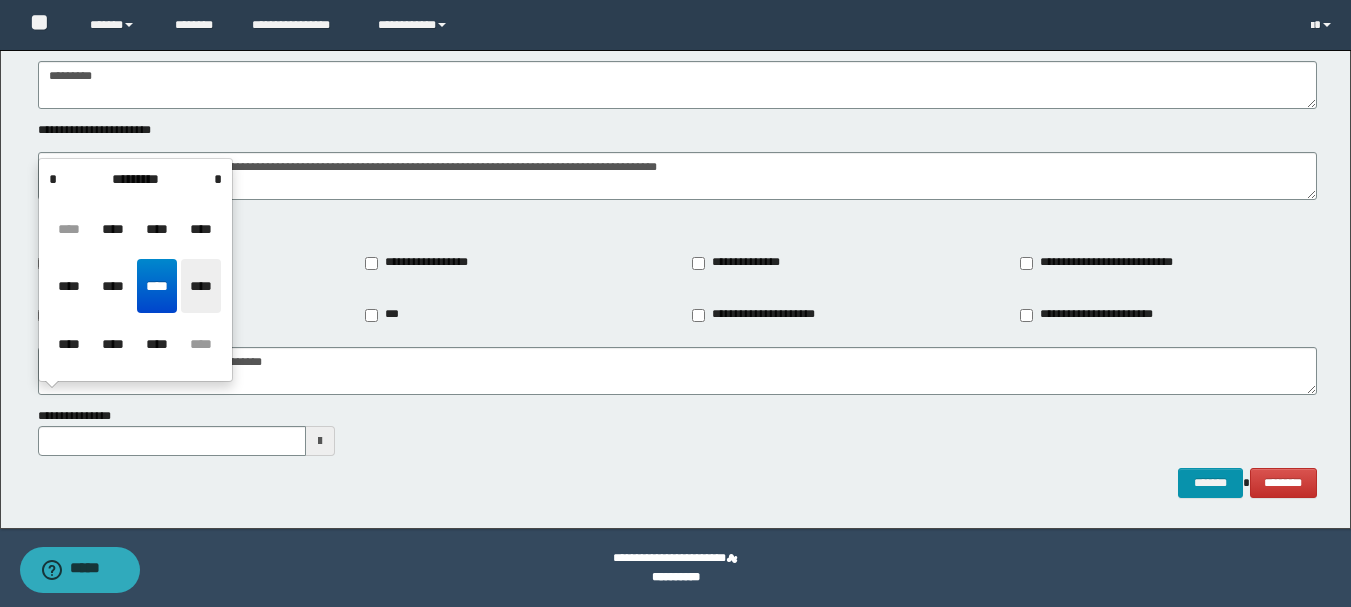 click on "****" at bounding box center (201, 286) 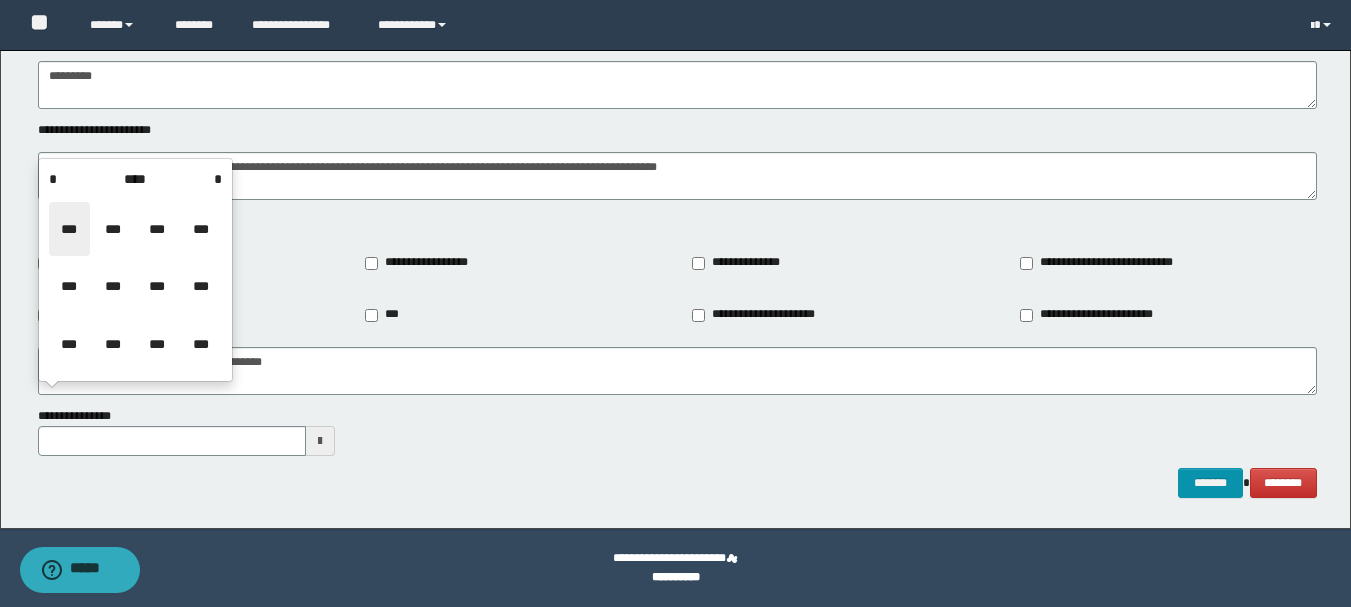 click on "***" at bounding box center (69, 229) 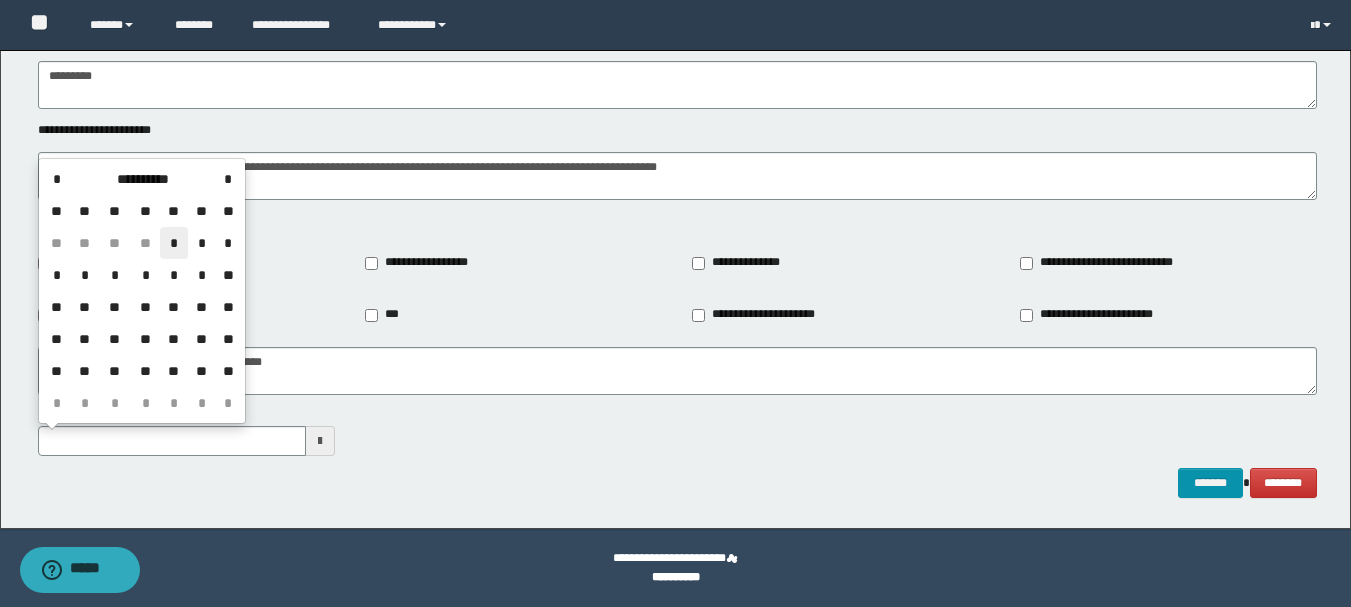 click on "*" at bounding box center [174, 243] 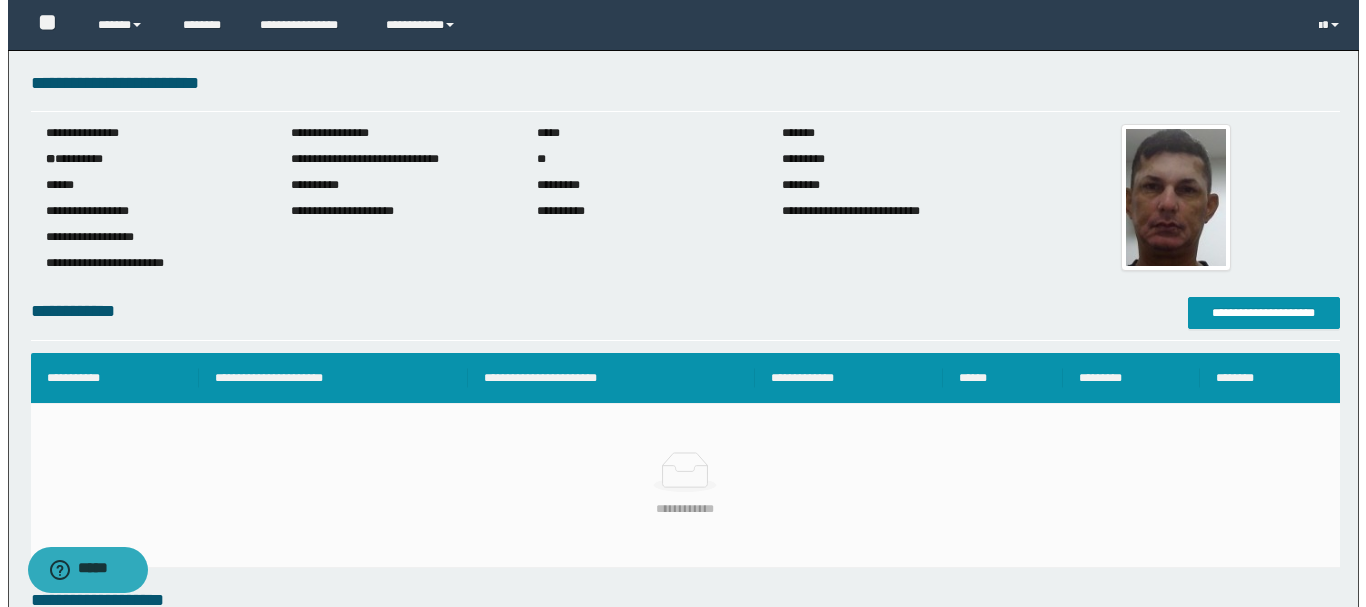 scroll, scrollTop: 0, scrollLeft: 0, axis: both 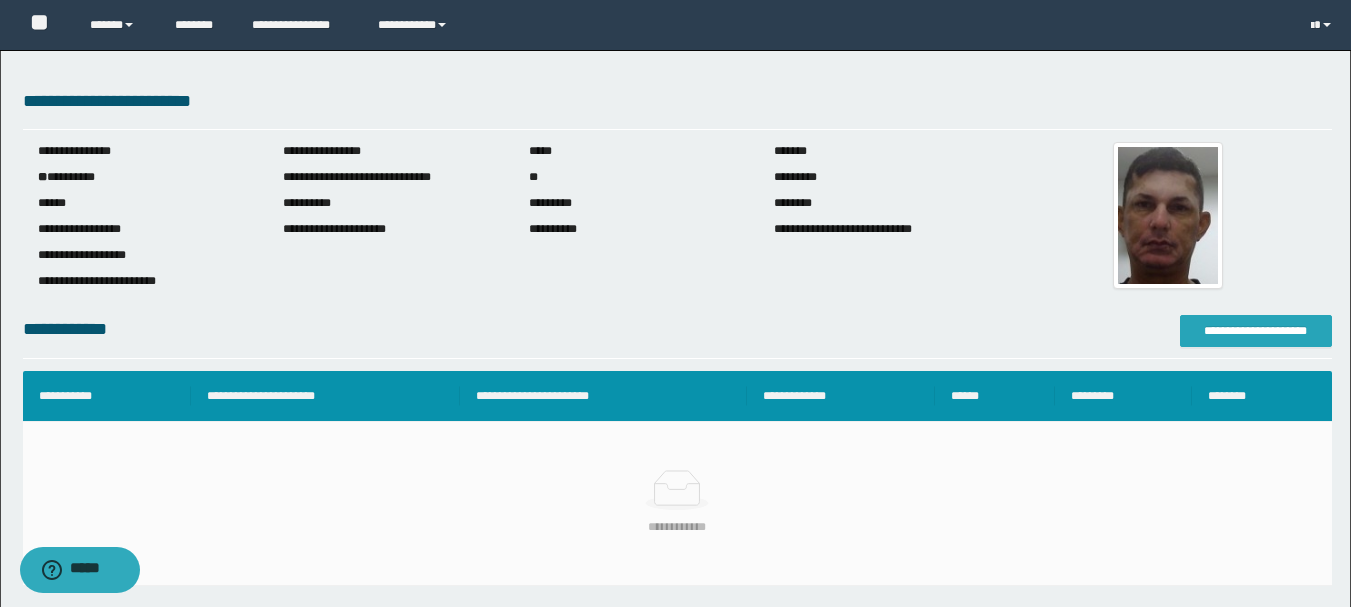 click on "**********" at bounding box center [1256, 331] 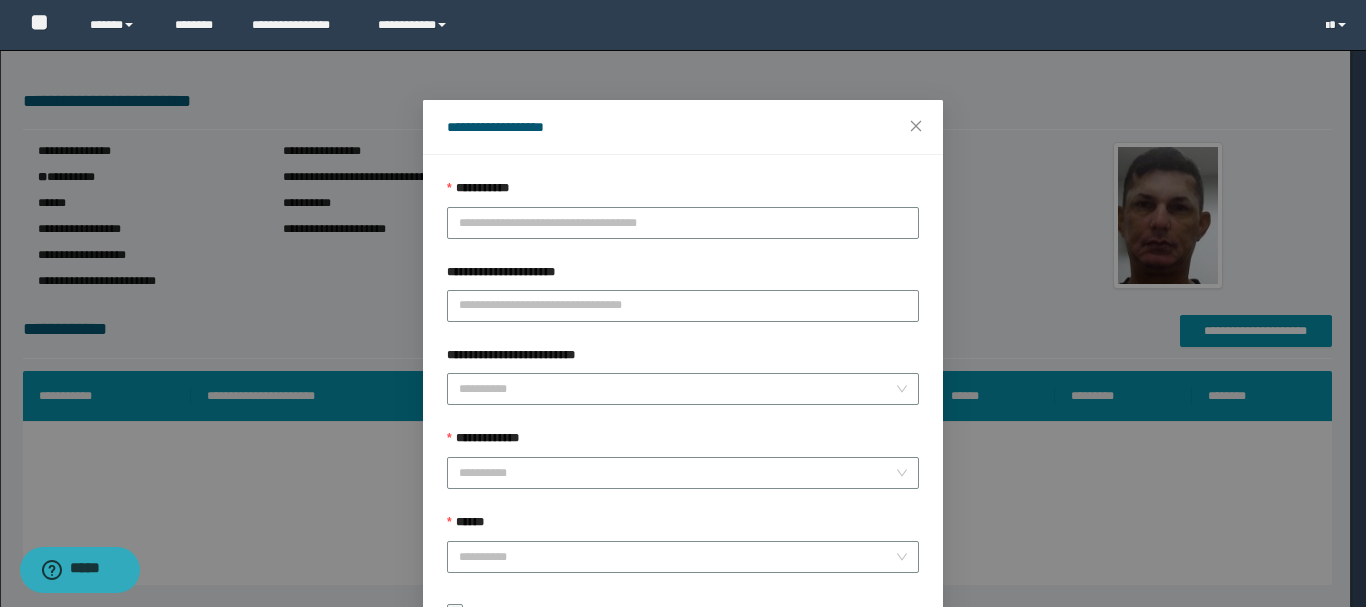 click on "**********" at bounding box center (683, 193) 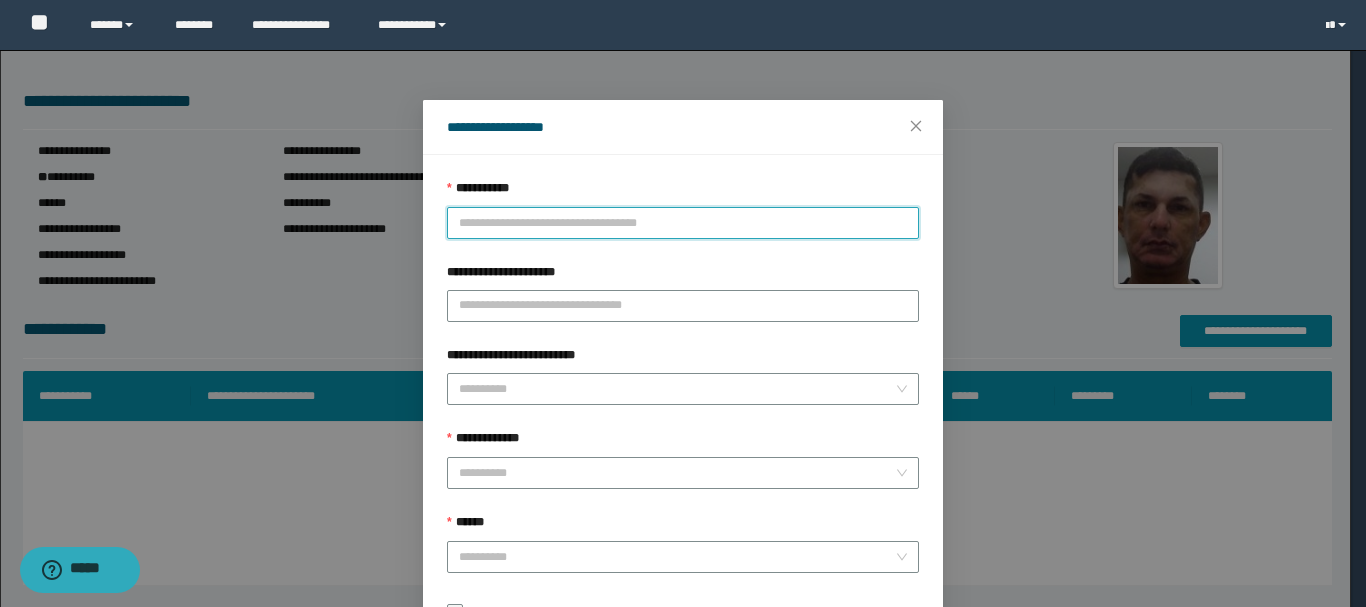click on "**********" at bounding box center [683, 223] 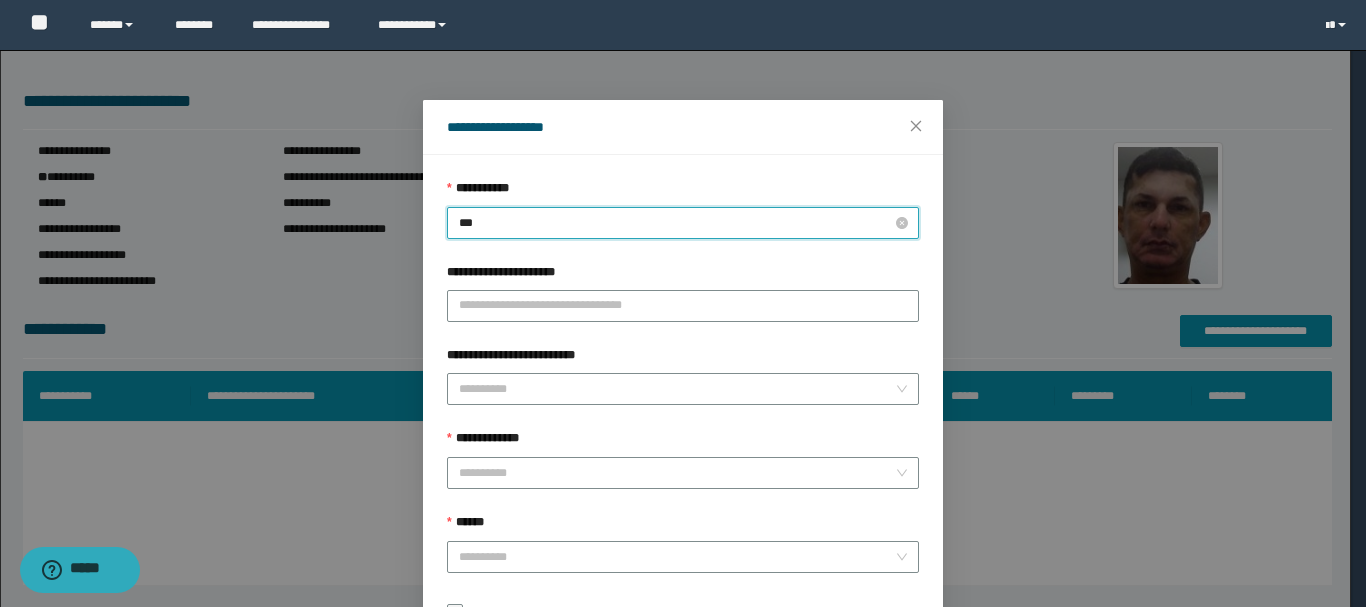 type on "****" 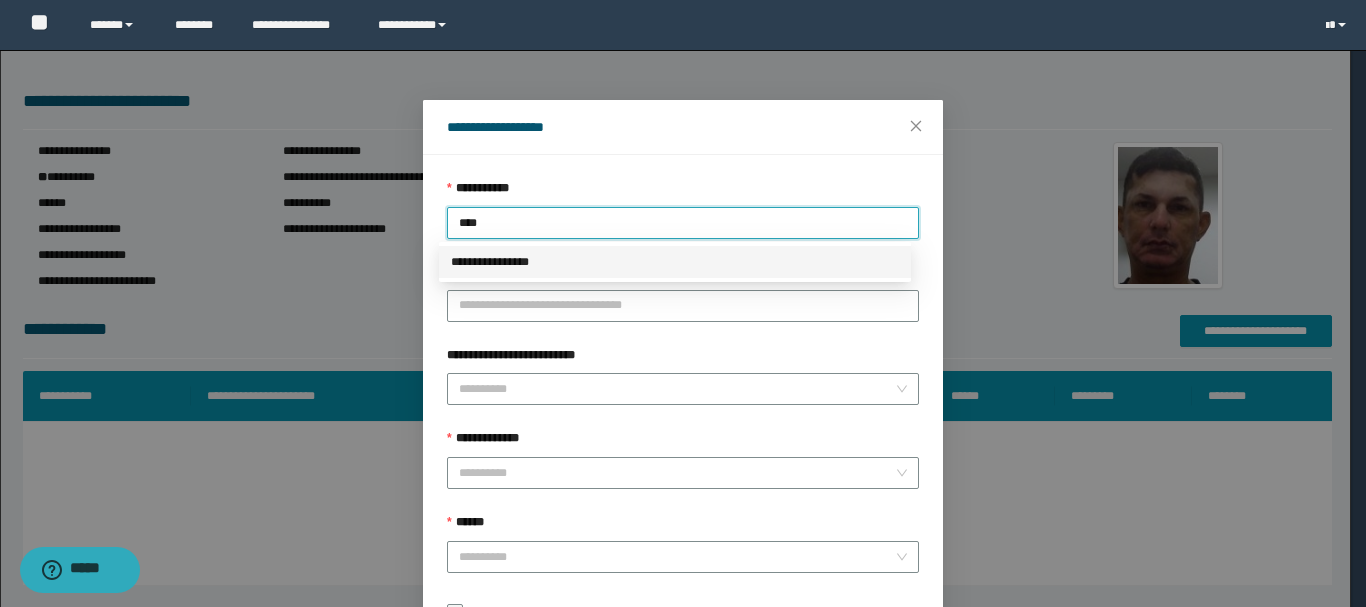 click on "**********" at bounding box center [675, 262] 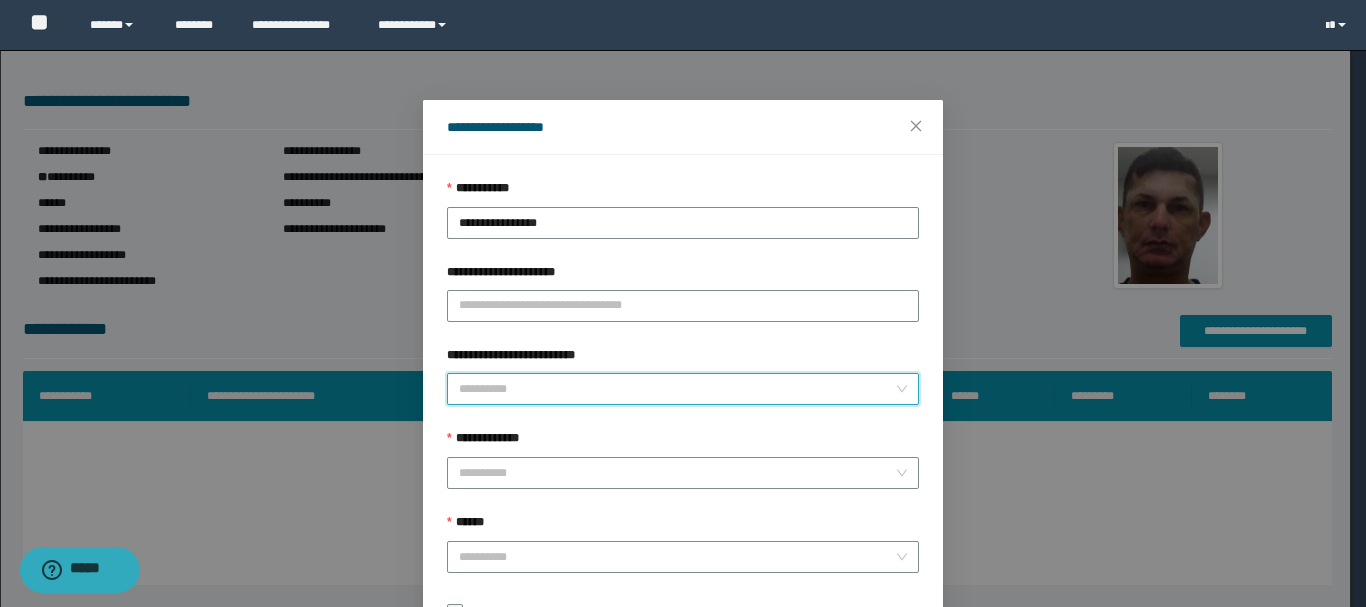 click on "**********" at bounding box center (677, 389) 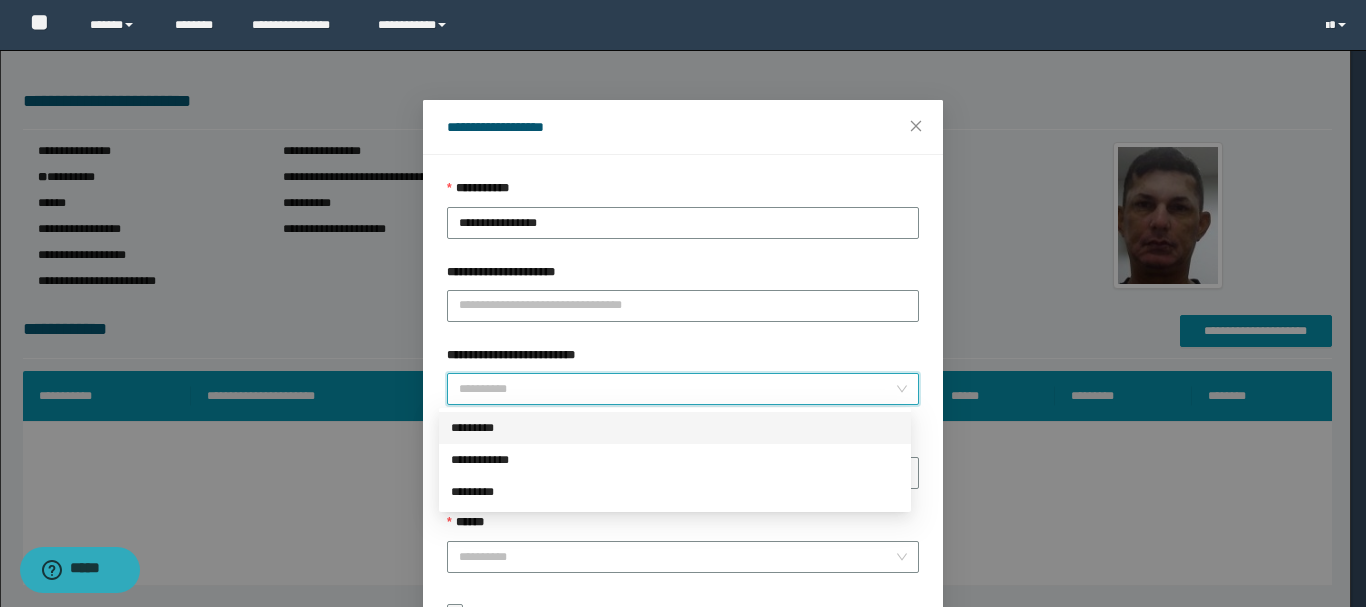 click on "*********" at bounding box center [675, 428] 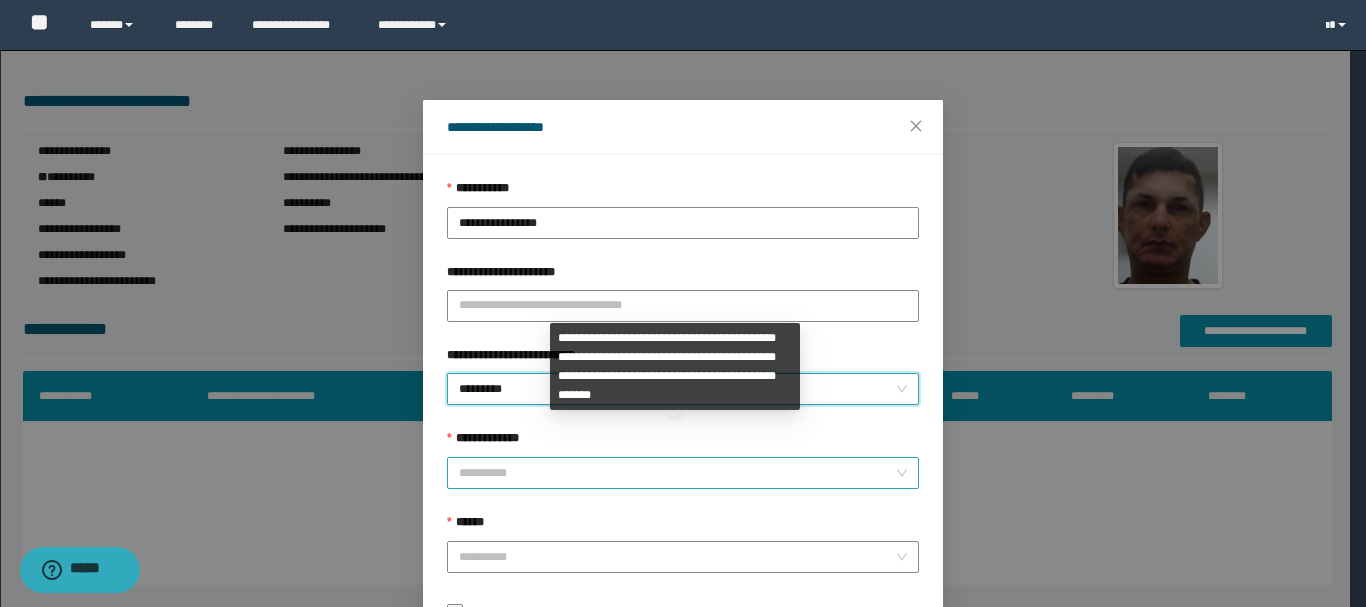 click on "**********" at bounding box center [677, 473] 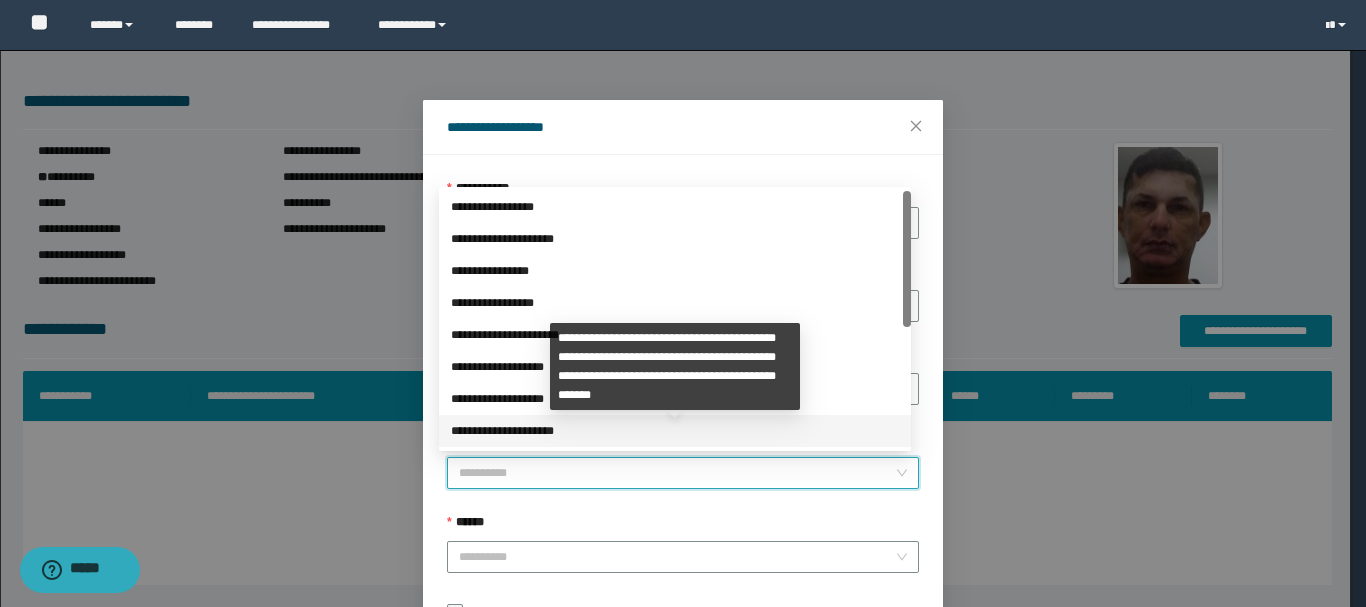 scroll, scrollTop: 145, scrollLeft: 0, axis: vertical 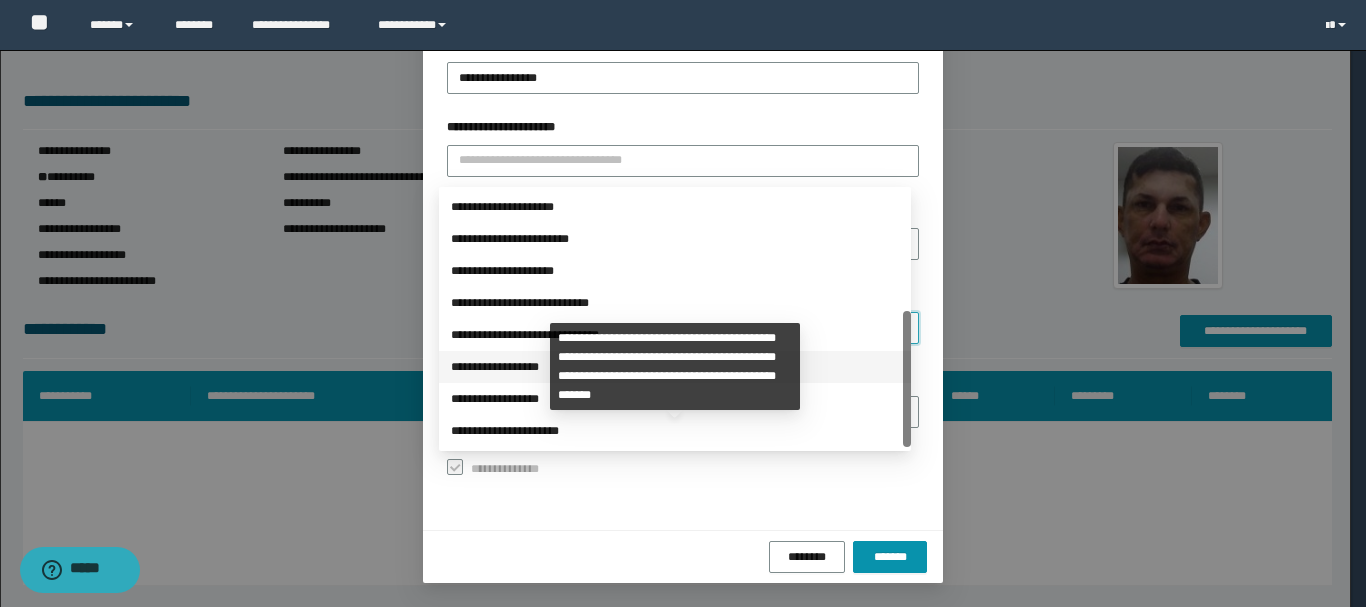 click on "**********" at bounding box center (675, 367) 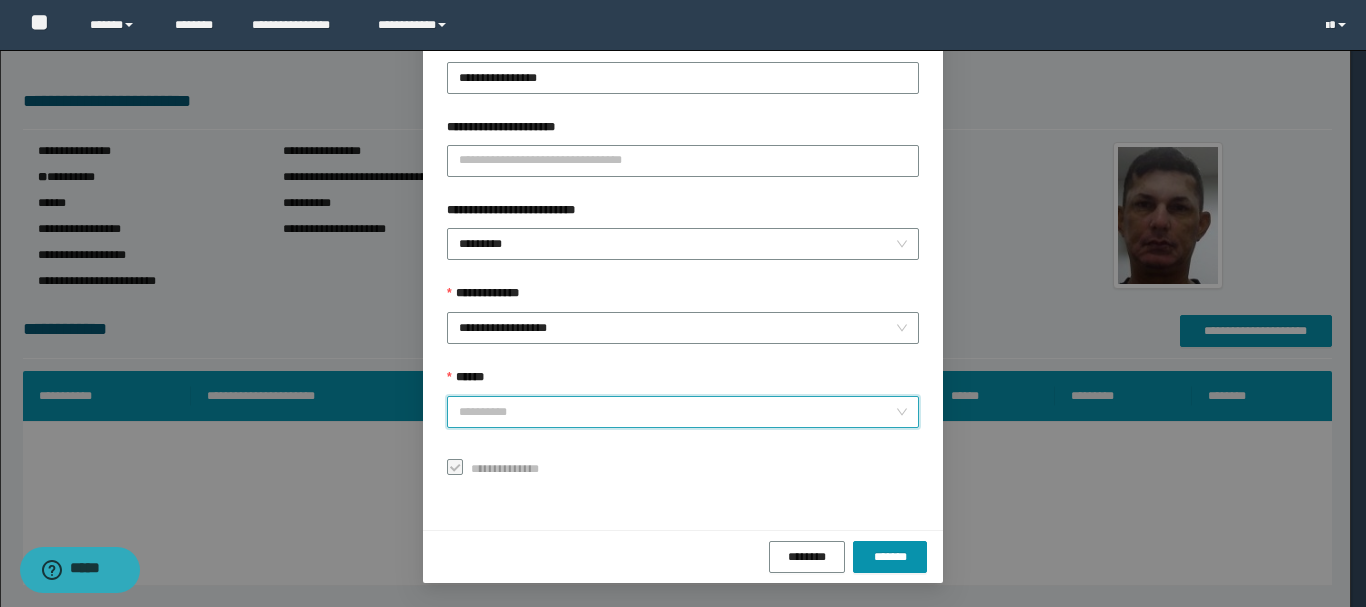 click on "******" at bounding box center (677, 412) 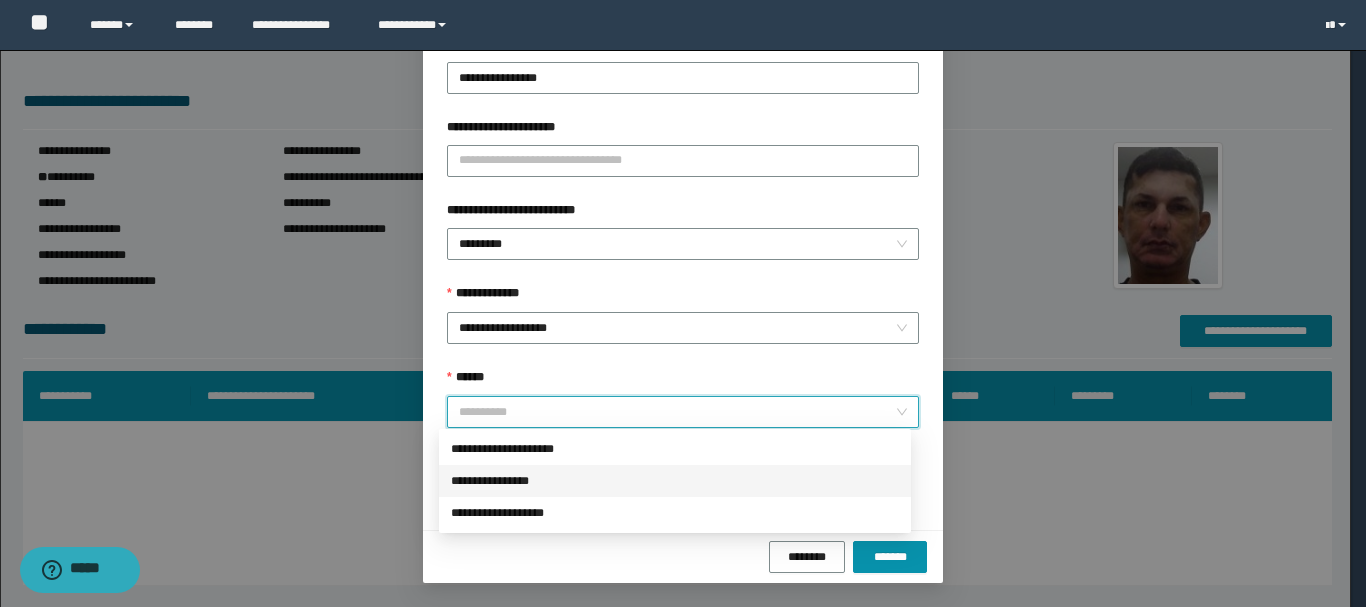 click on "**********" at bounding box center (675, 481) 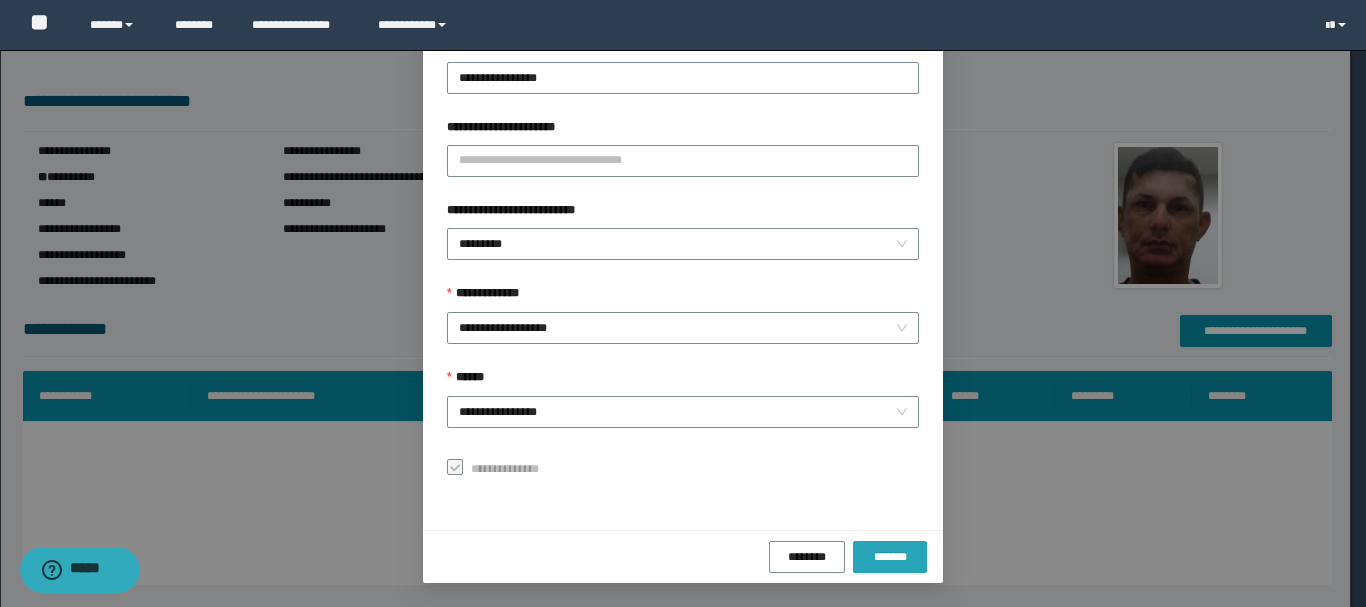 click on "*******" at bounding box center [890, 557] 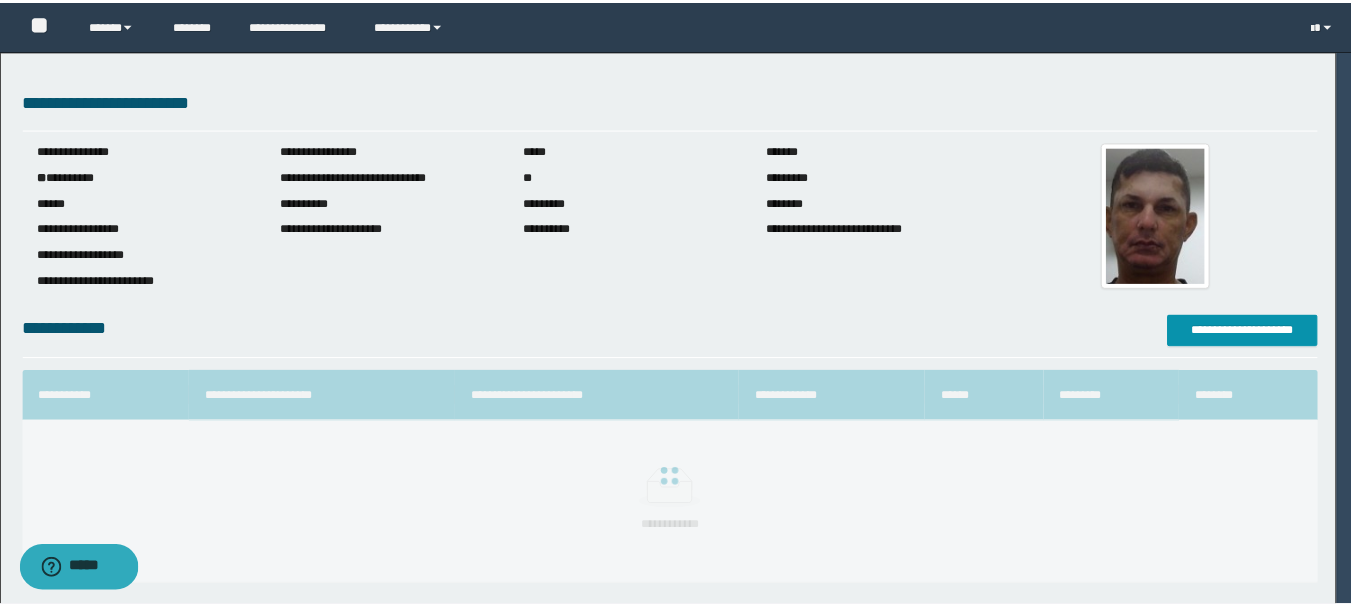 scroll, scrollTop: 98, scrollLeft: 0, axis: vertical 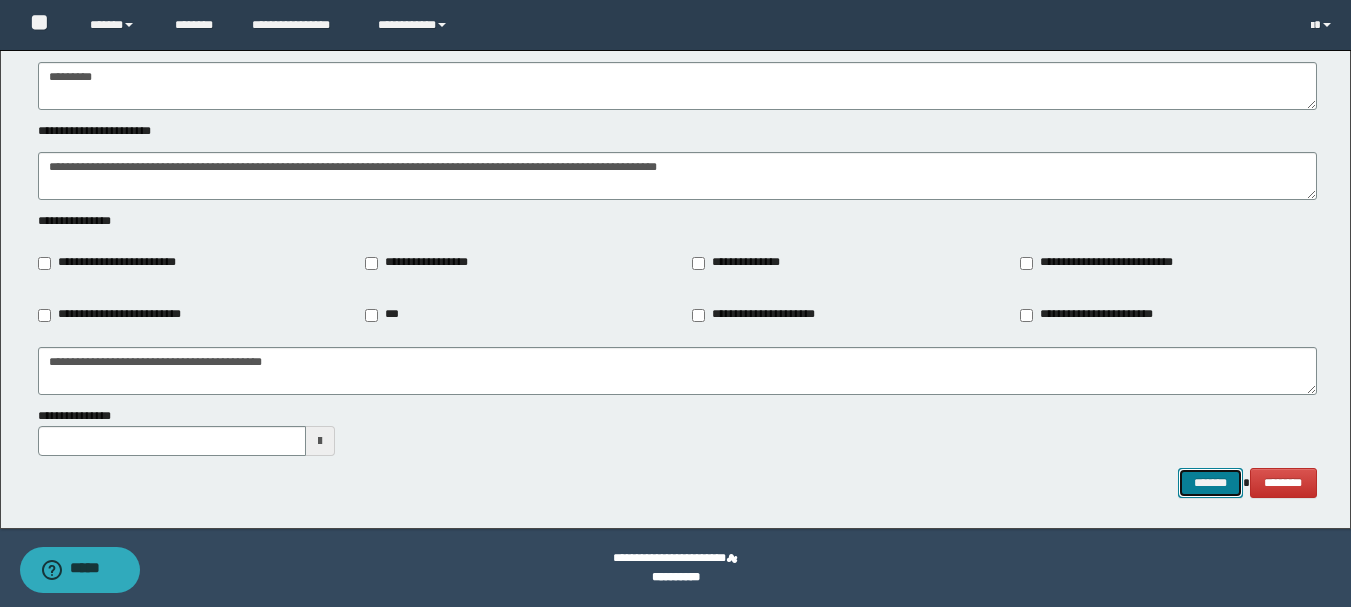 click on "*******" at bounding box center (1210, 483) 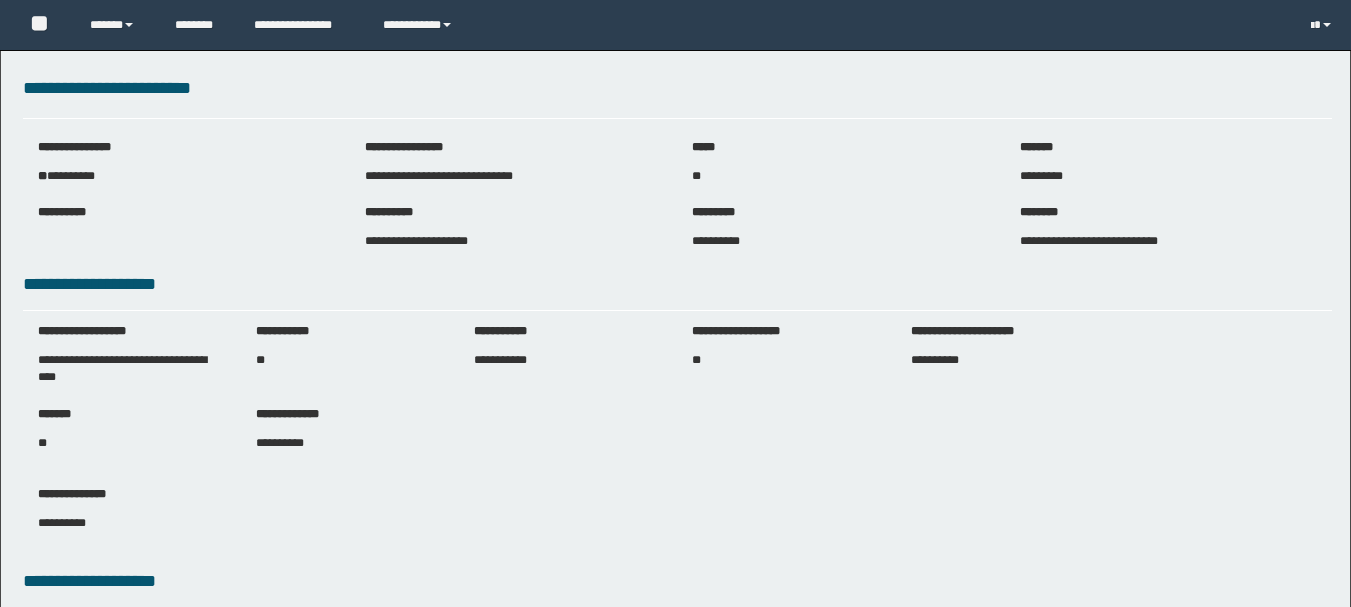 scroll, scrollTop: 0, scrollLeft: 0, axis: both 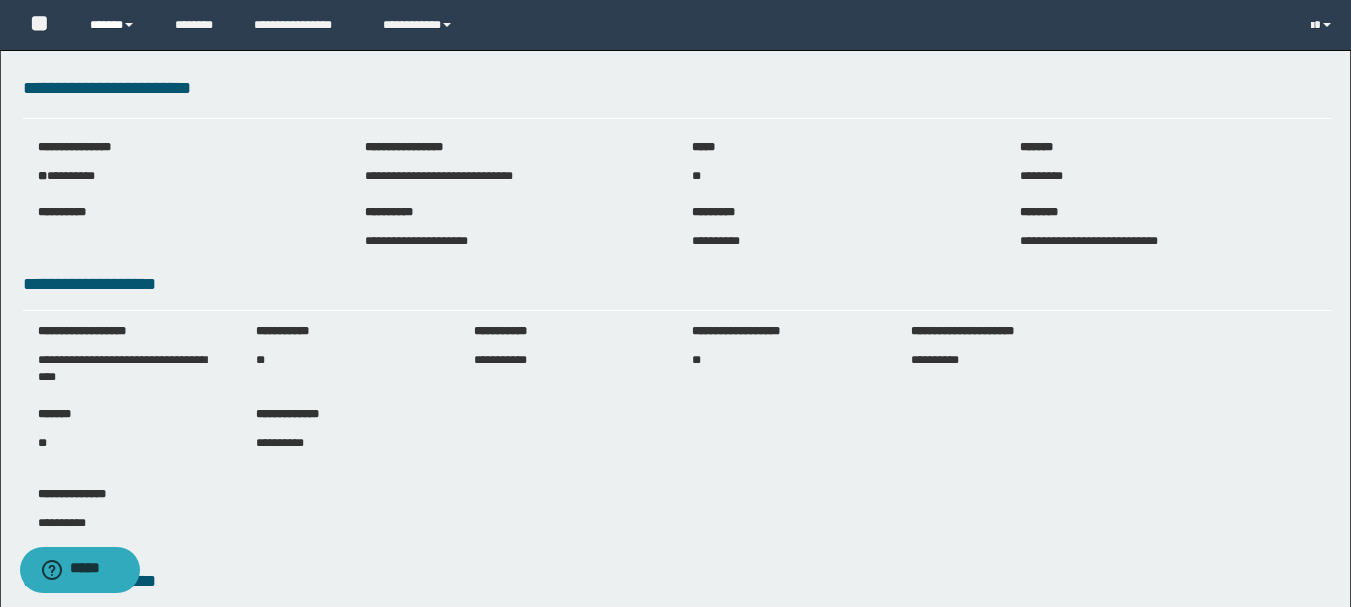 click on "******" at bounding box center (117, 25) 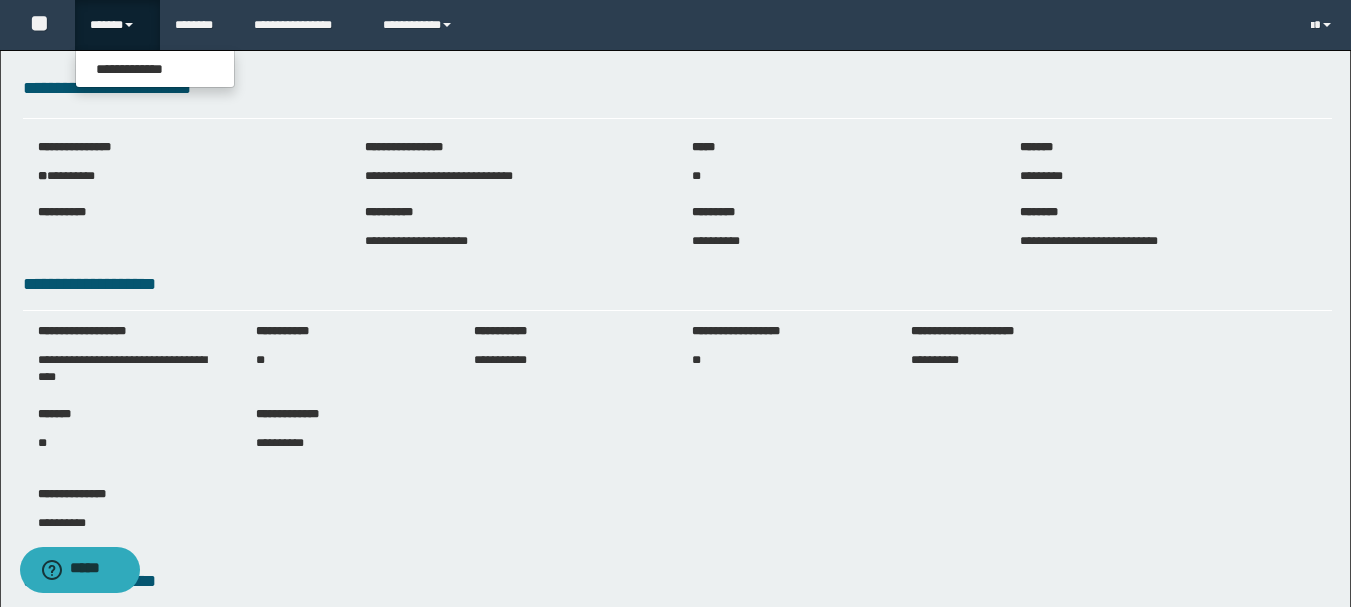 click on "******" at bounding box center [117, 25] 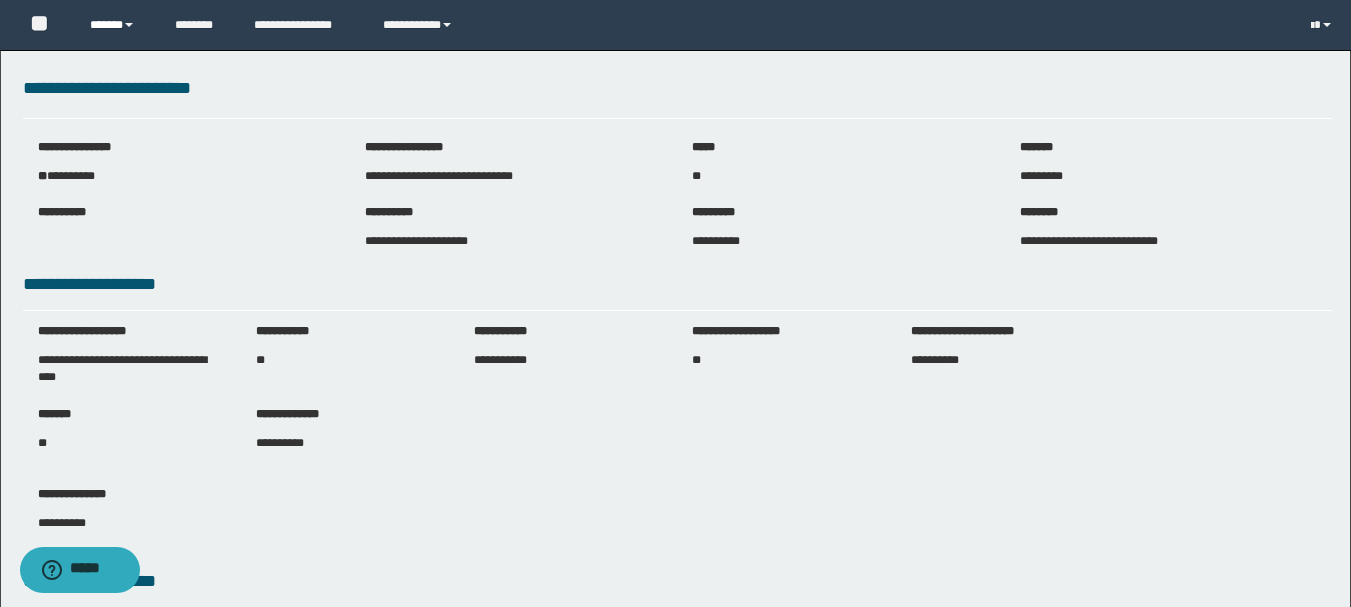 click on "******" at bounding box center (117, 25) 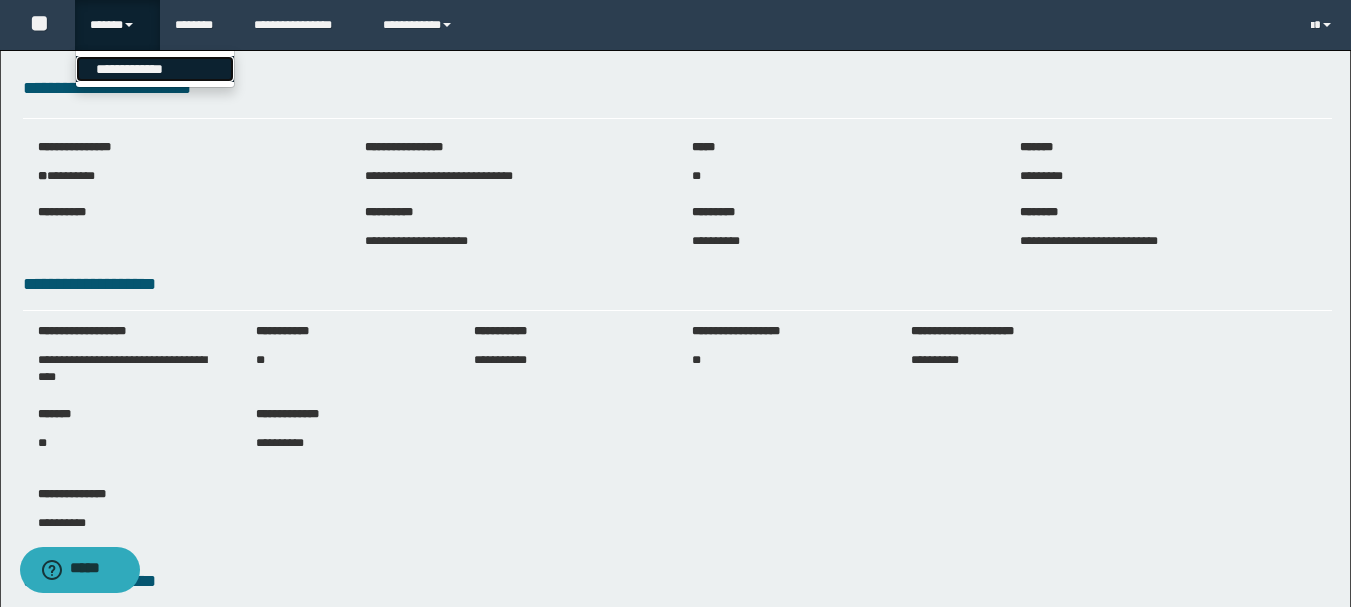 click on "**********" at bounding box center [155, 69] 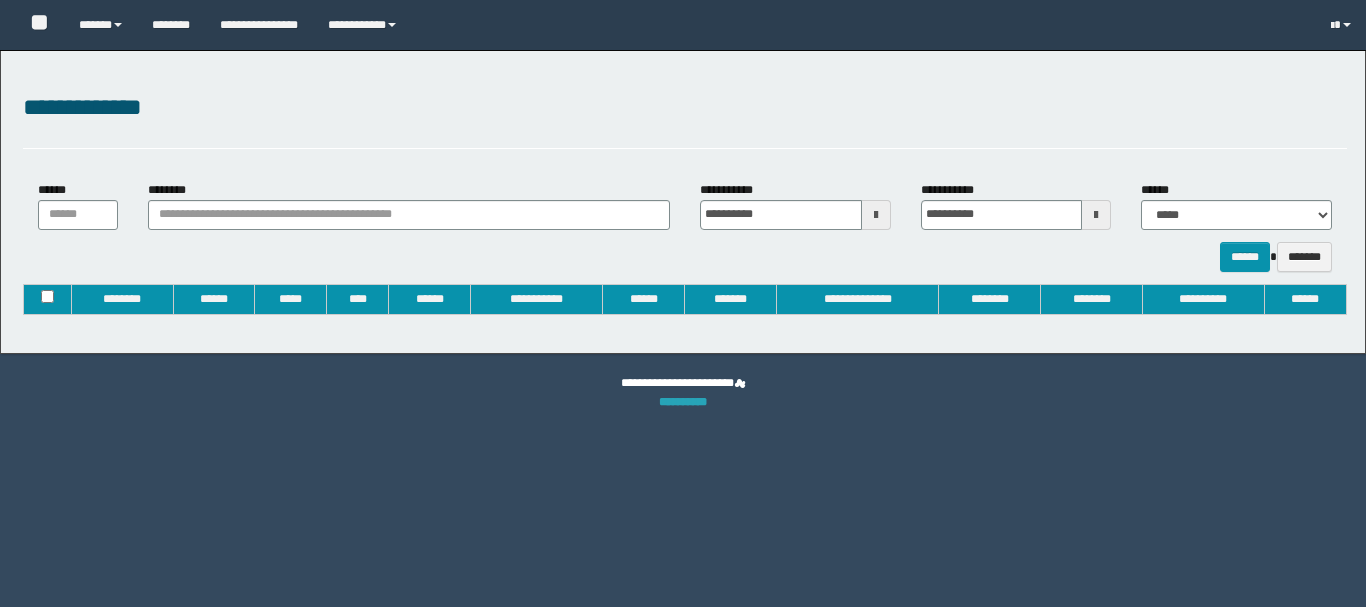 type on "**********" 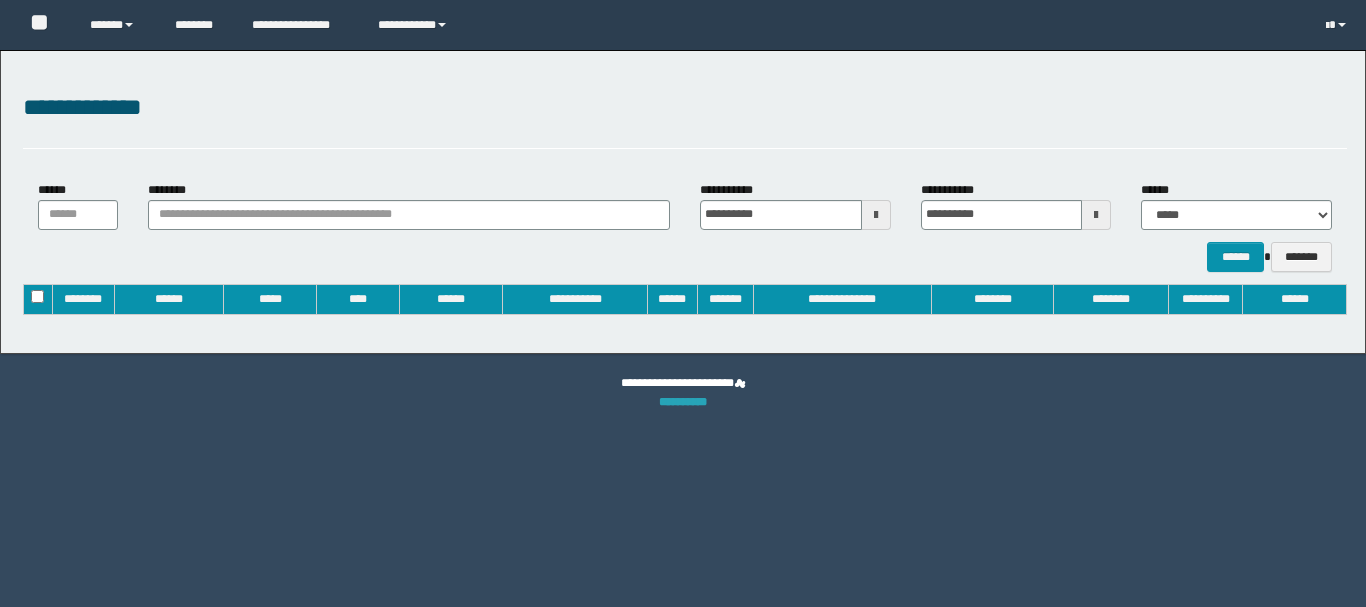 scroll, scrollTop: 0, scrollLeft: 0, axis: both 